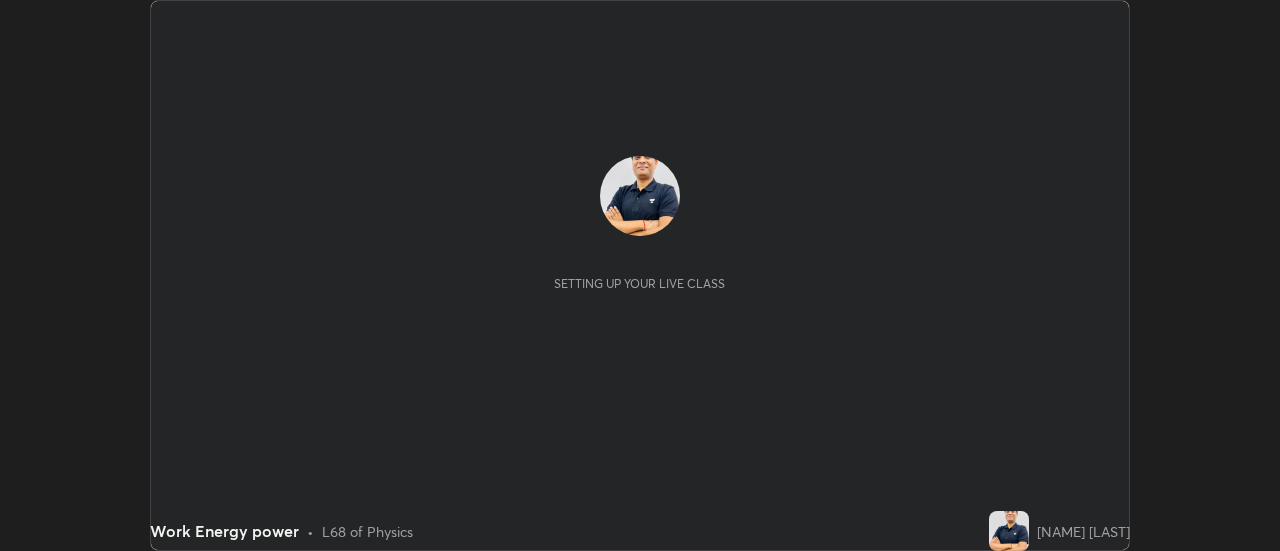 scroll, scrollTop: 0, scrollLeft: 0, axis: both 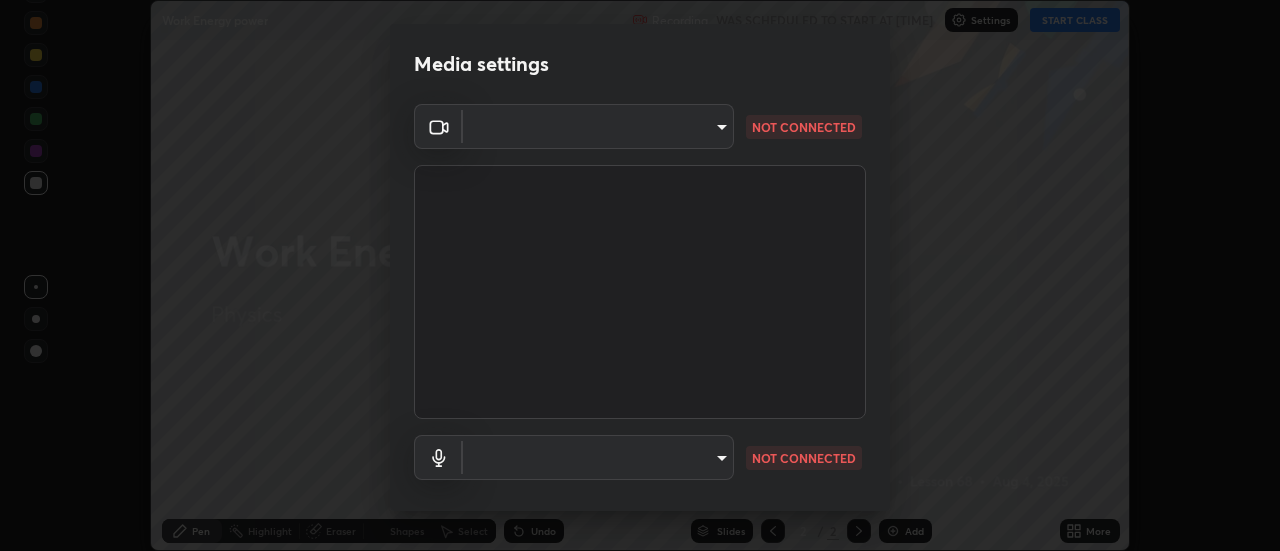 type on "22fd1baf326a4dc2477b81f4db25bcd6a257ae2ff3fe6e8918437301c5c1cc95" 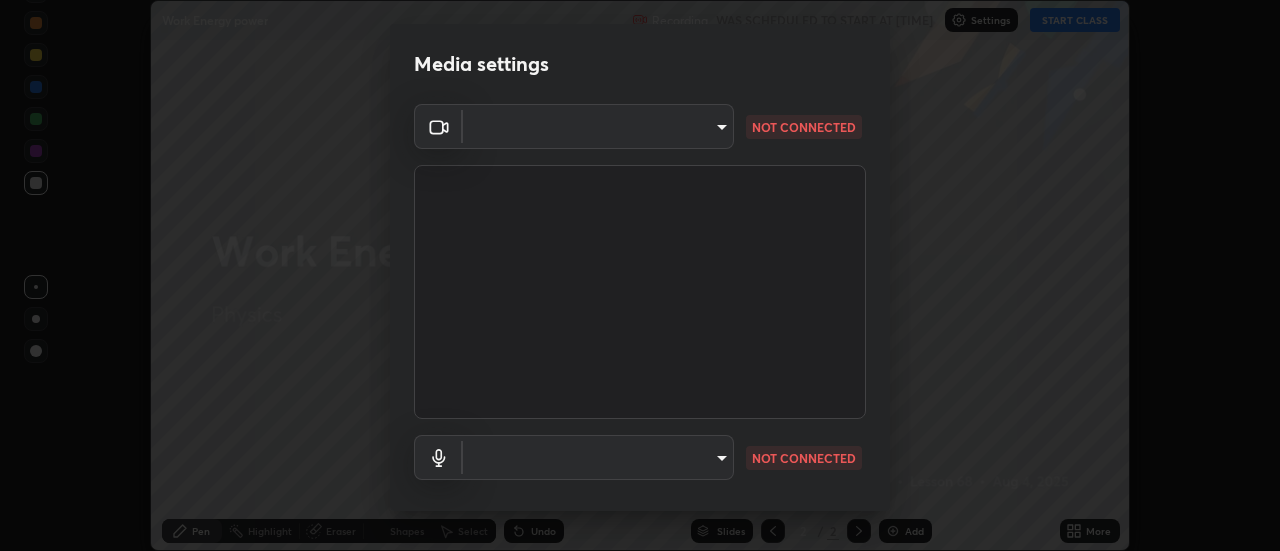 type on "default" 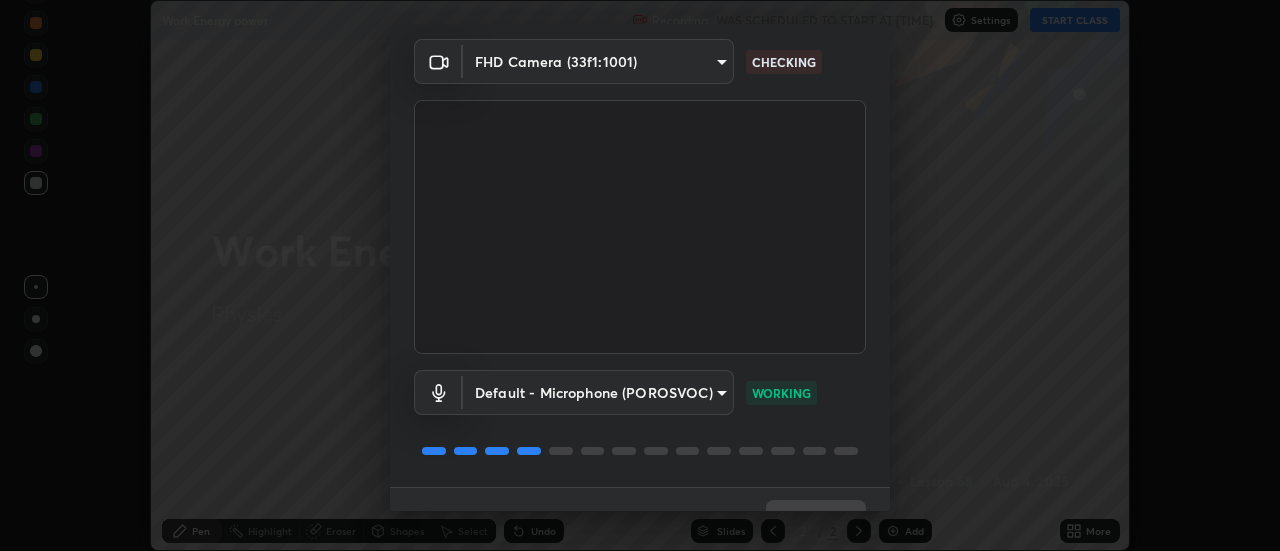 scroll, scrollTop: 105, scrollLeft: 0, axis: vertical 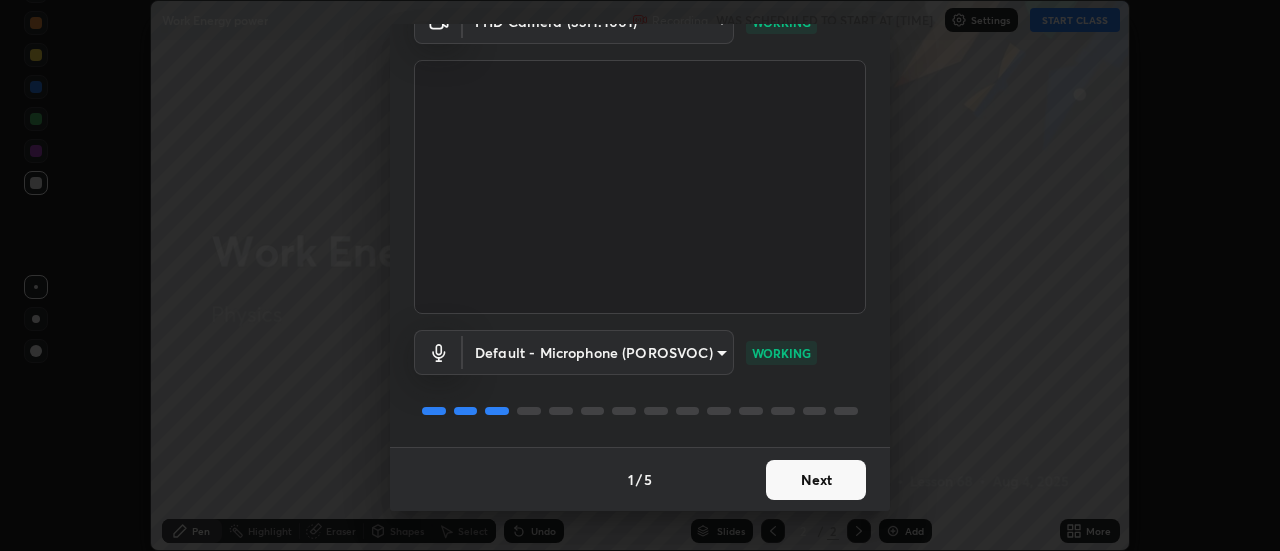 click on "Next" at bounding box center (816, 480) 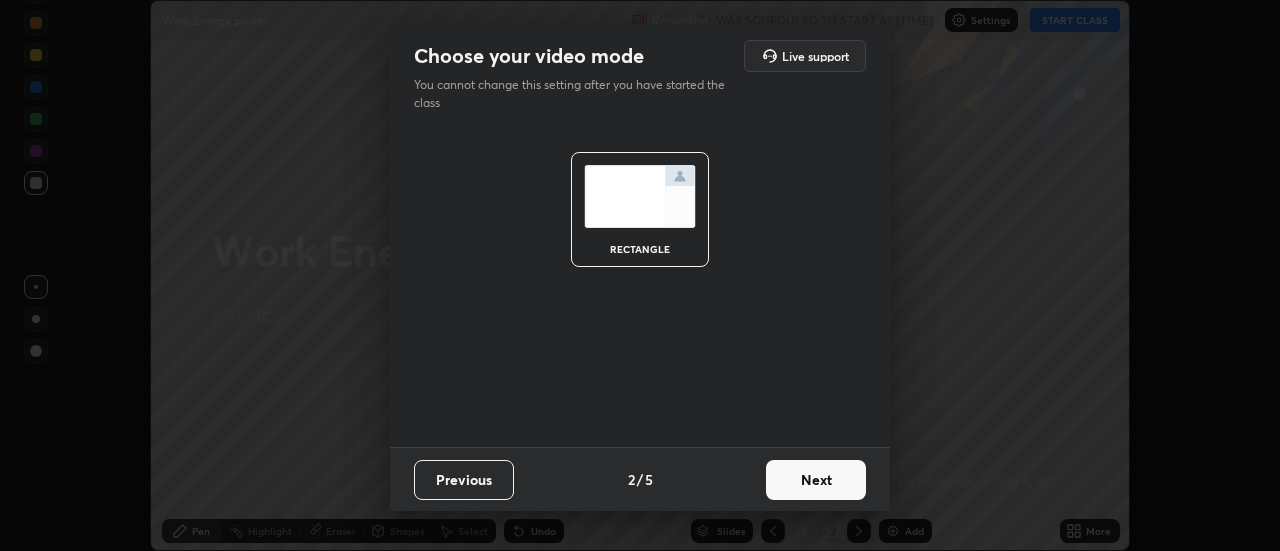 scroll, scrollTop: 0, scrollLeft: 0, axis: both 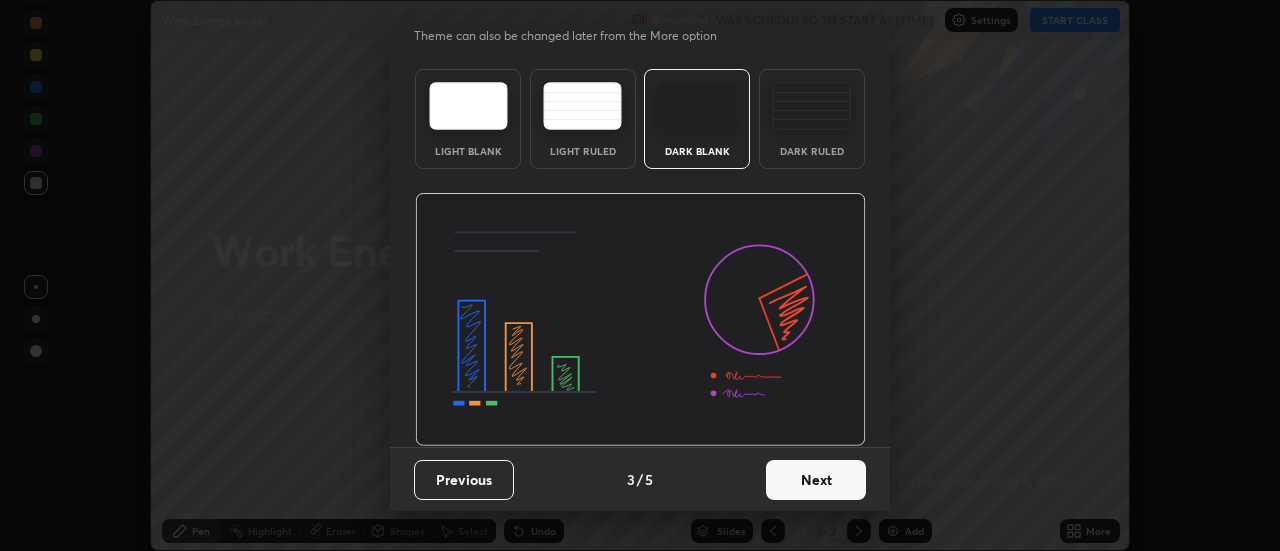 click on "Next" at bounding box center [816, 480] 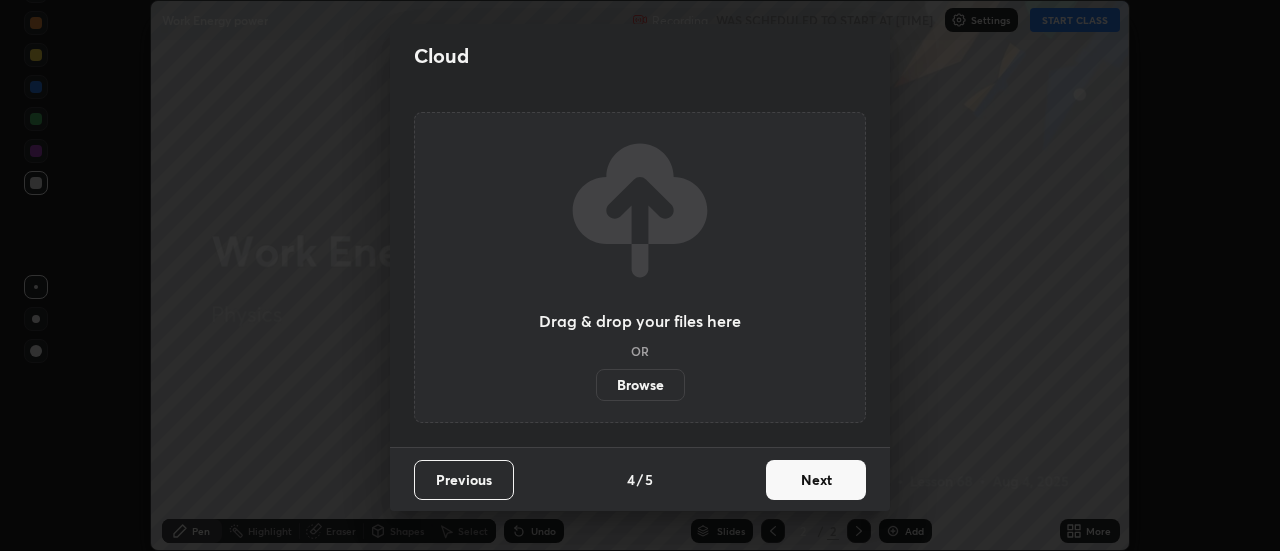 click on "Next" at bounding box center (816, 480) 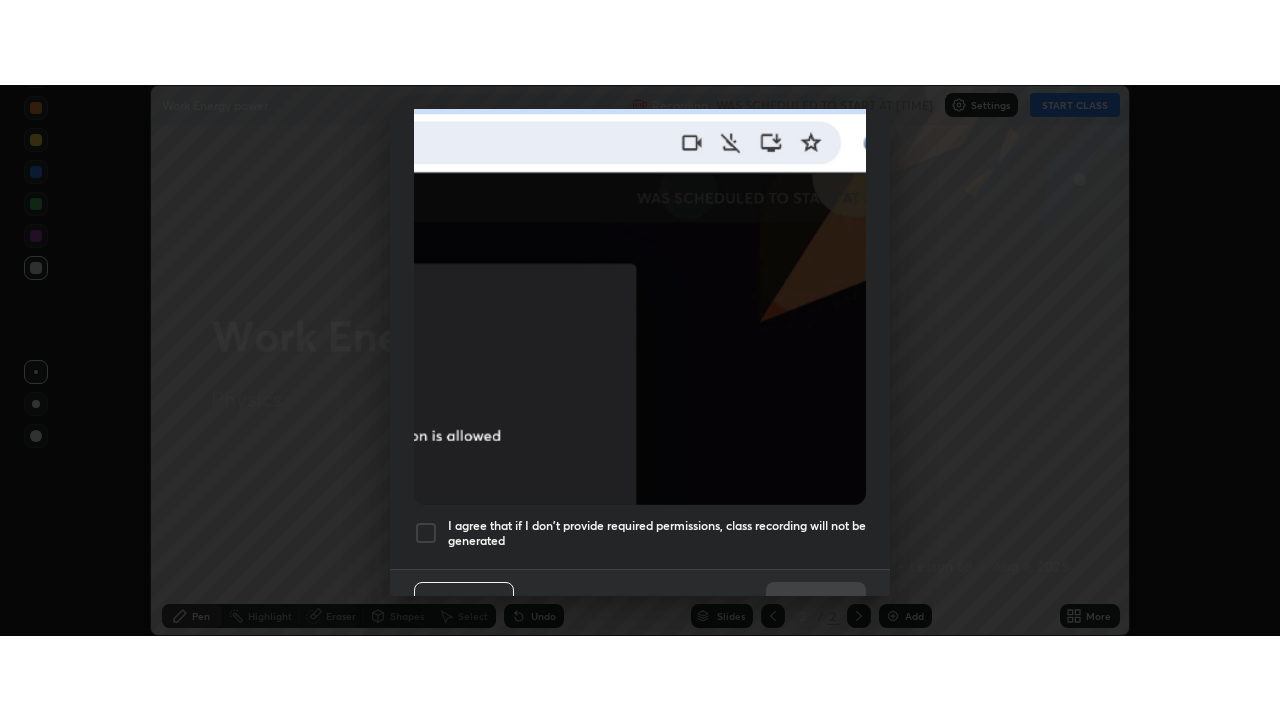 scroll, scrollTop: 513, scrollLeft: 0, axis: vertical 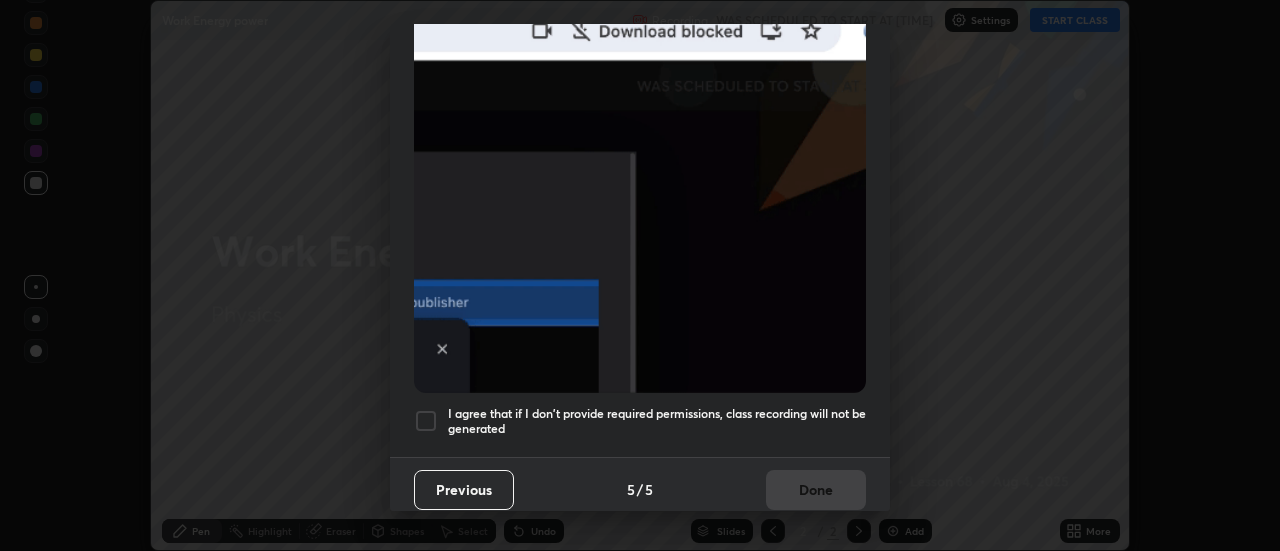 click at bounding box center (426, 421) 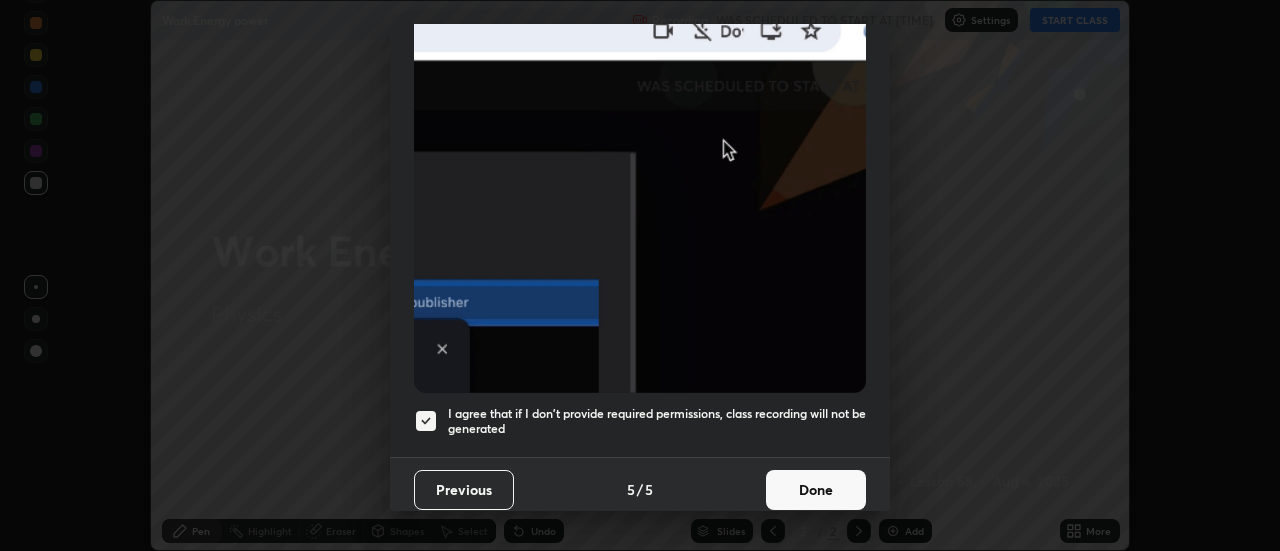 click on "Done" at bounding box center [816, 490] 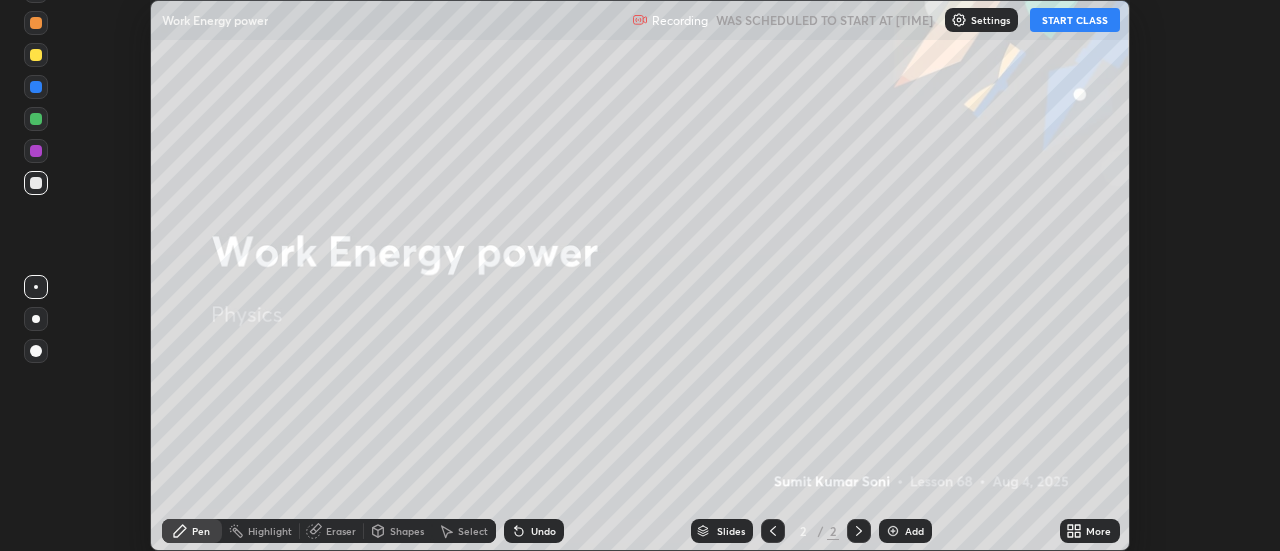 click on "START CLASS" at bounding box center (1075, 20) 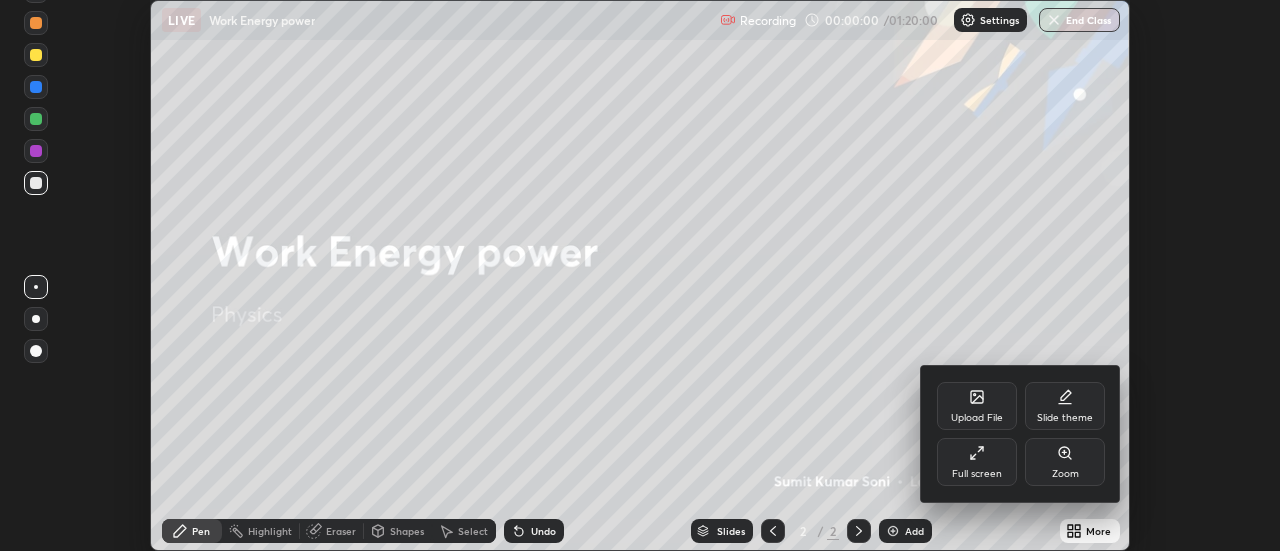 click on "Full screen" at bounding box center [977, 462] 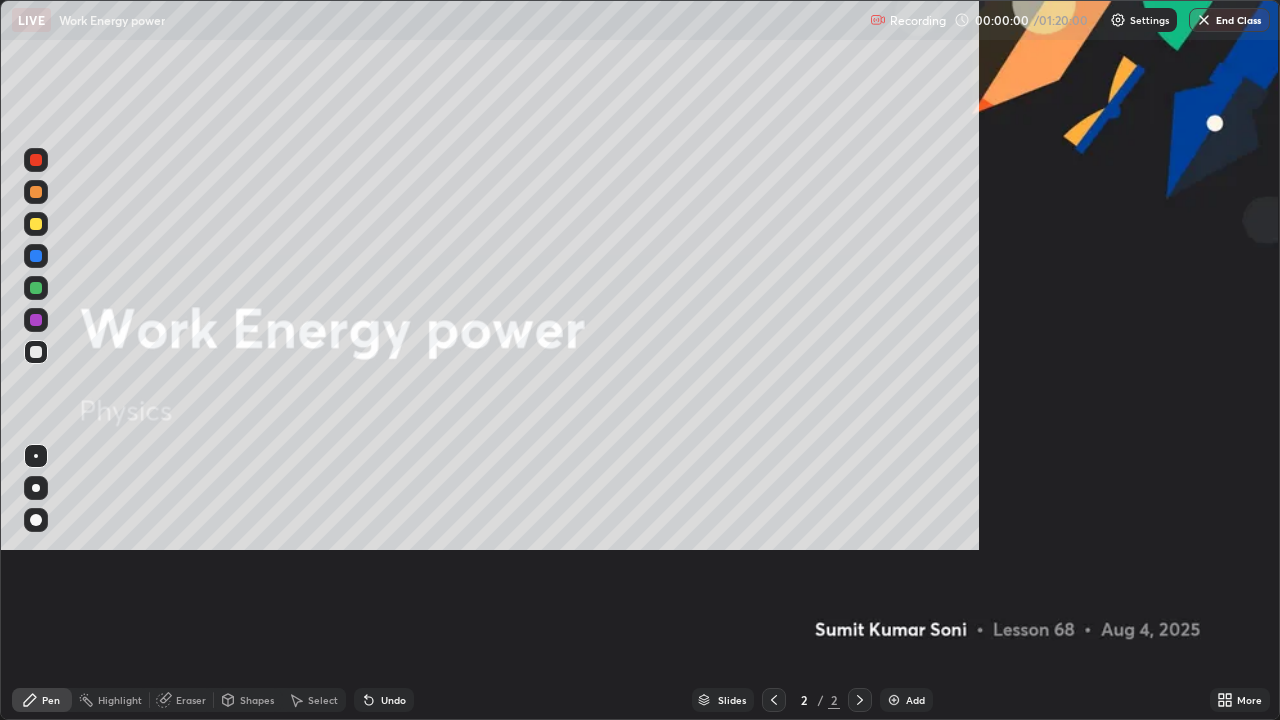 scroll, scrollTop: 99280, scrollLeft: 98720, axis: both 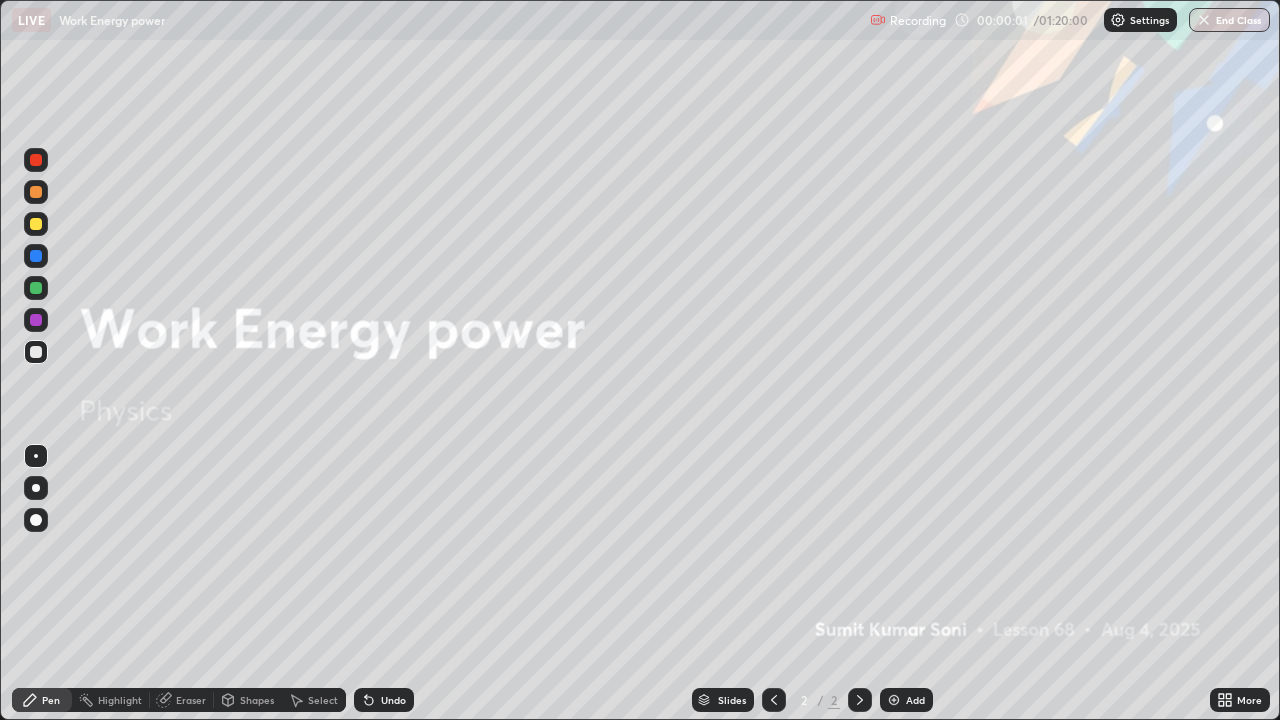 click at bounding box center [894, 700] 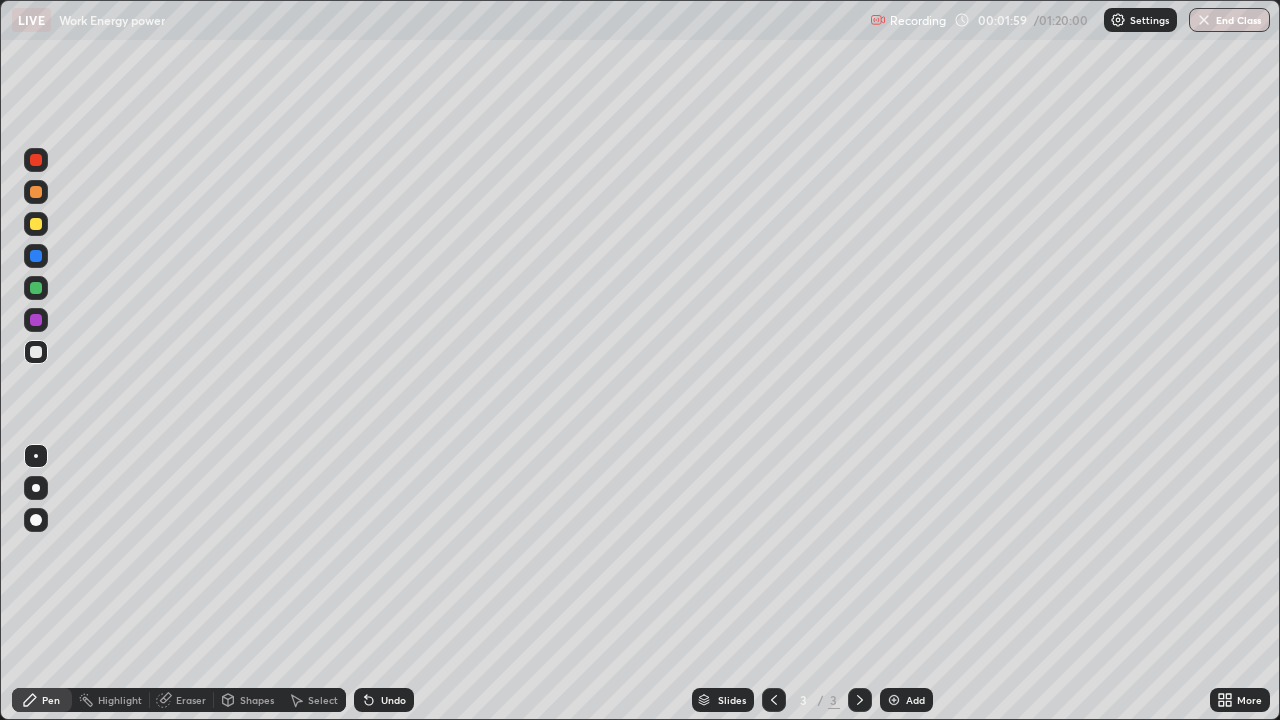 click at bounding box center (36, 224) 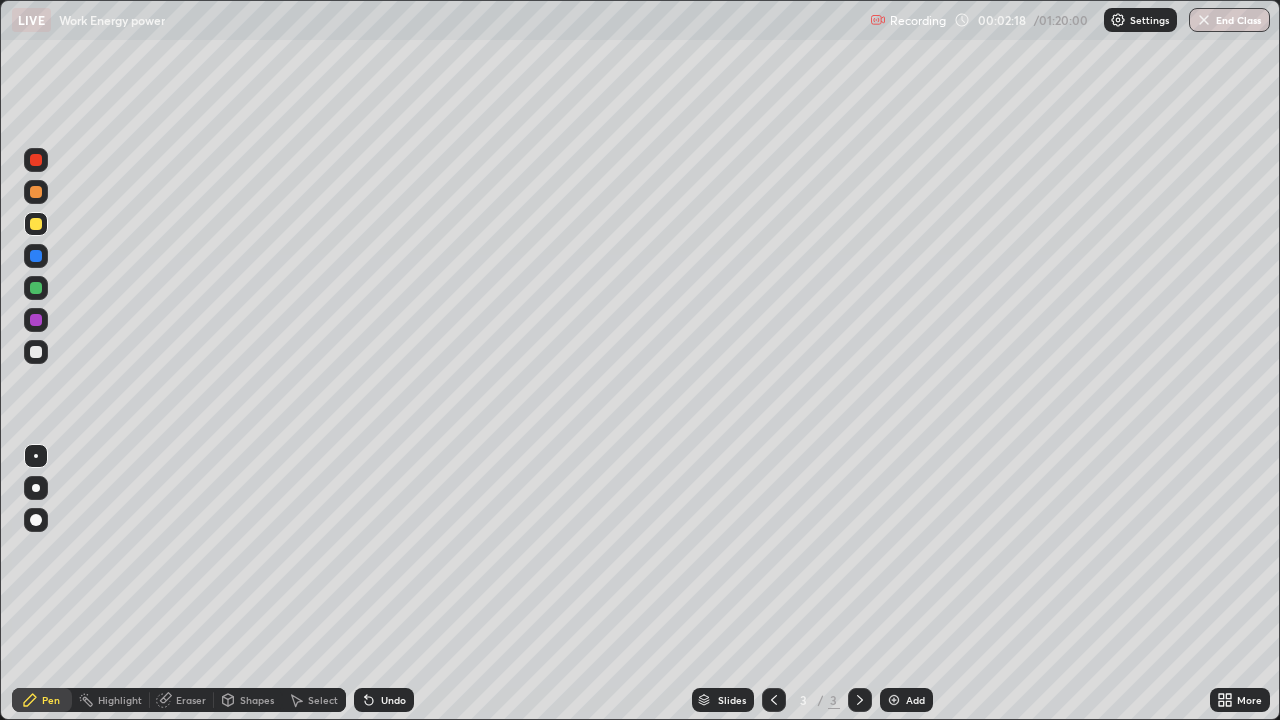 click on "Eraser" at bounding box center [191, 700] 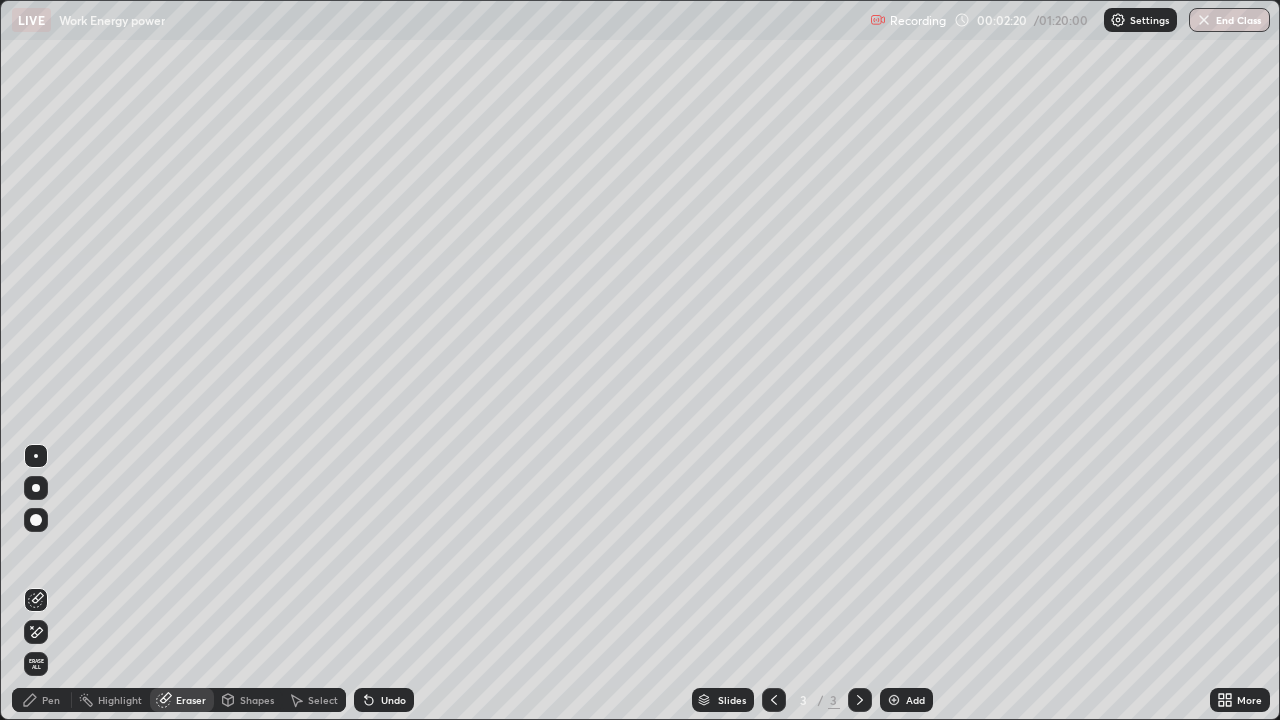 click on "Pen" at bounding box center (51, 700) 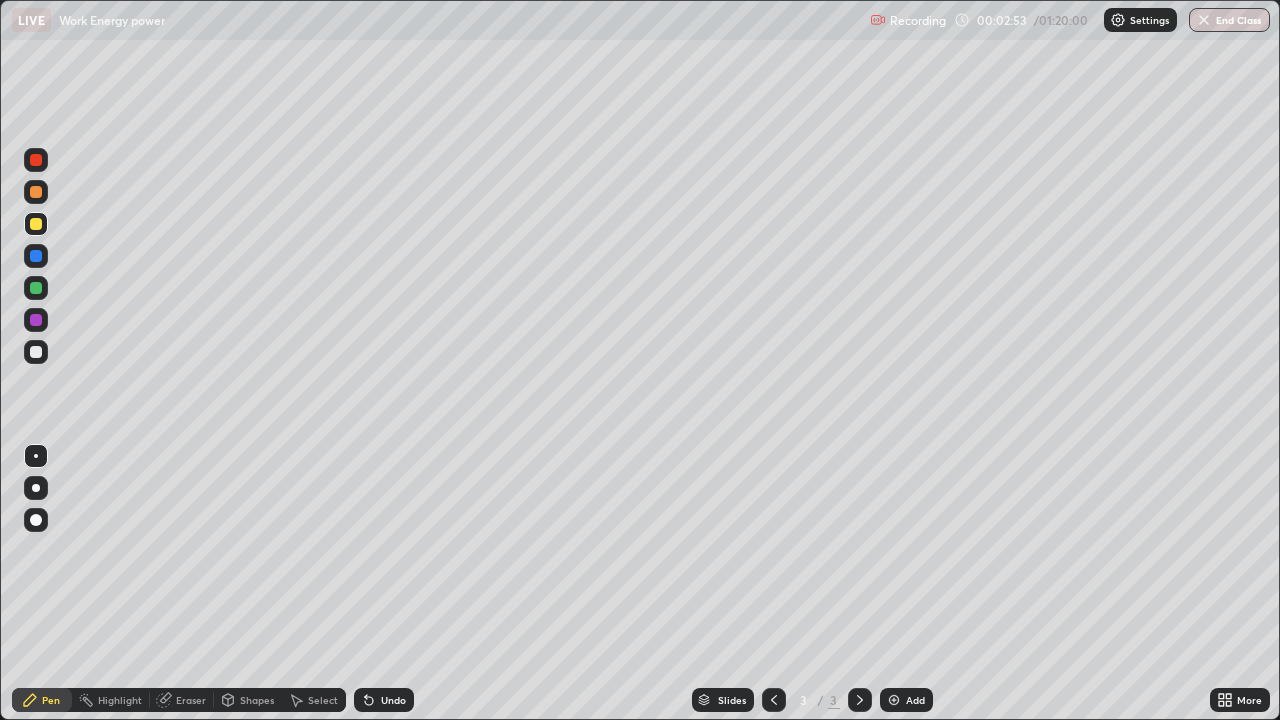 click at bounding box center [36, 352] 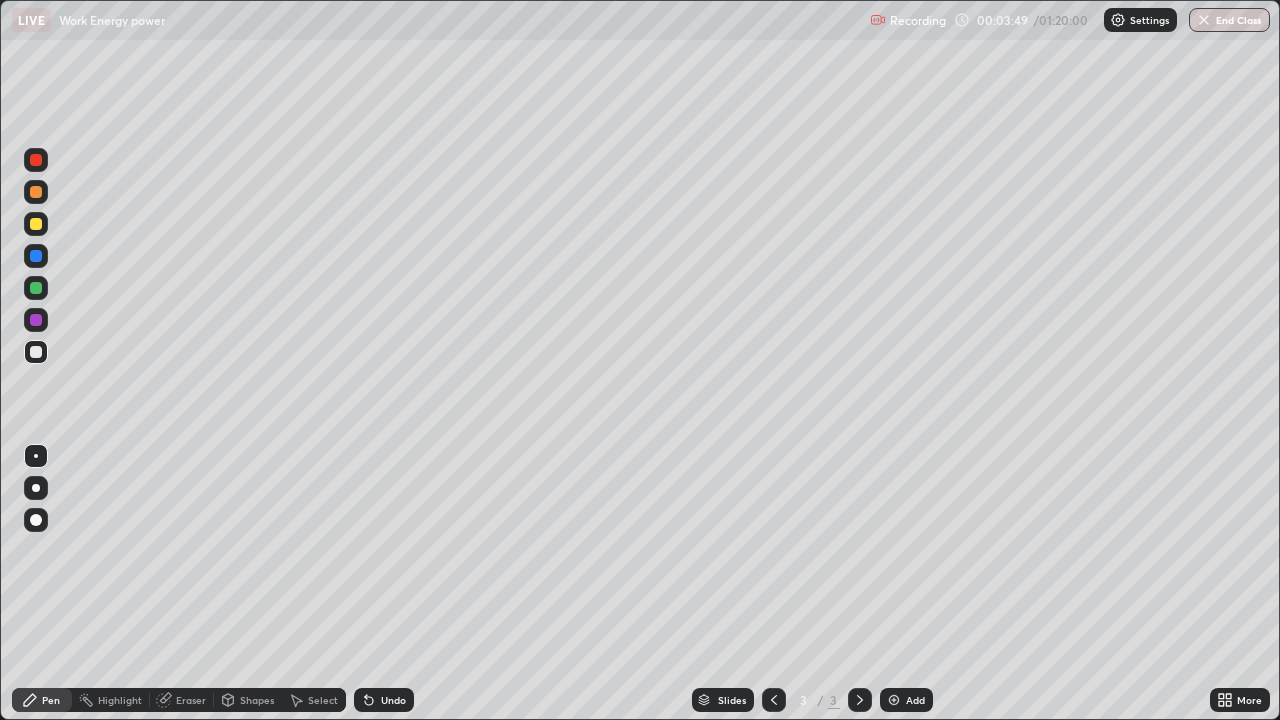 click at bounding box center (36, 288) 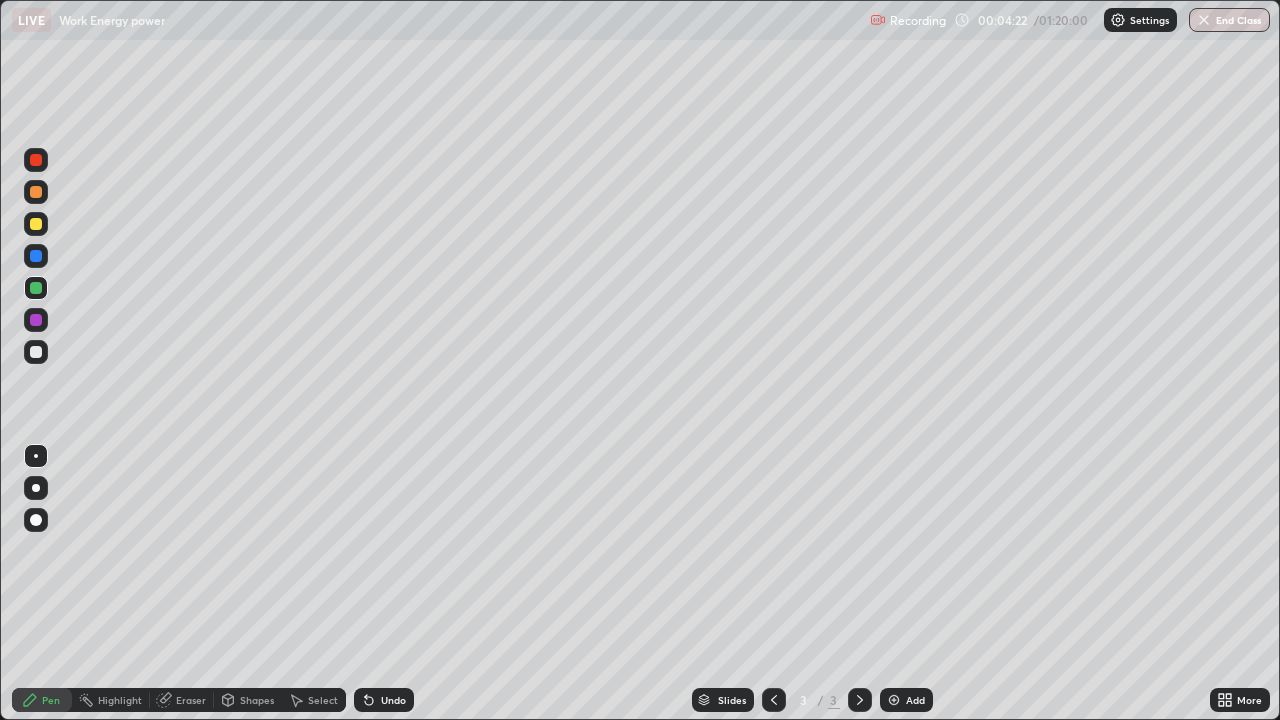 click at bounding box center (36, 352) 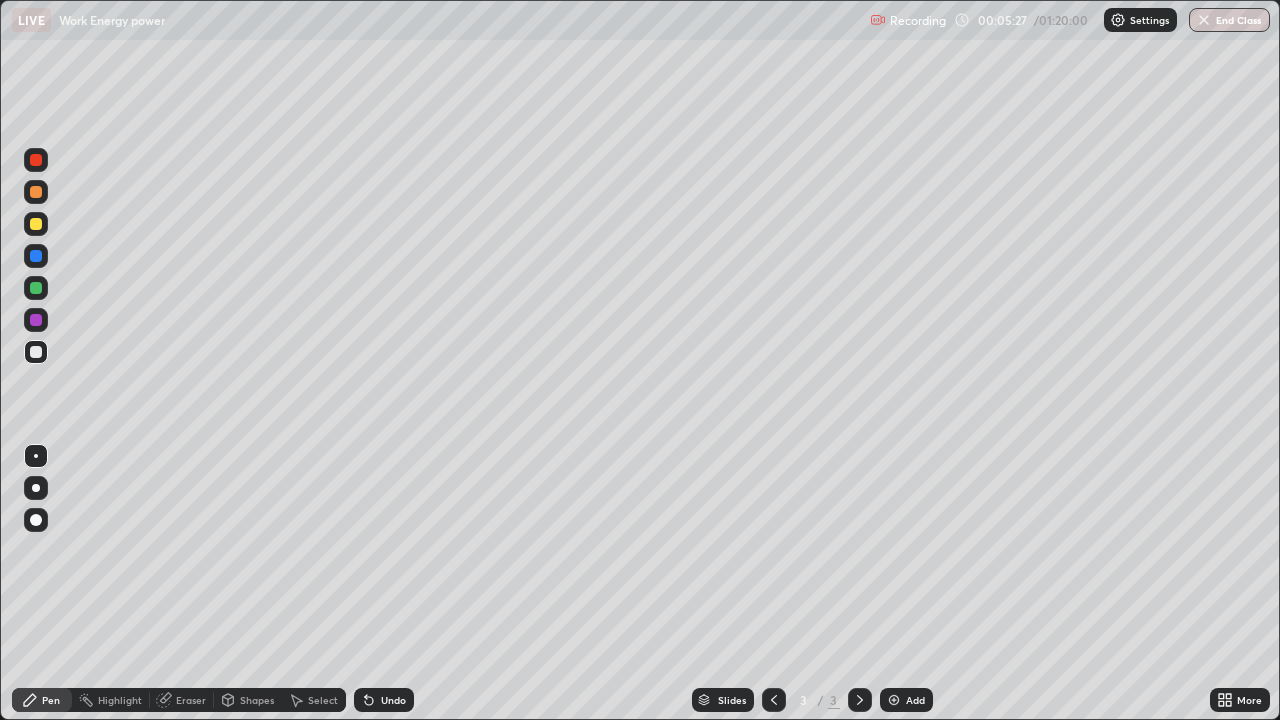 click at bounding box center (36, 288) 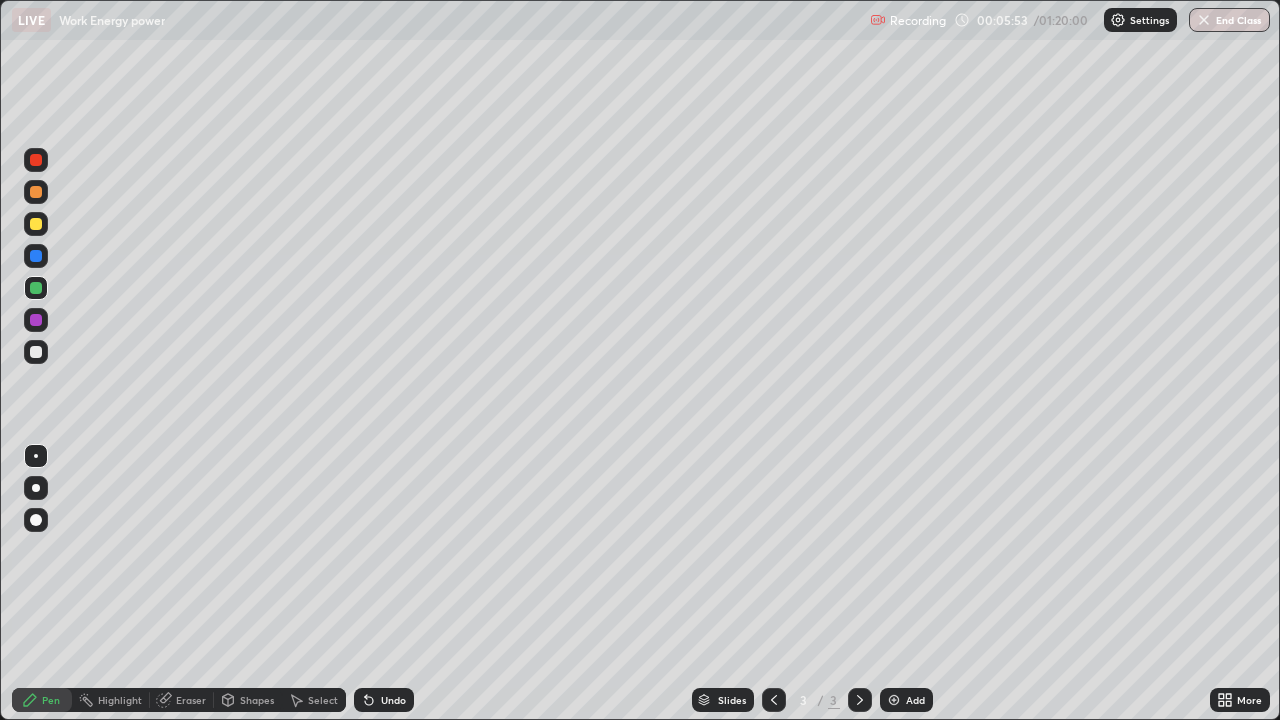 click at bounding box center (36, 352) 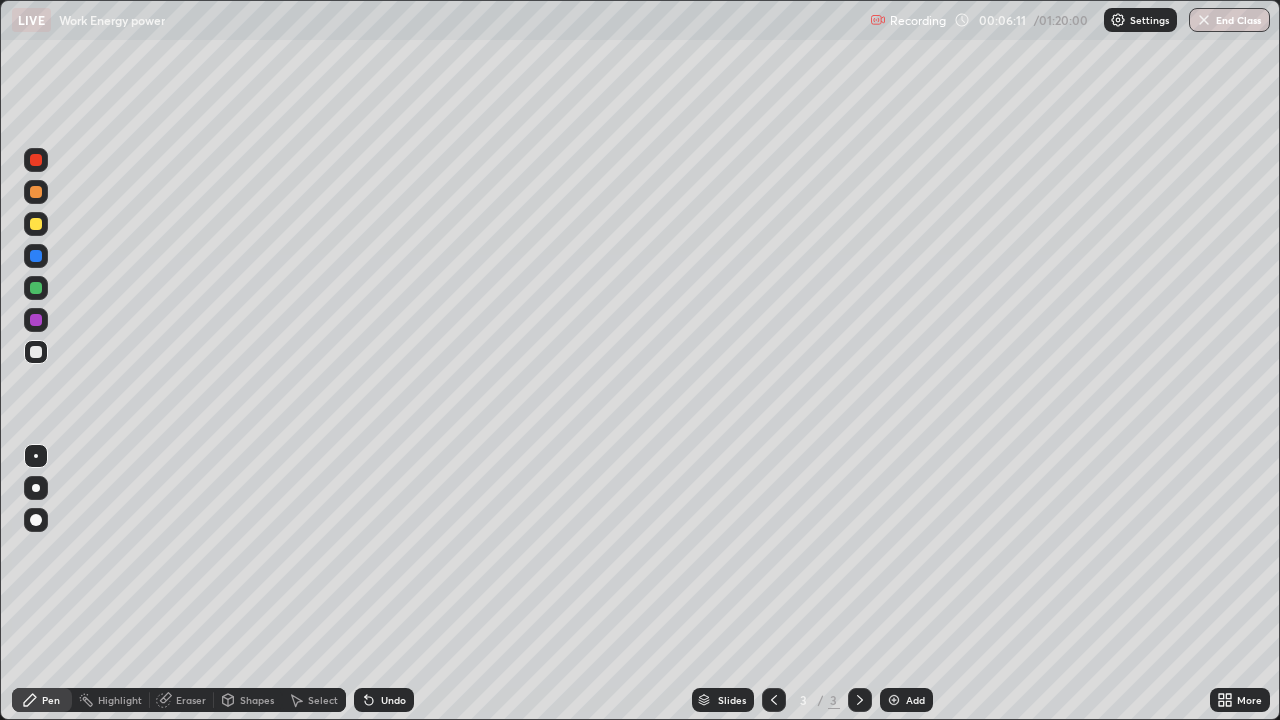 click at bounding box center (36, 224) 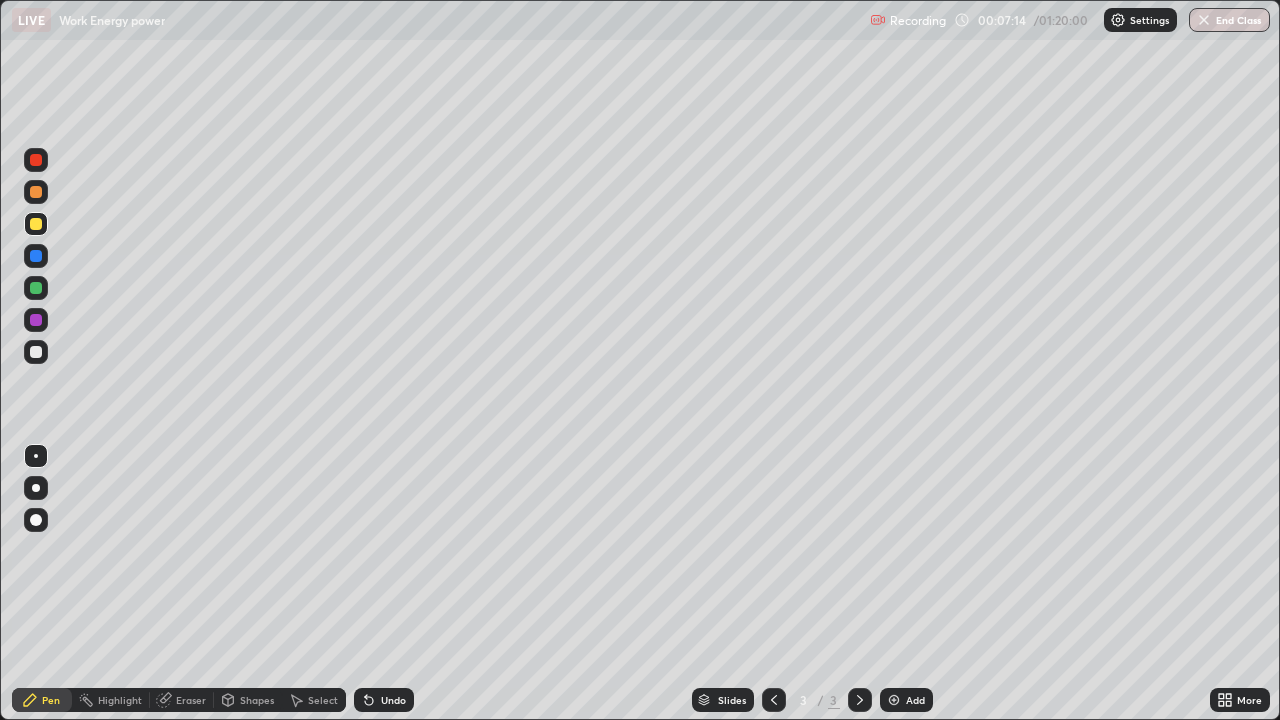 click at bounding box center [36, 352] 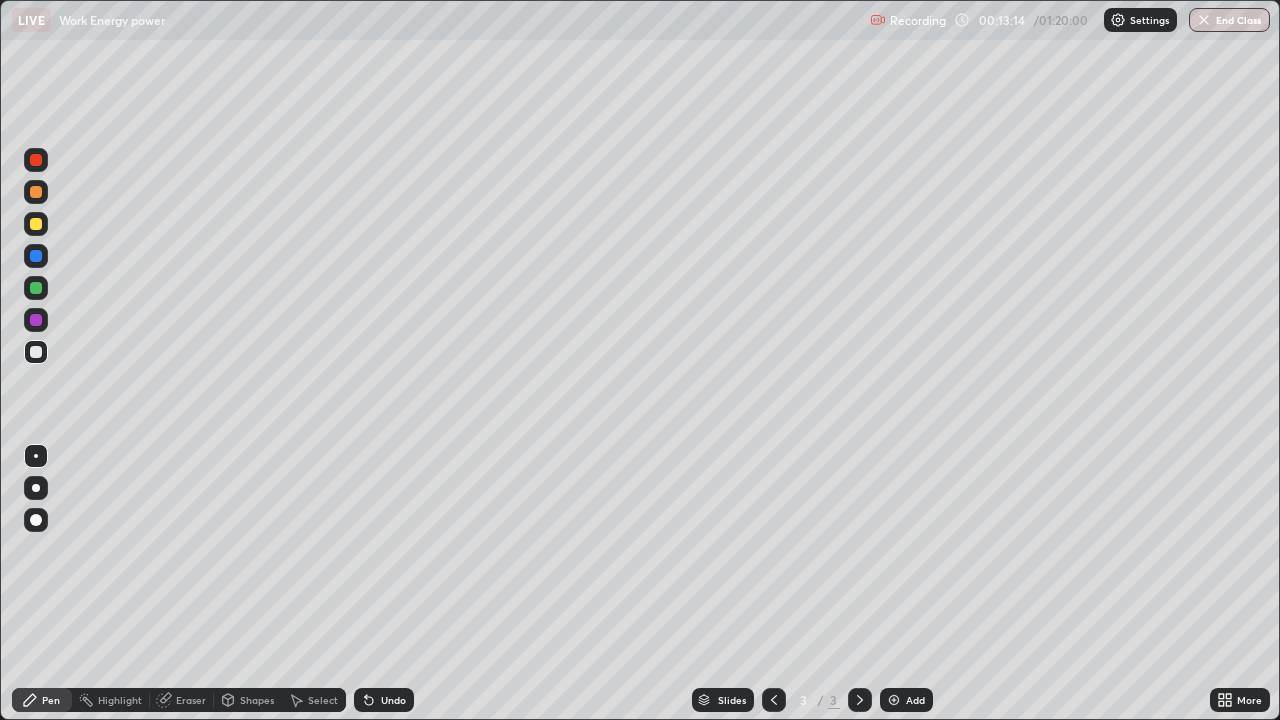 click on "Add" at bounding box center [906, 700] 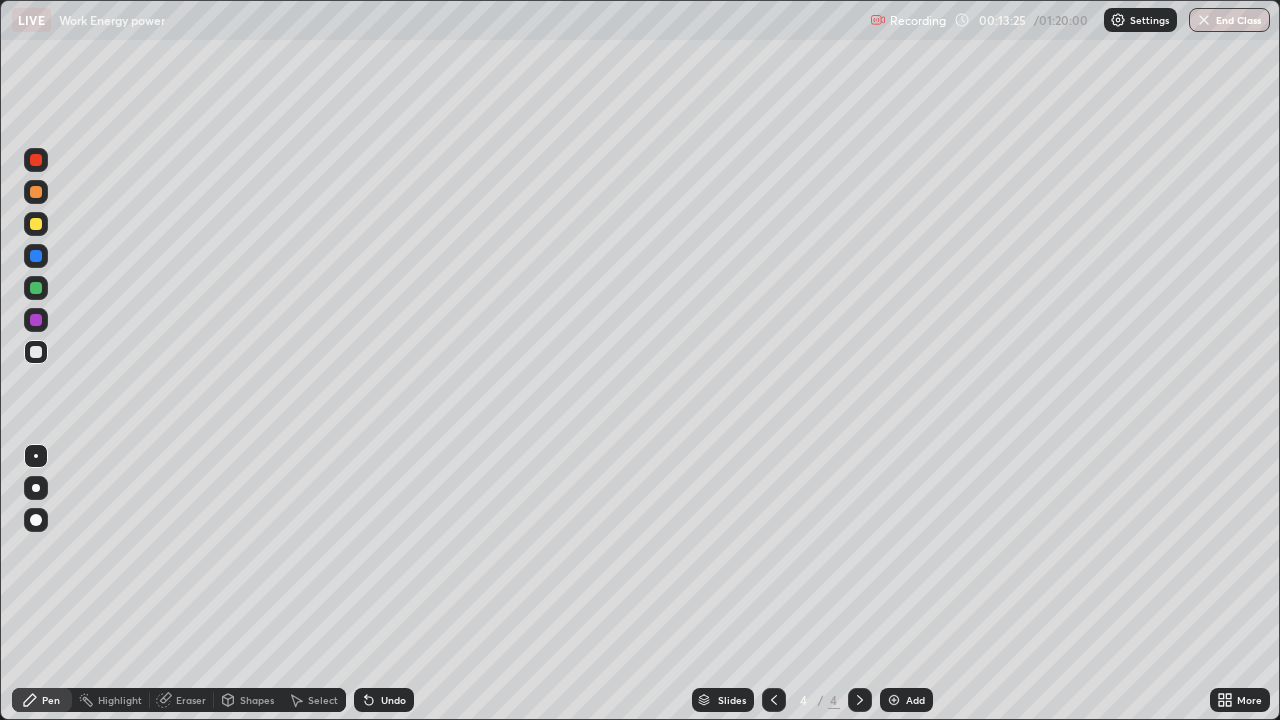 click at bounding box center (36, 288) 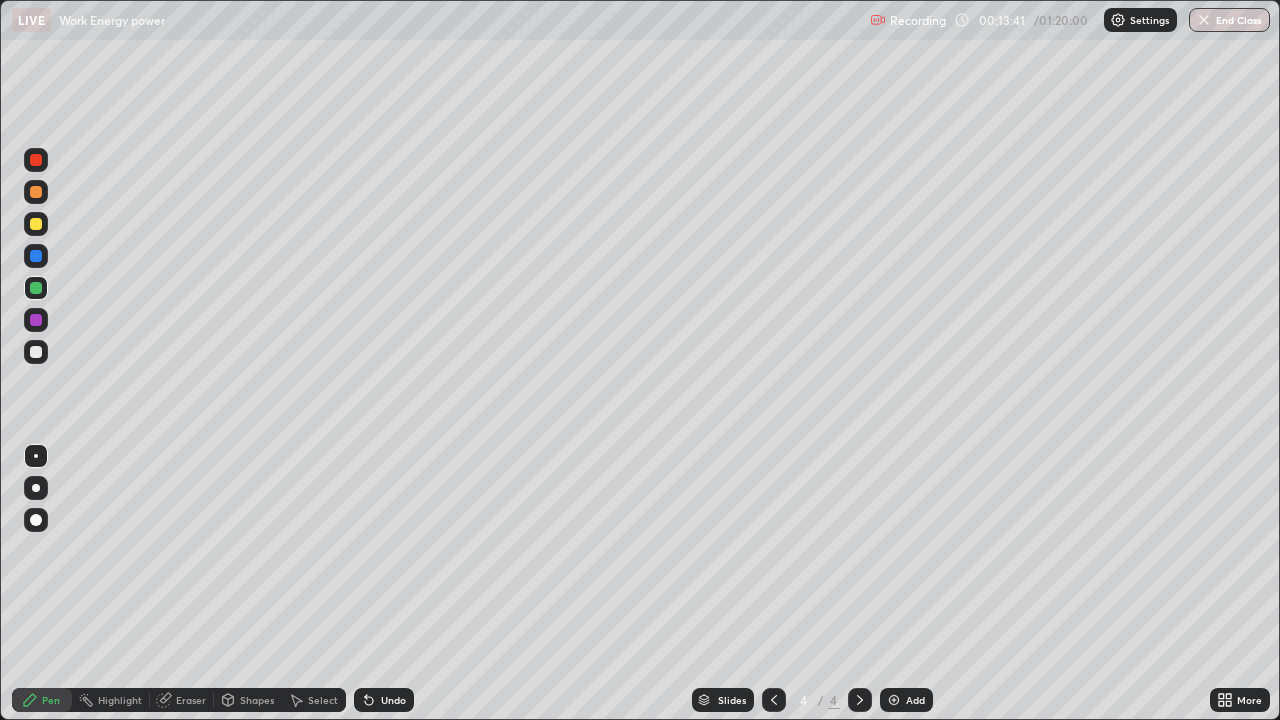 click at bounding box center (36, 224) 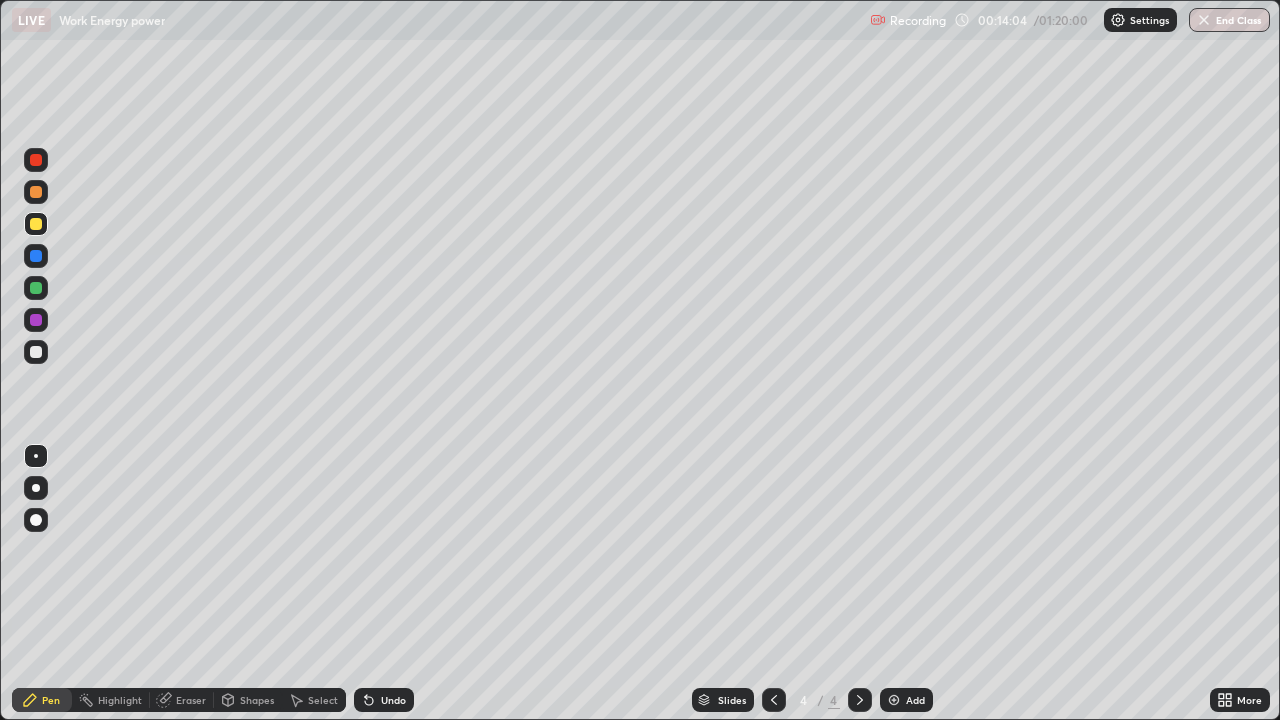 click on "Eraser" at bounding box center (191, 700) 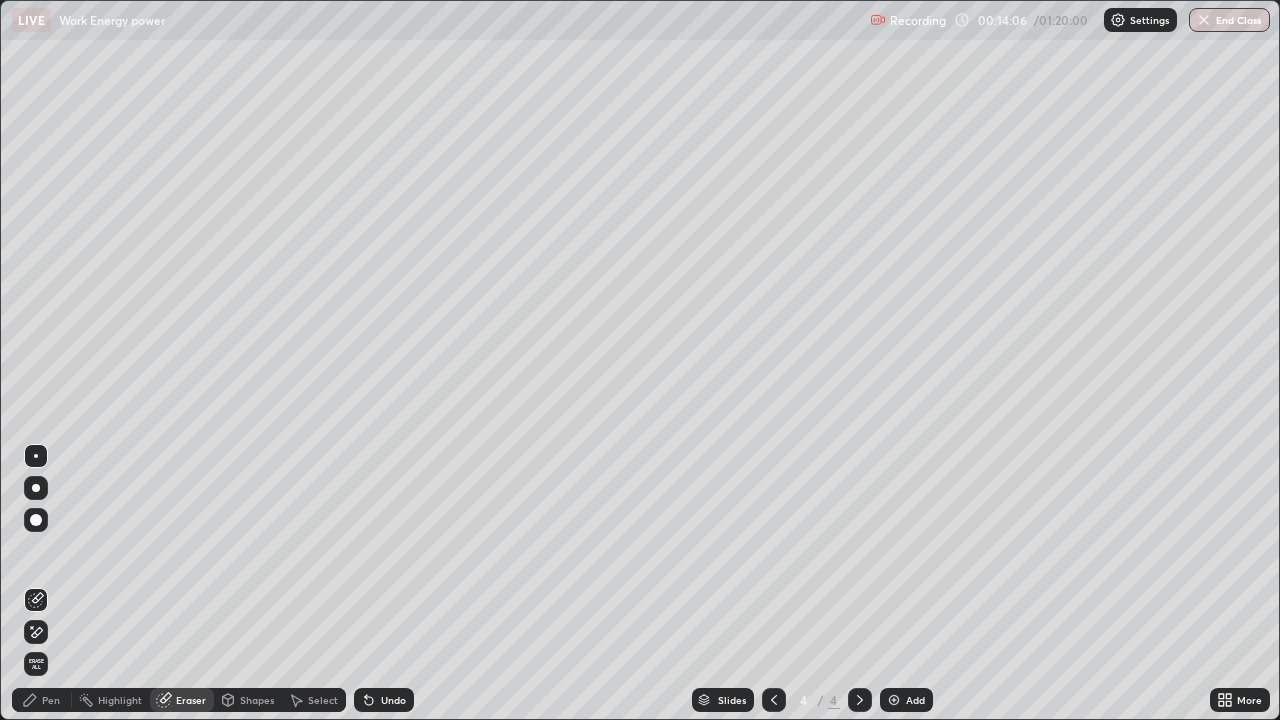 click on "Pen" at bounding box center (51, 700) 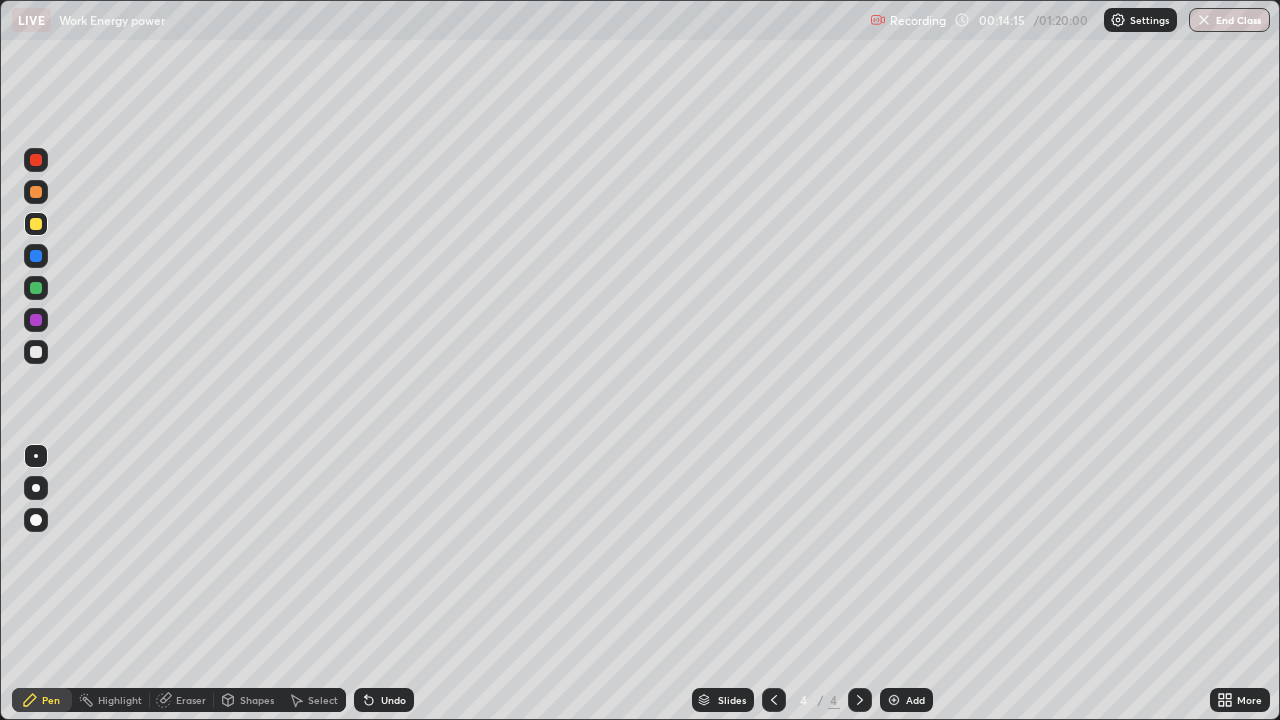 click at bounding box center [36, 352] 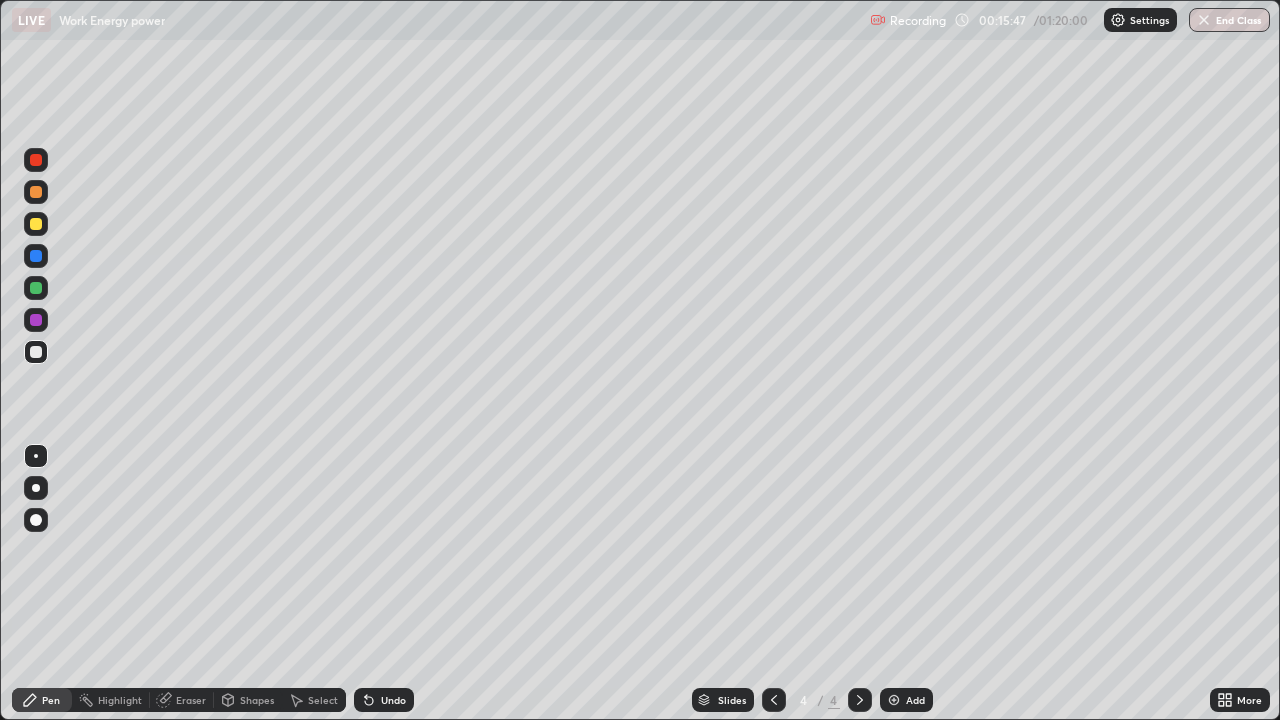 click at bounding box center [36, 288] 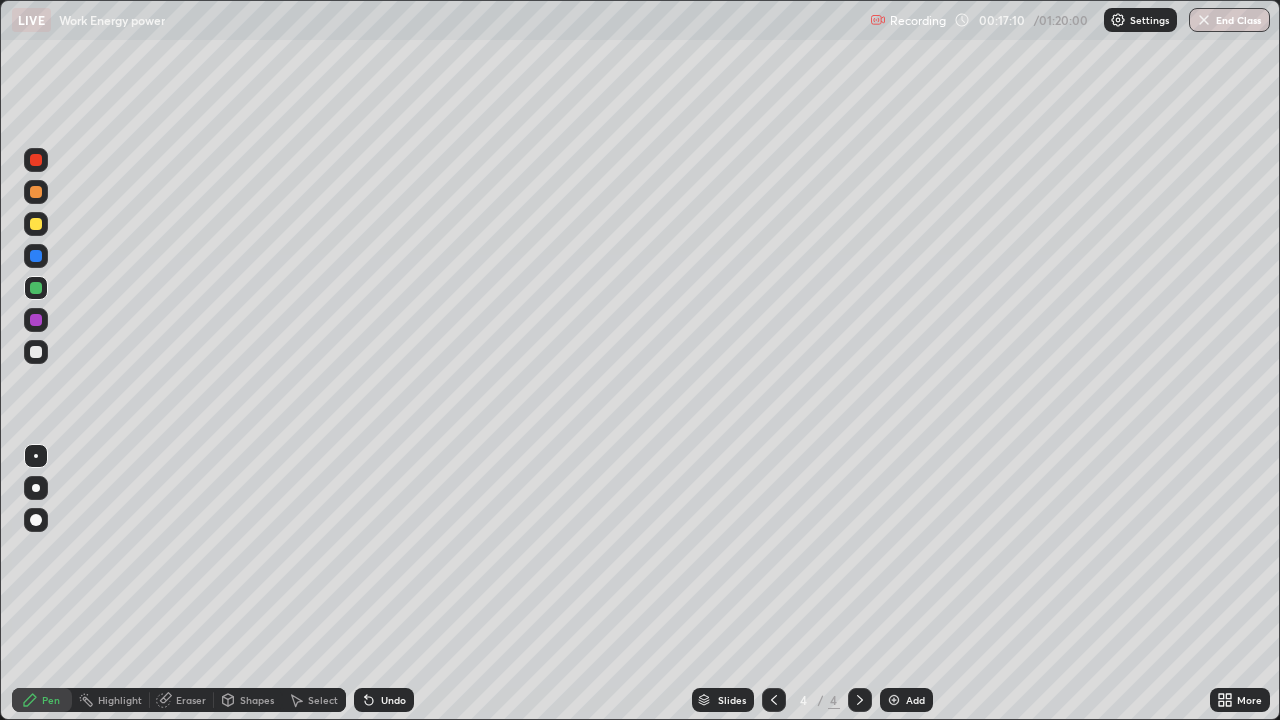 click at bounding box center [36, 352] 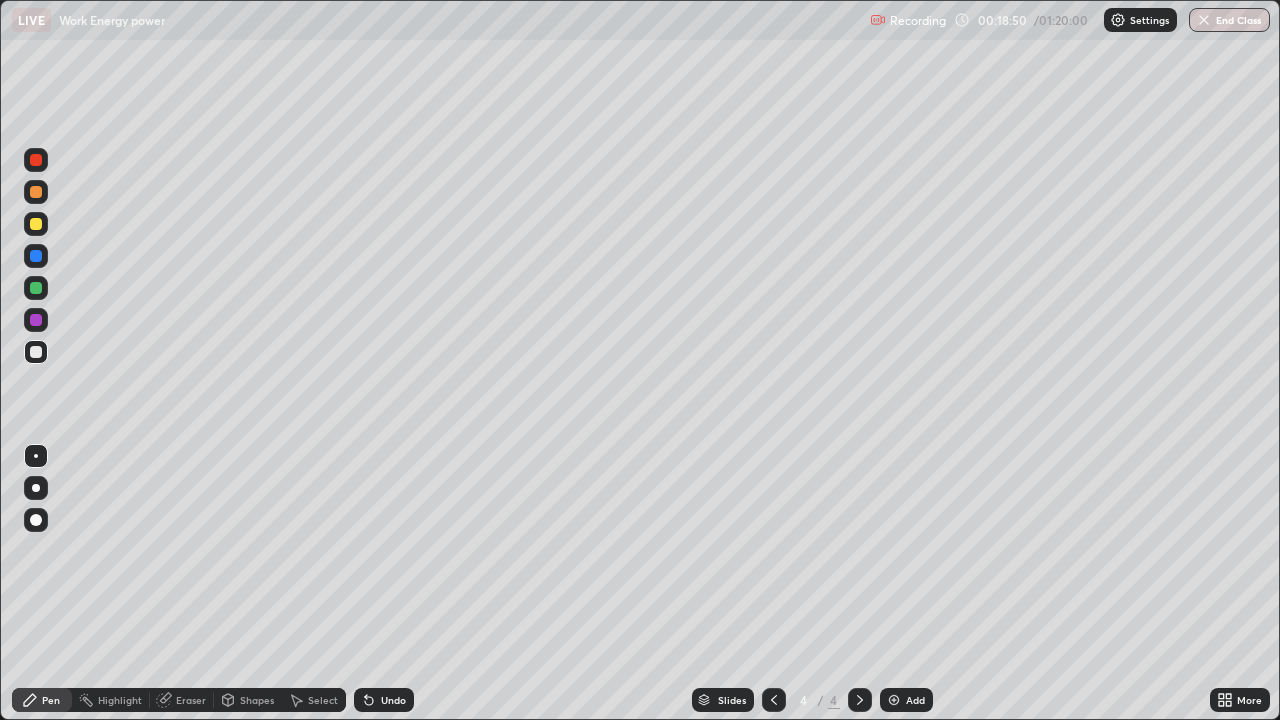 click at bounding box center [36, 224] 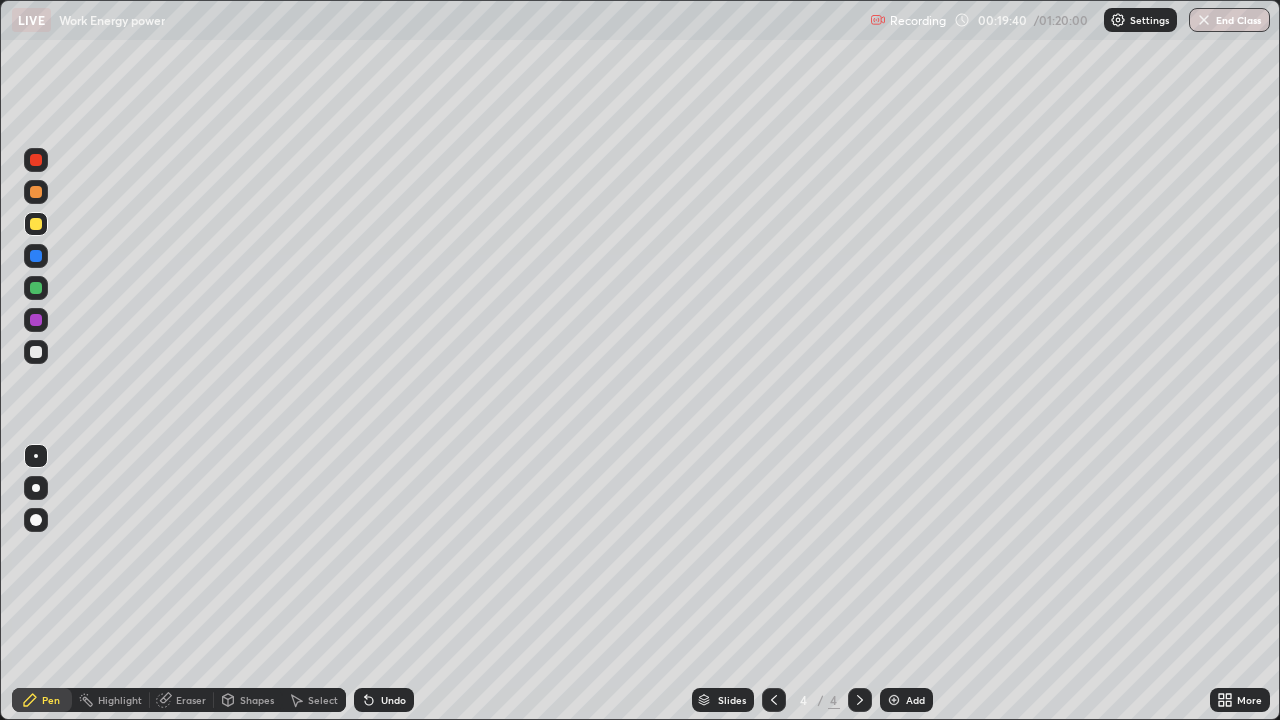 click at bounding box center [36, 352] 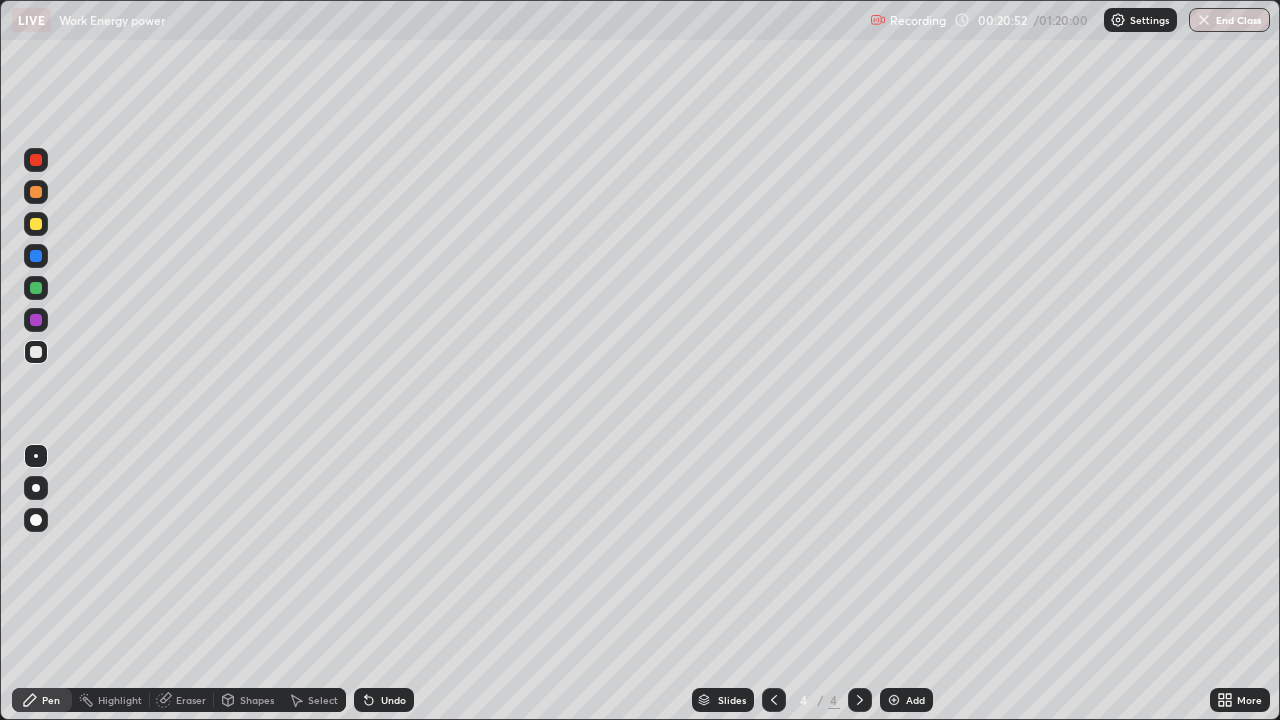 click at bounding box center (36, 288) 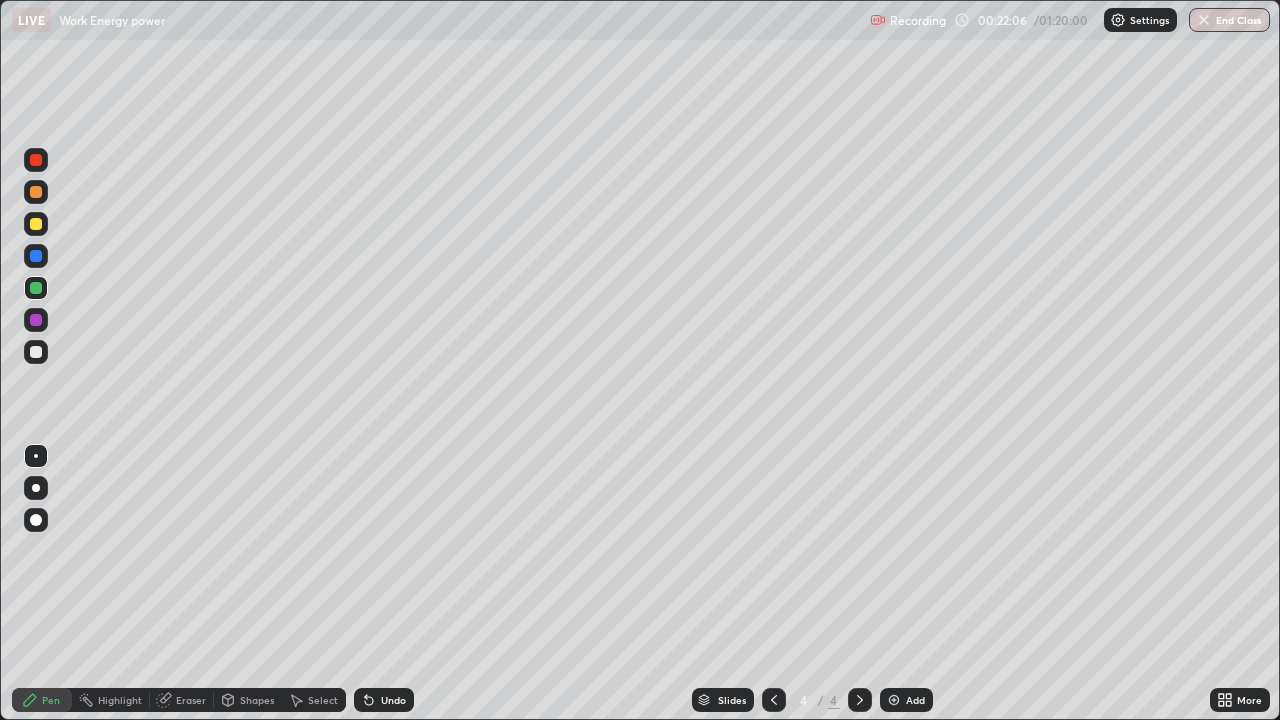 click on "Eraser" at bounding box center (191, 700) 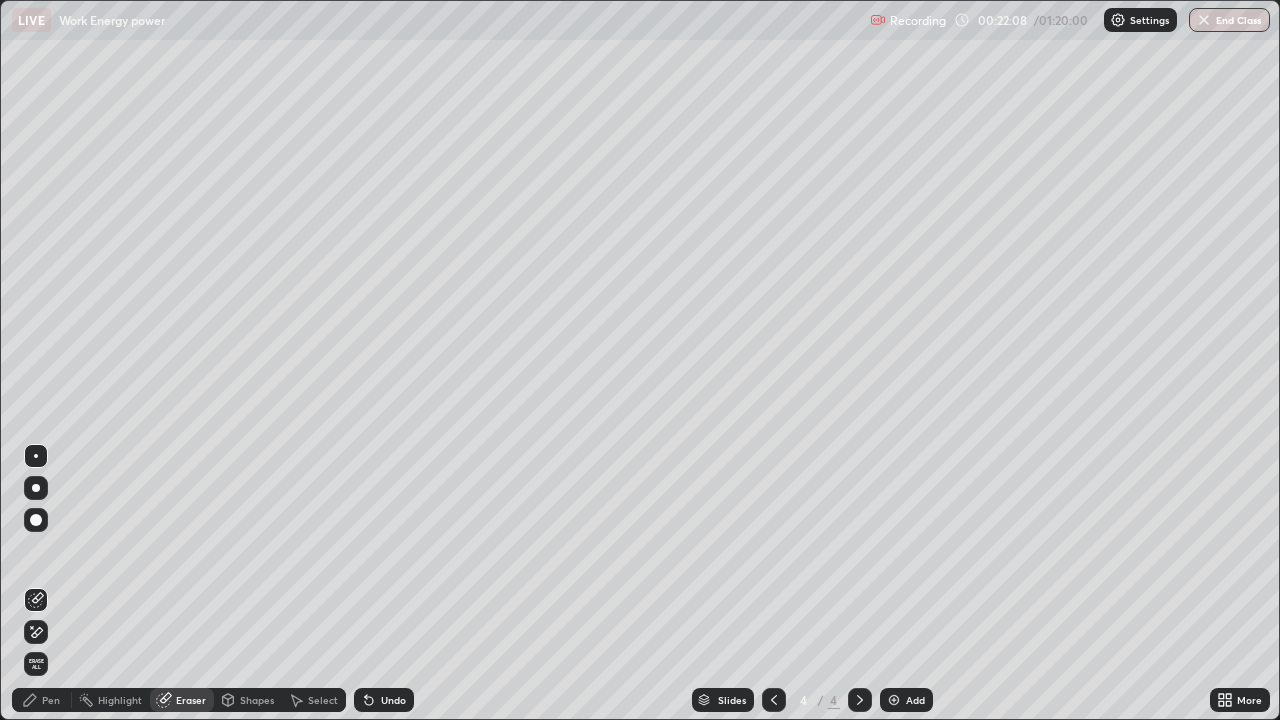 click on "Pen" at bounding box center (51, 700) 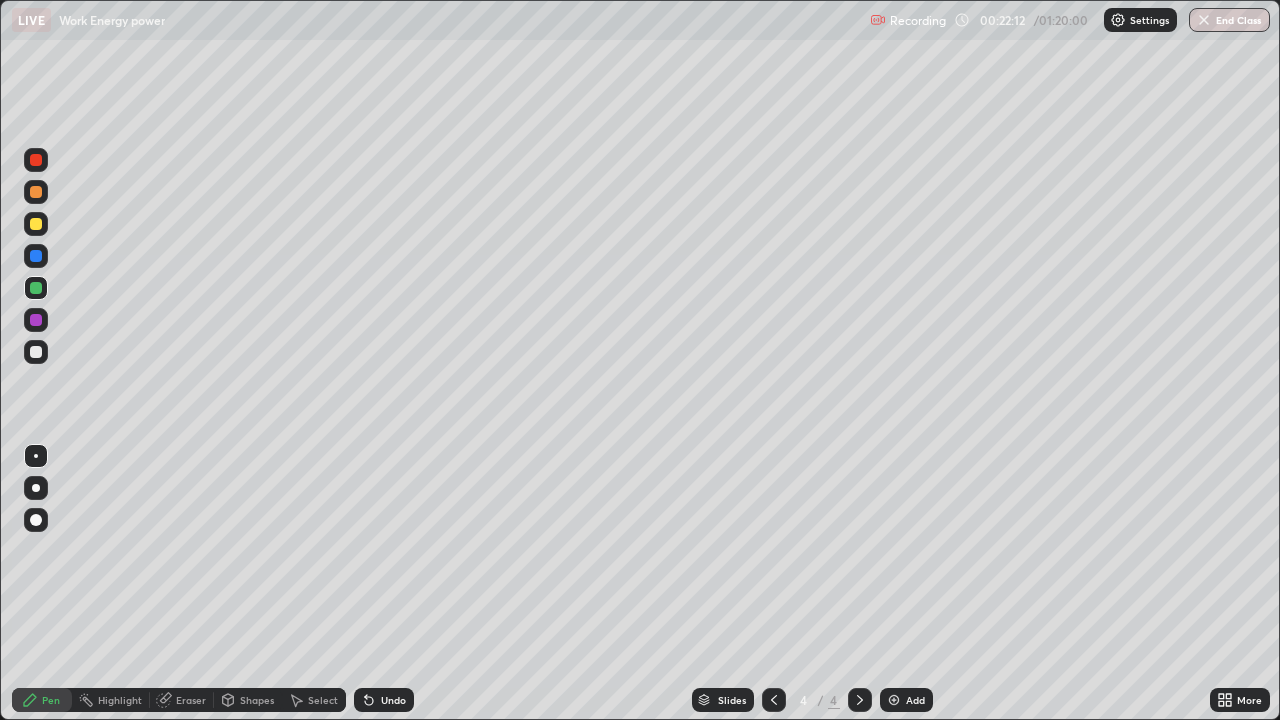 click on "Eraser" at bounding box center [182, 700] 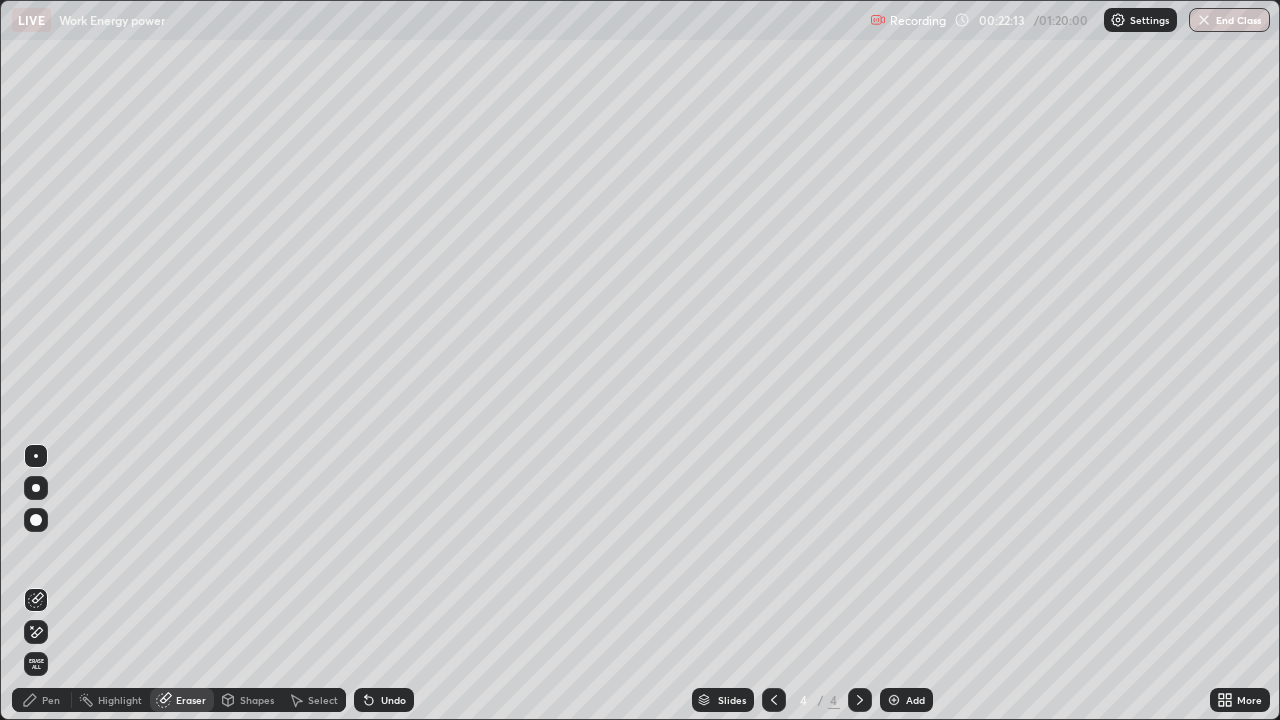 click on "Pen" at bounding box center [42, 700] 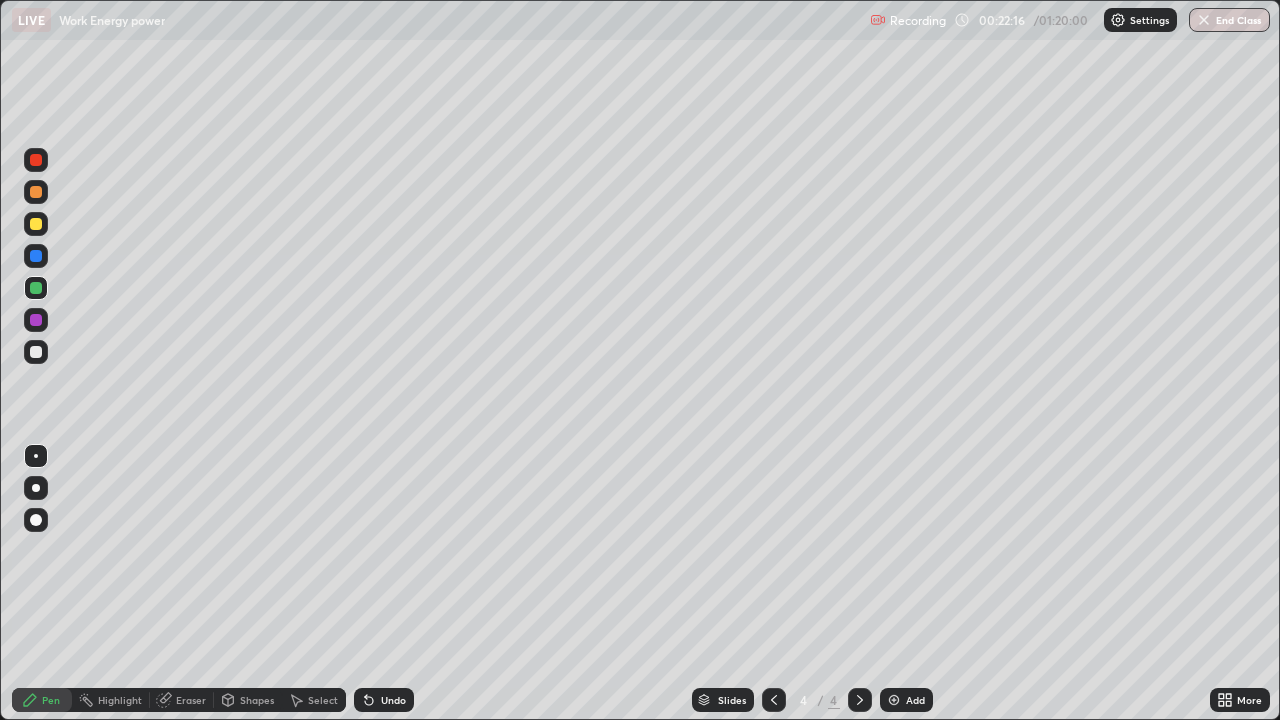 click on "Eraser" at bounding box center (191, 700) 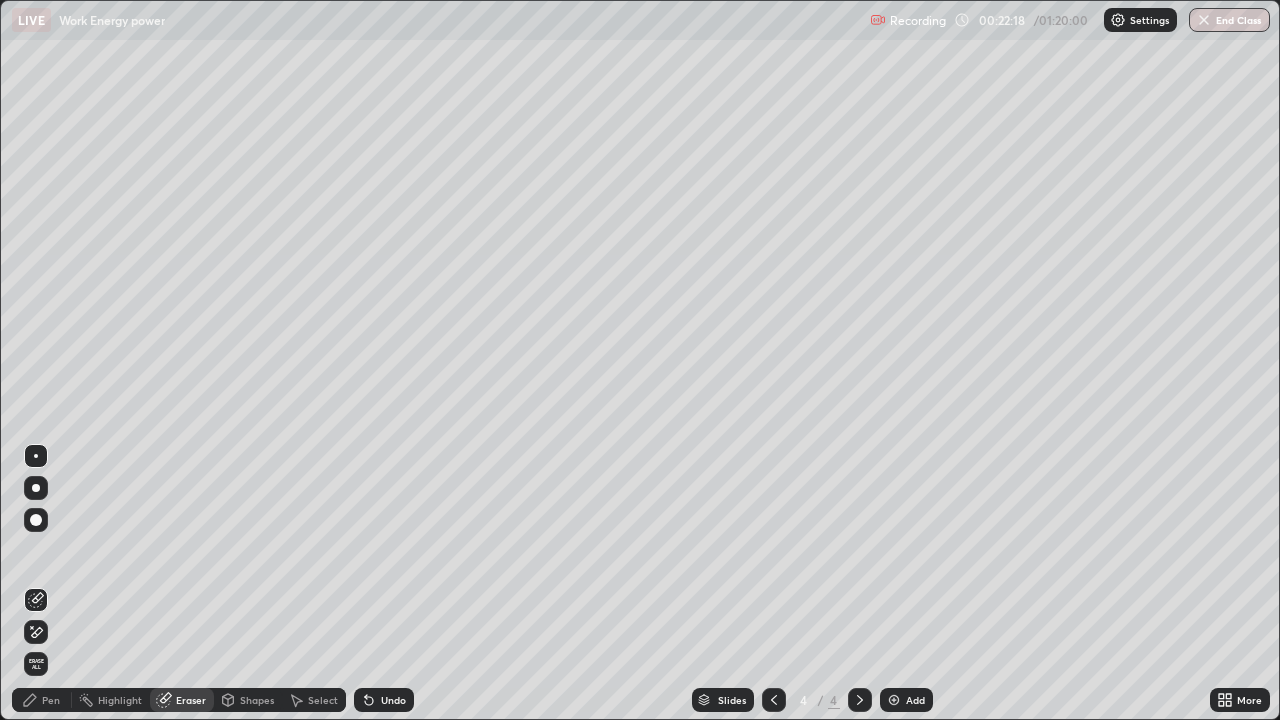 click on "Pen" at bounding box center (42, 700) 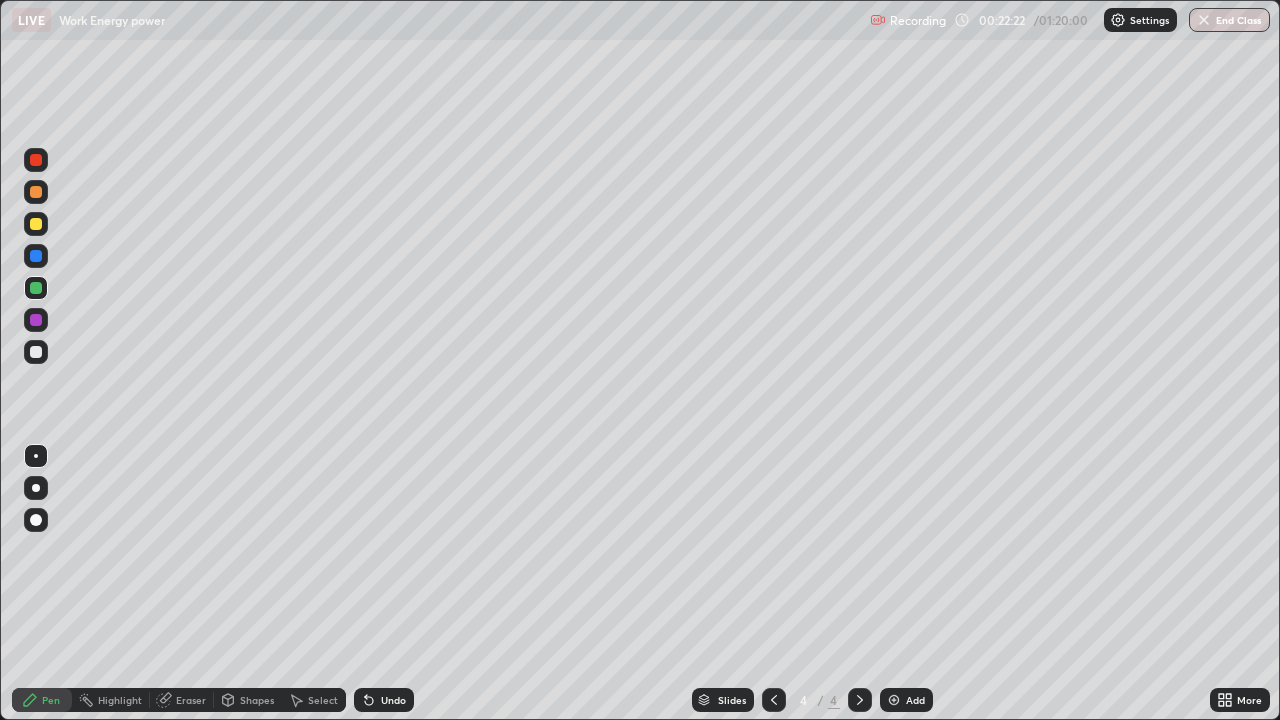 click on "Eraser" at bounding box center [191, 700] 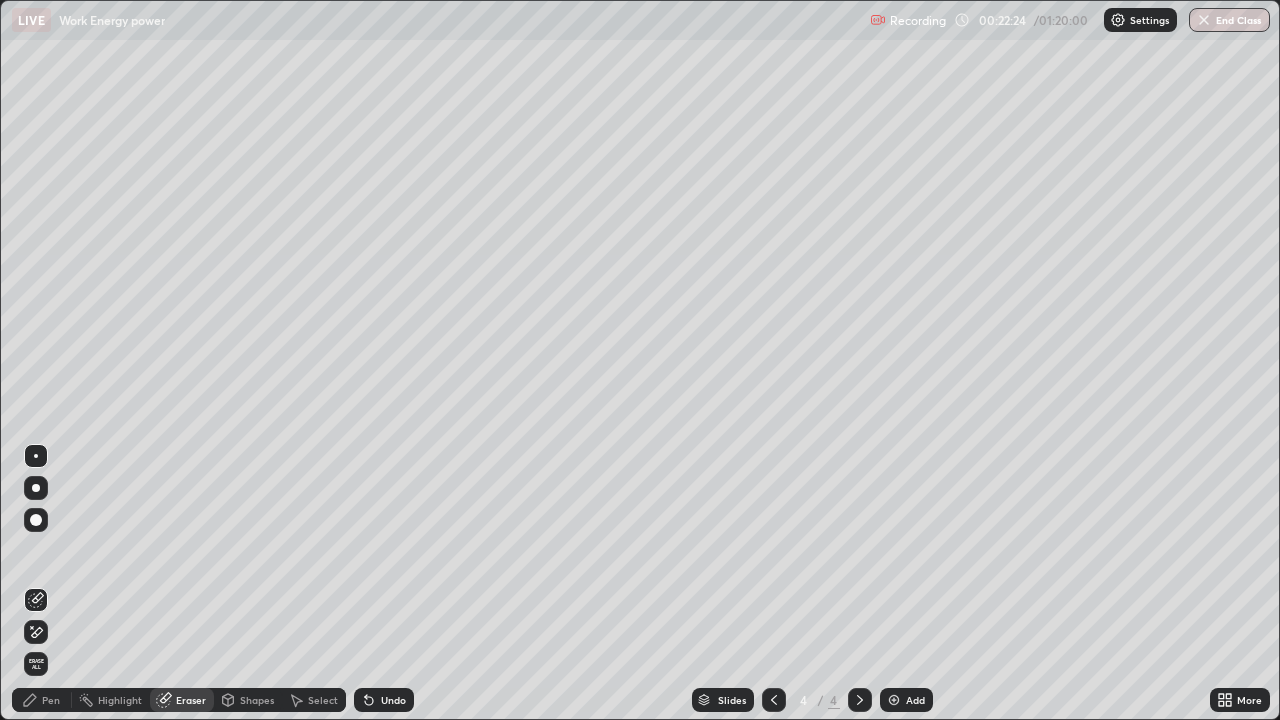 click 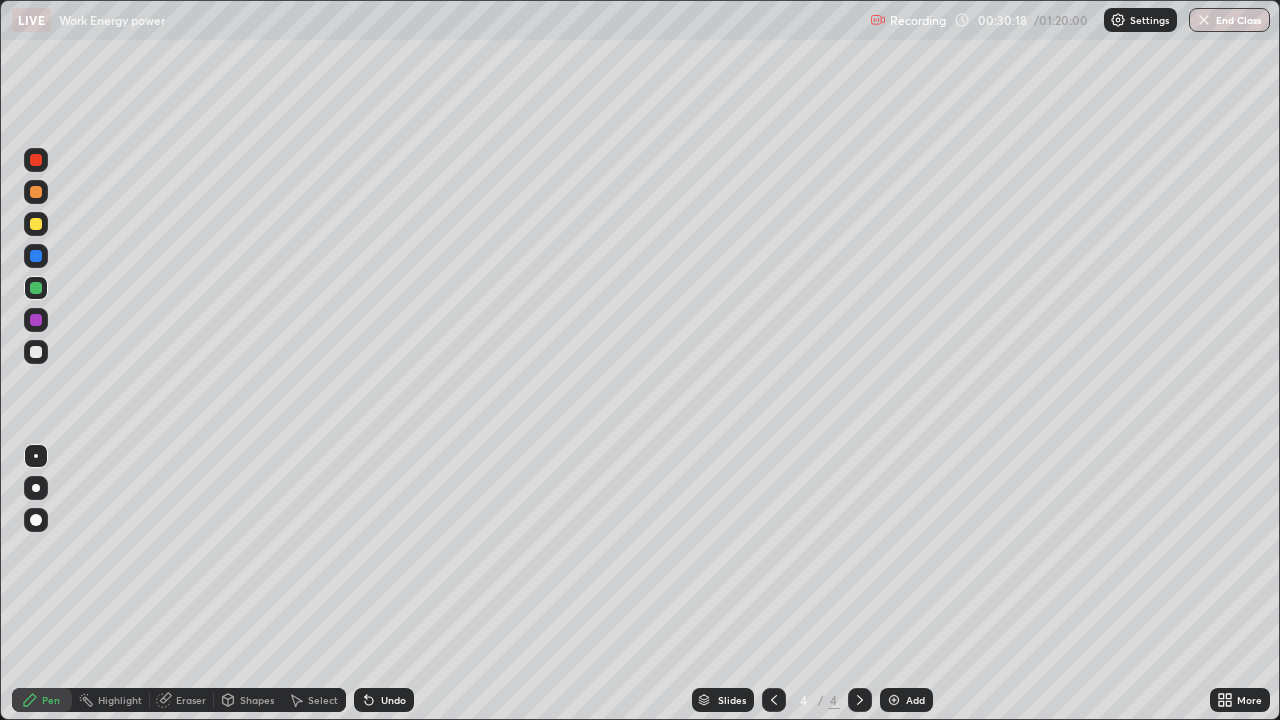 click at bounding box center [36, 224] 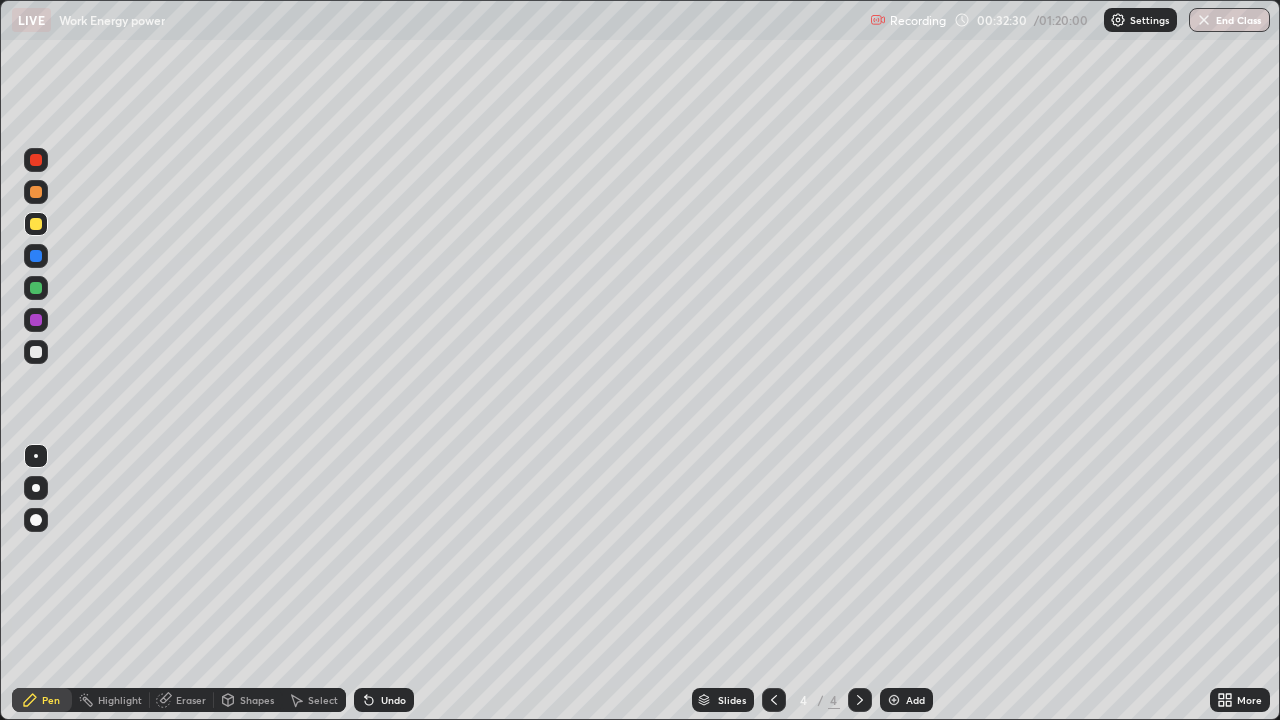 click on "Add" at bounding box center [906, 700] 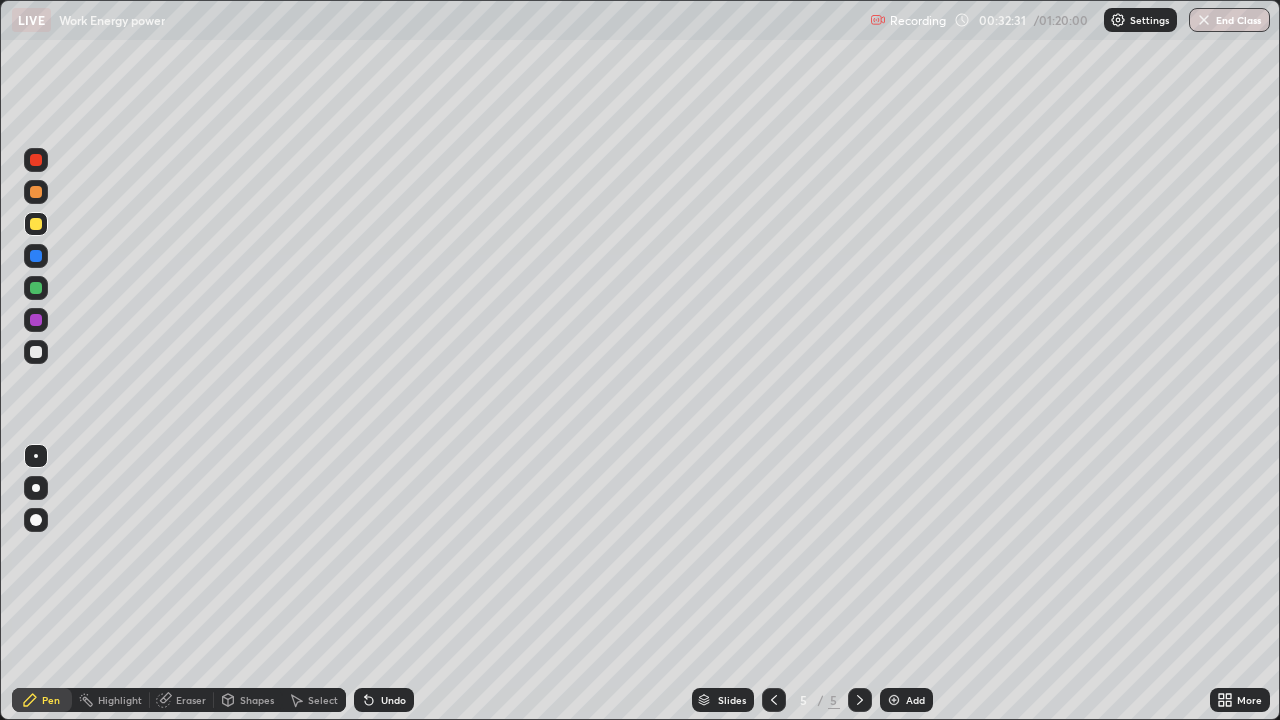 click at bounding box center [36, 192] 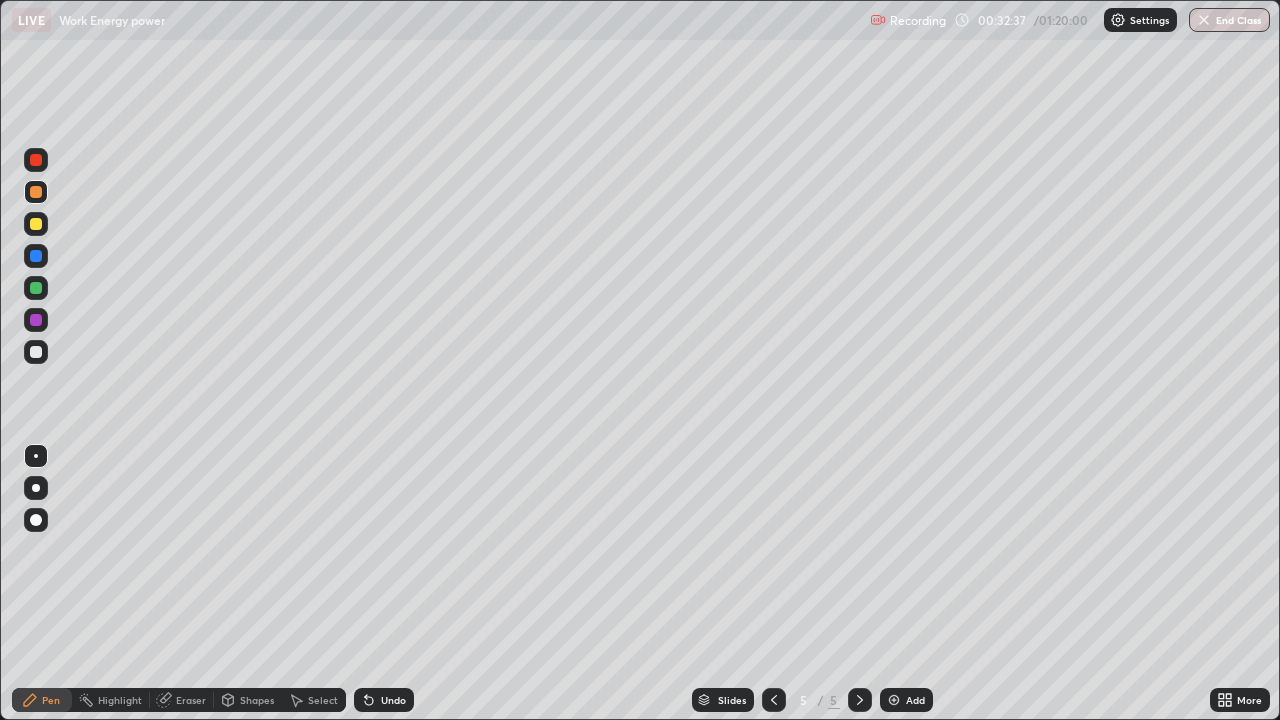 click 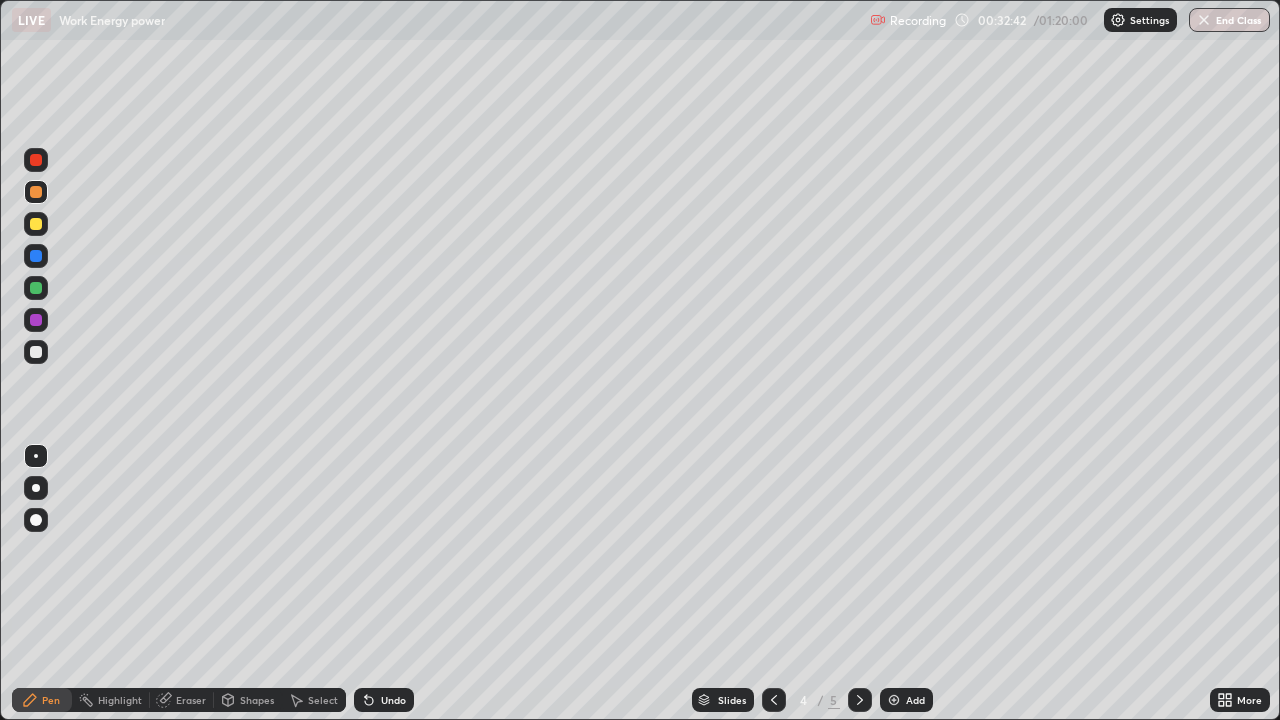 click 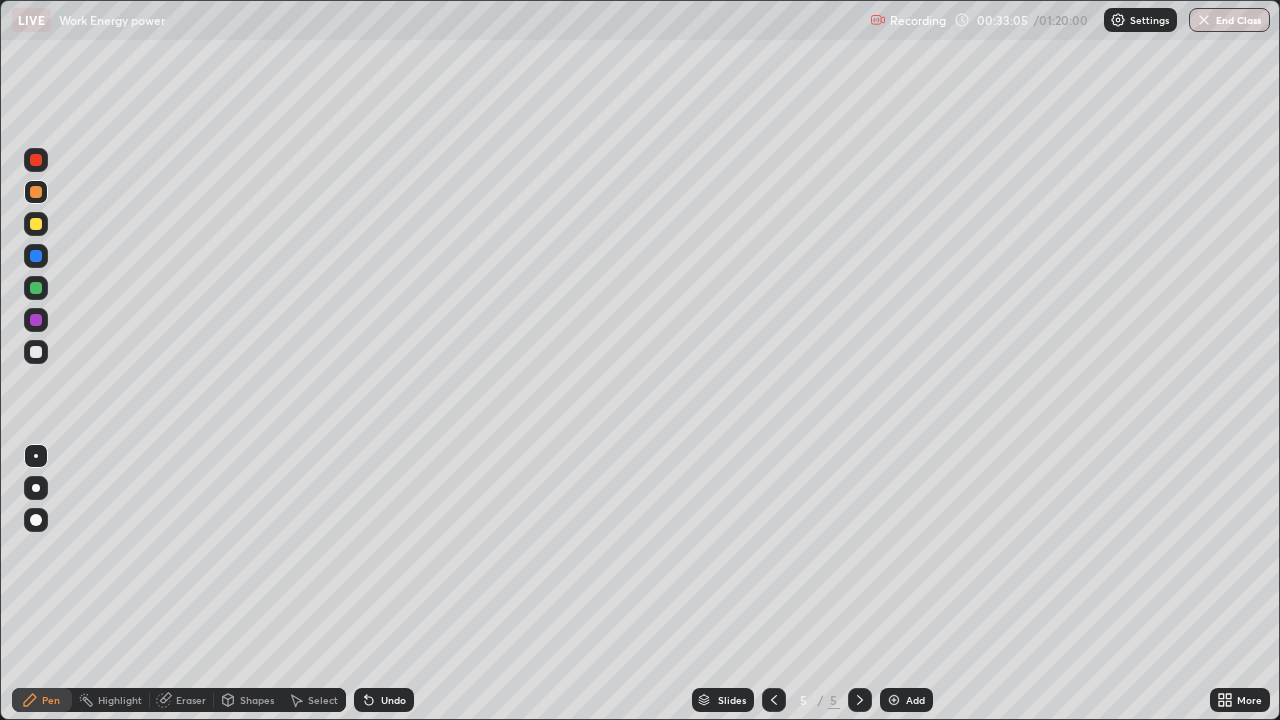 click at bounding box center [36, 352] 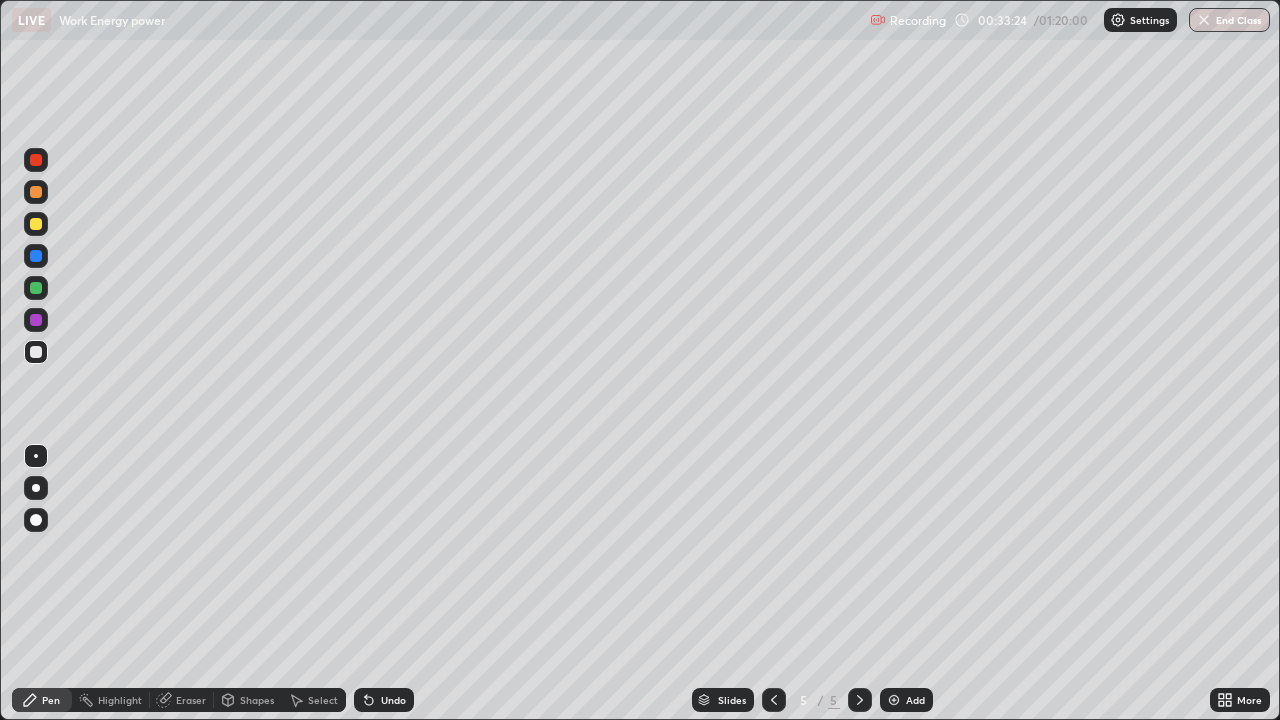 click at bounding box center (36, 224) 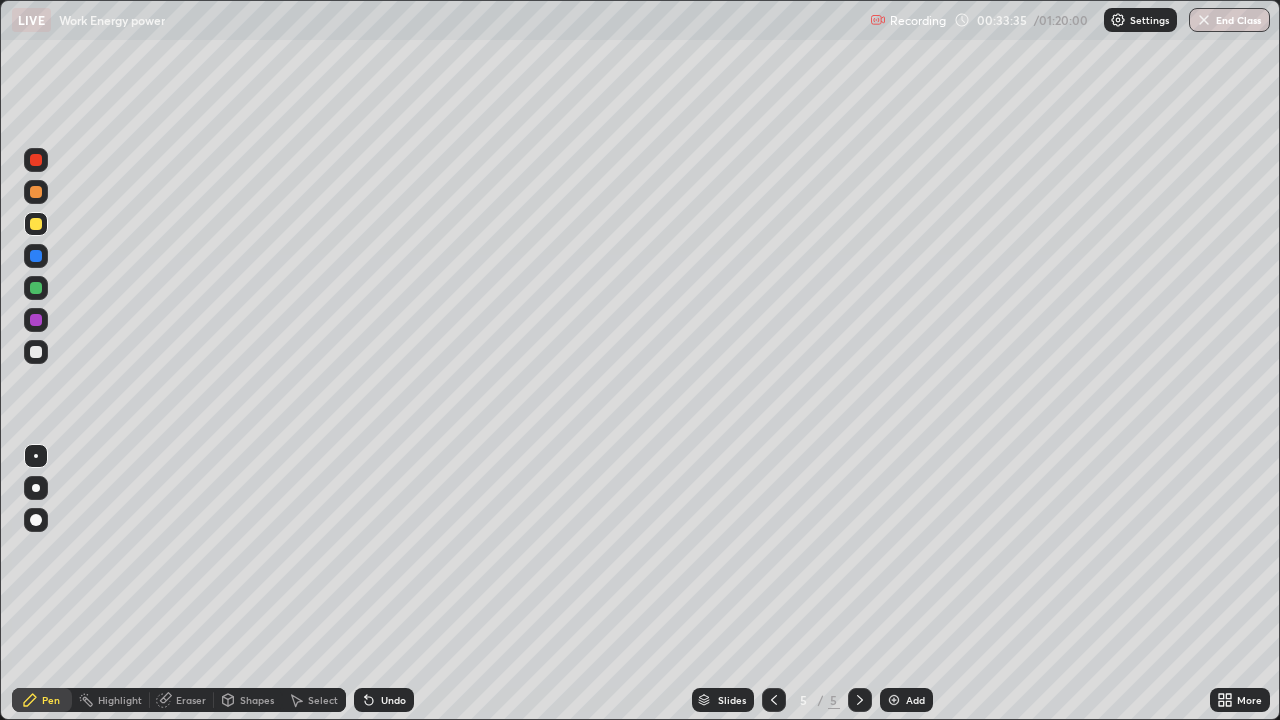 click at bounding box center [36, 160] 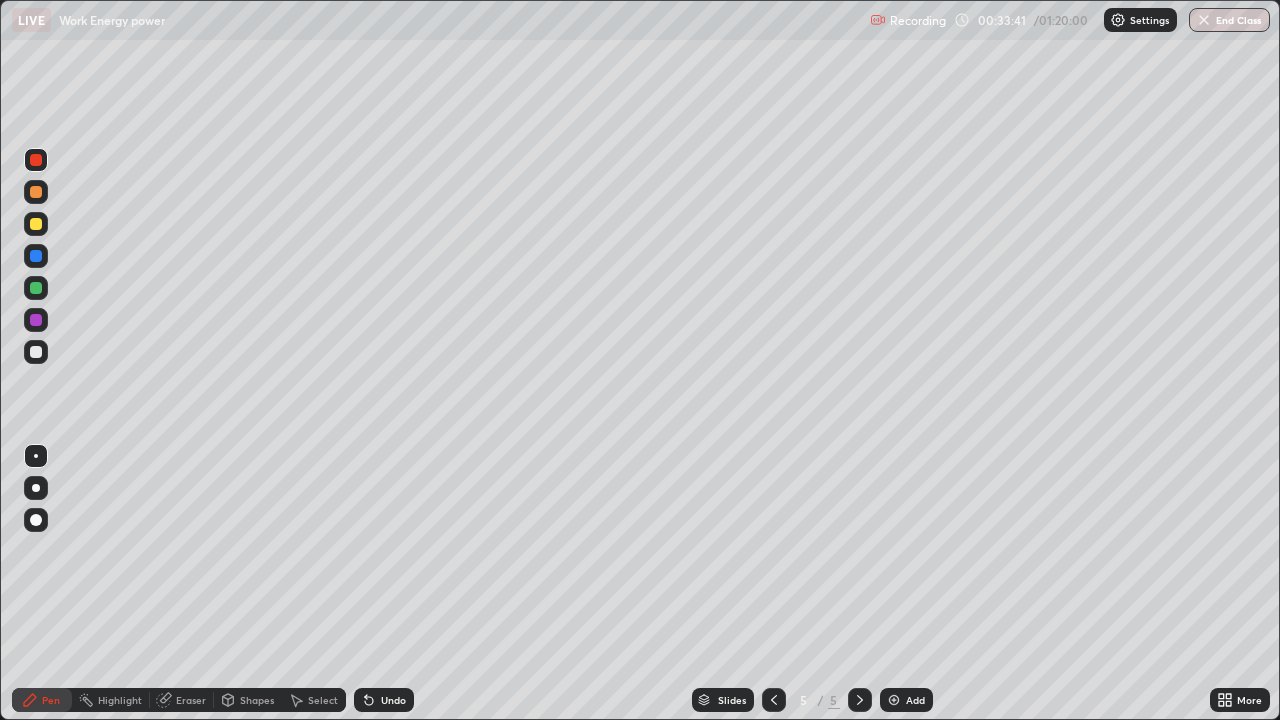 click at bounding box center (36, 352) 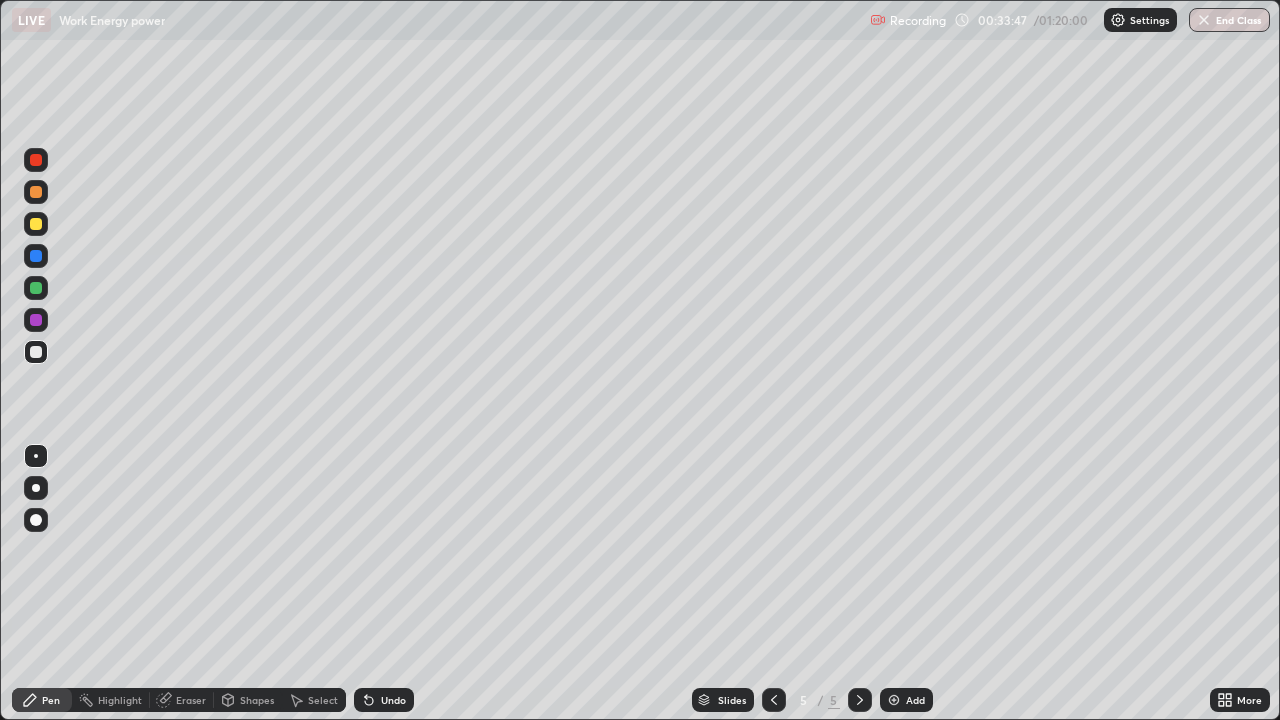 click on "Undo" at bounding box center (384, 700) 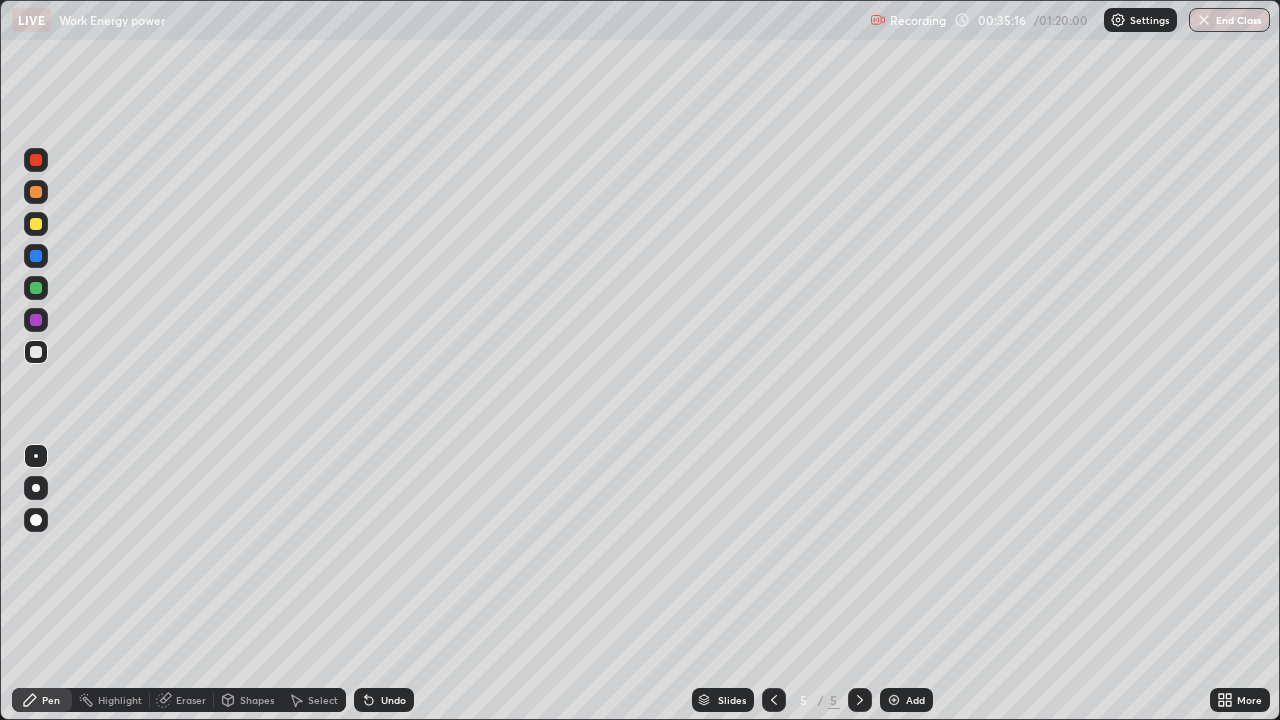 click at bounding box center [36, 256] 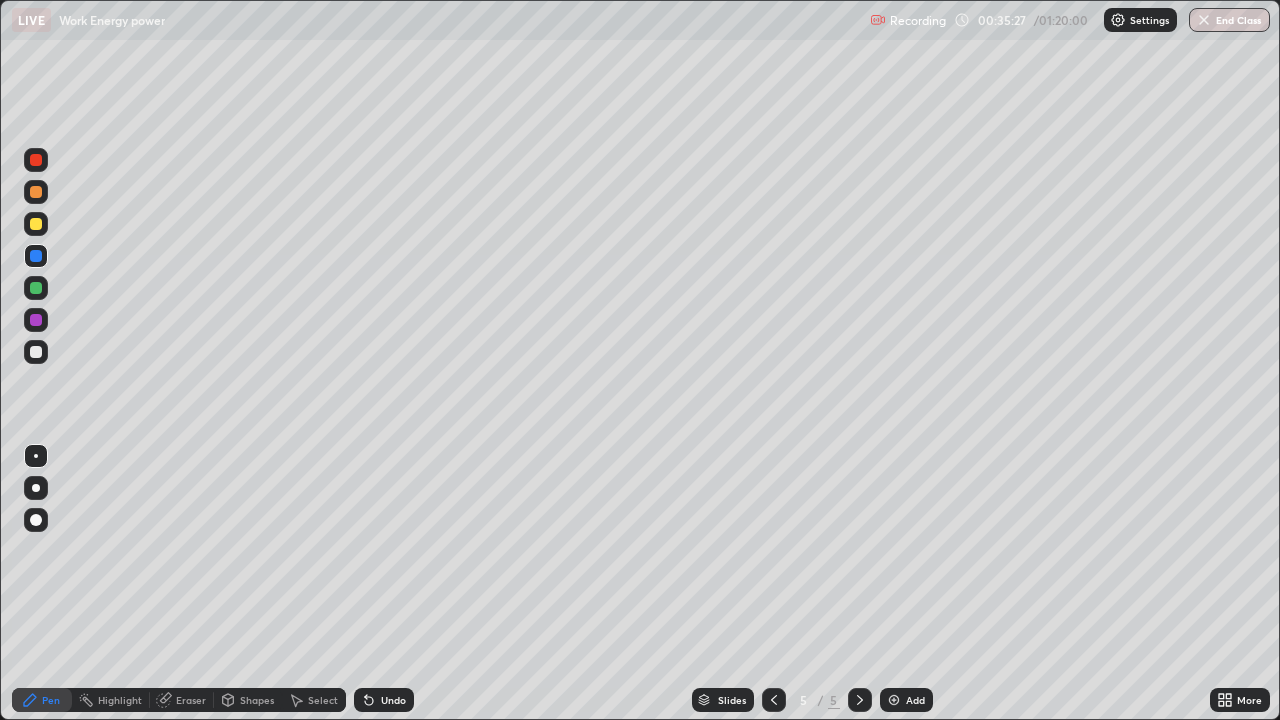click at bounding box center [36, 320] 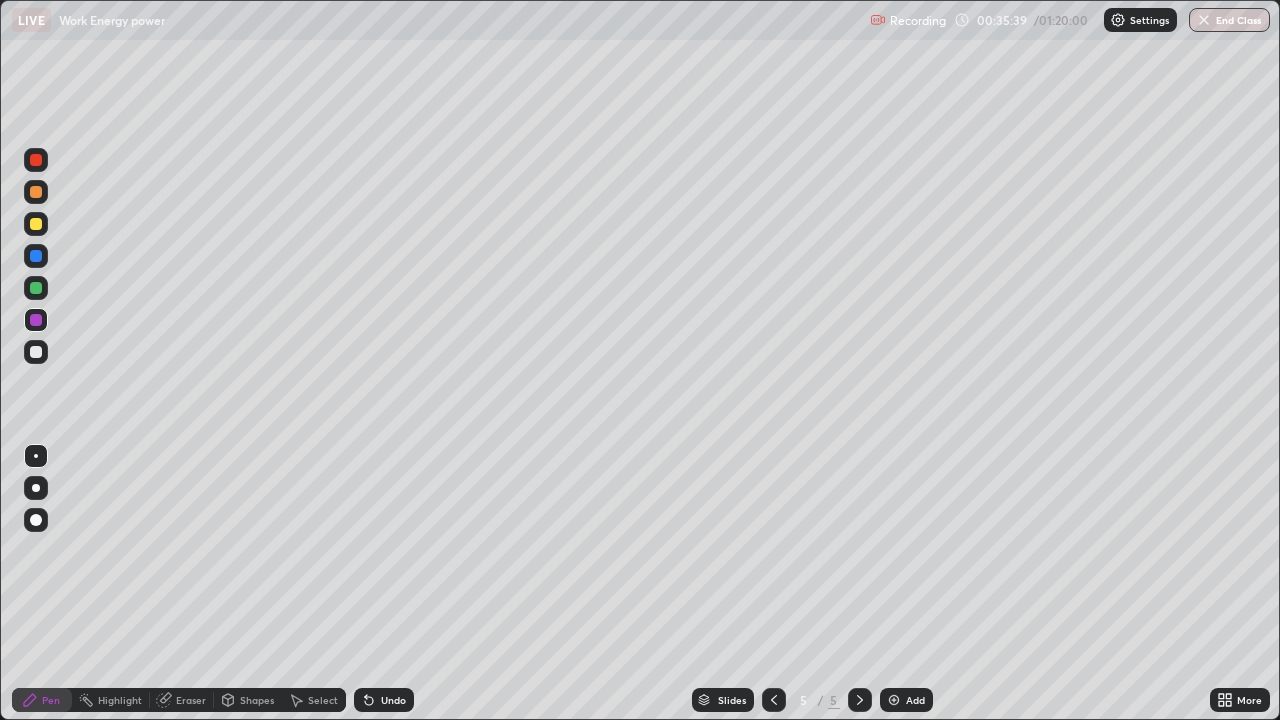 click at bounding box center [36, 256] 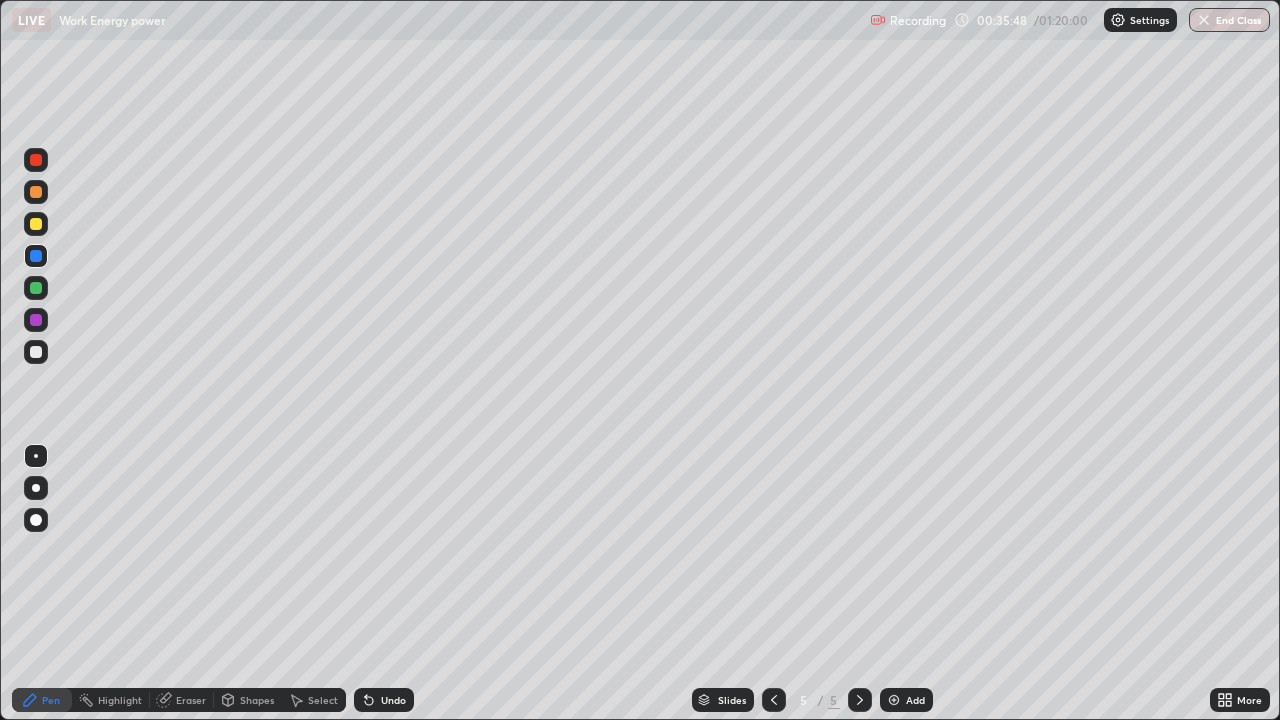 click 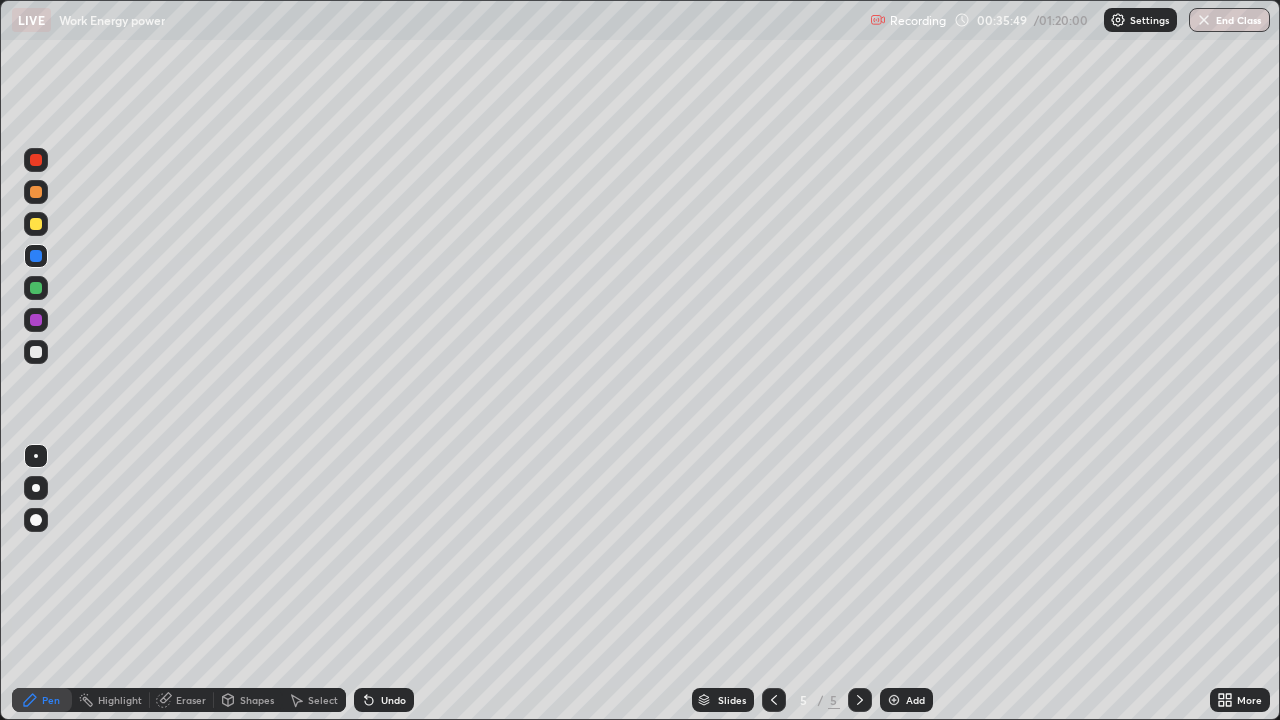 click 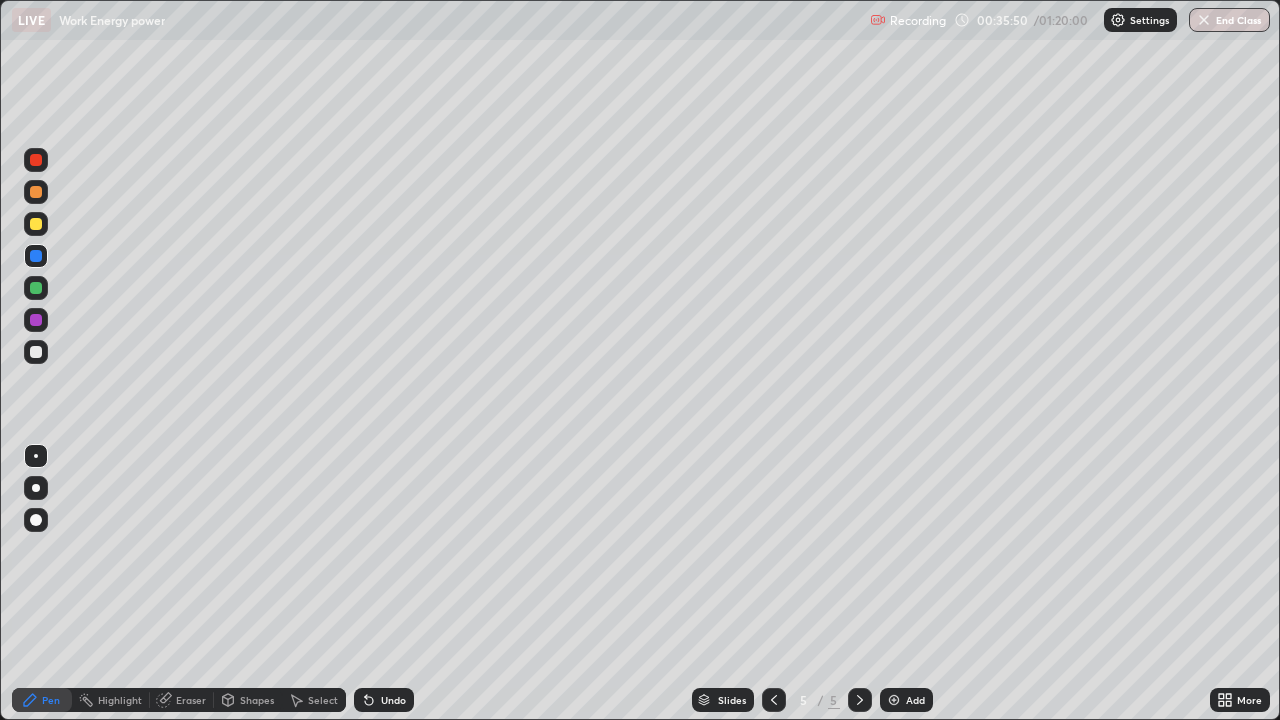 click 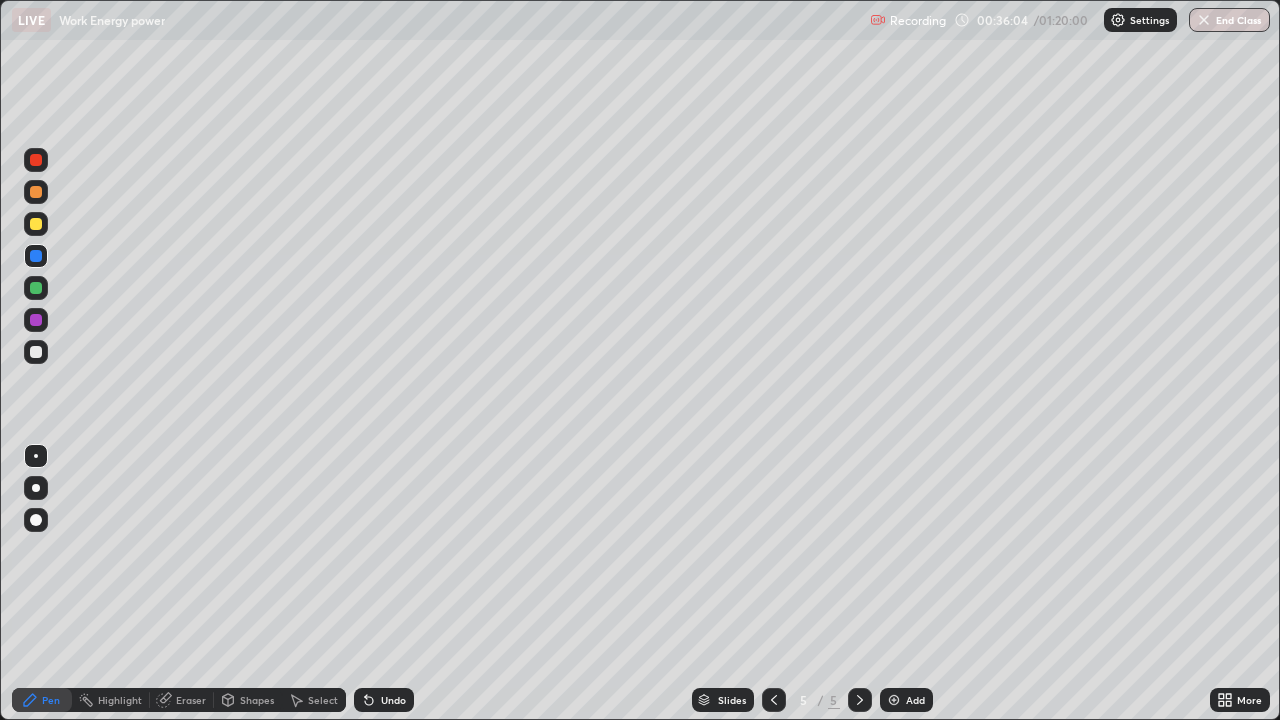 click at bounding box center [36, 352] 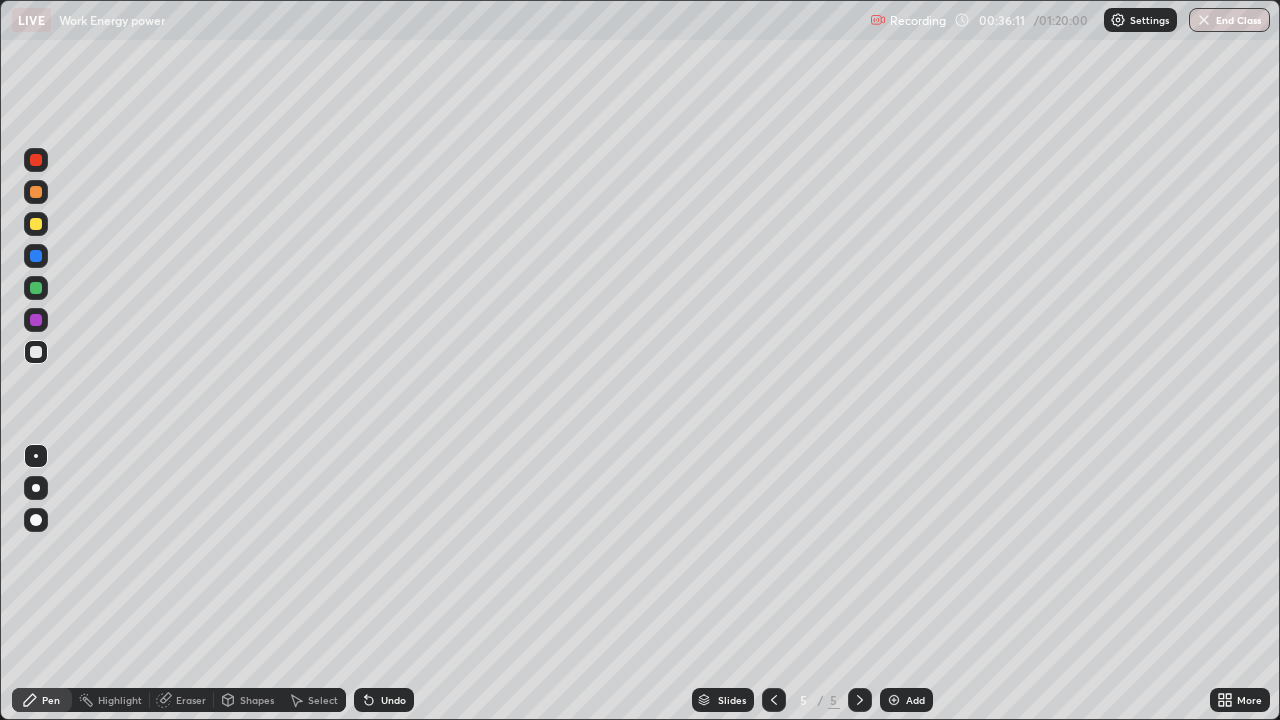 click on "Eraser" at bounding box center [182, 700] 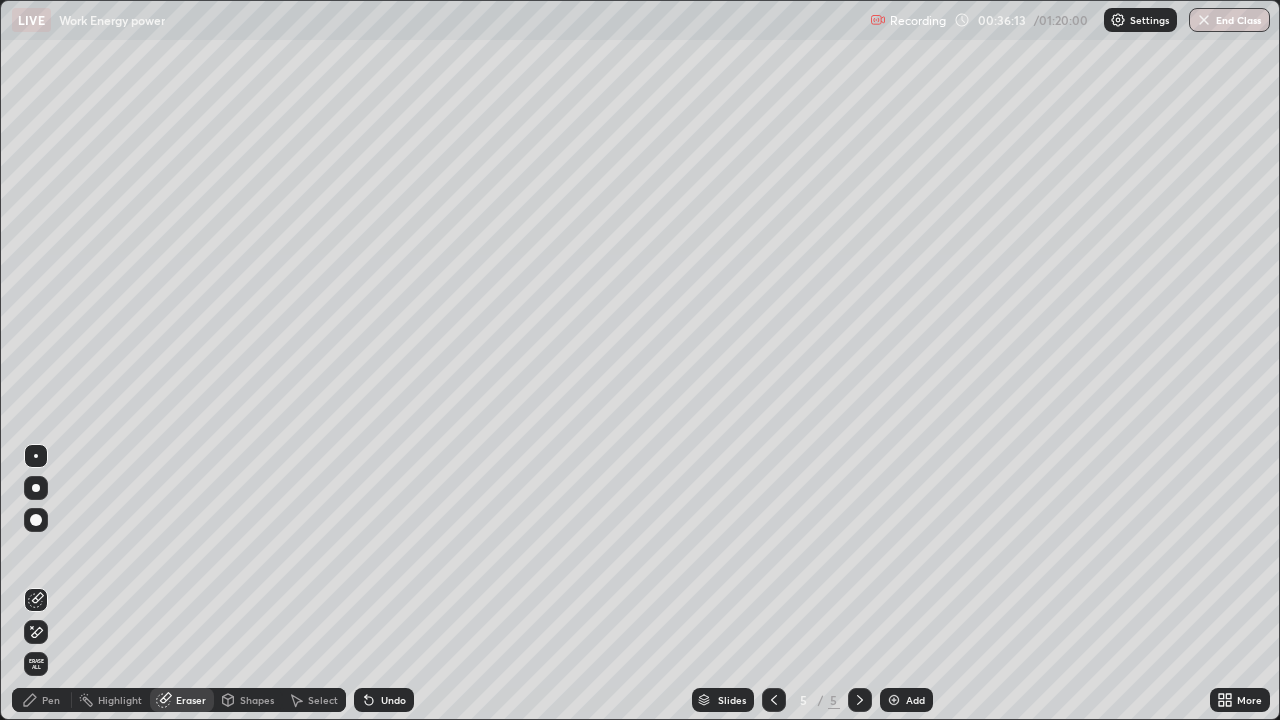 click on "Pen" at bounding box center [51, 700] 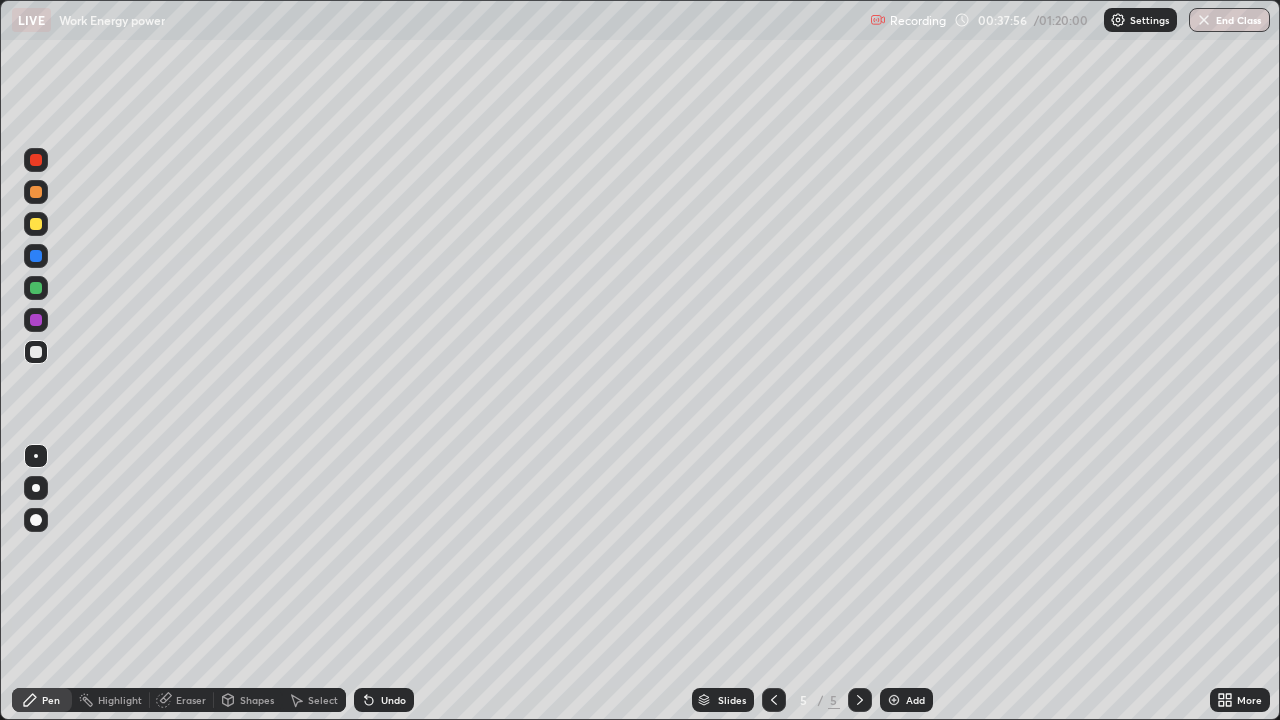 click at bounding box center (36, 288) 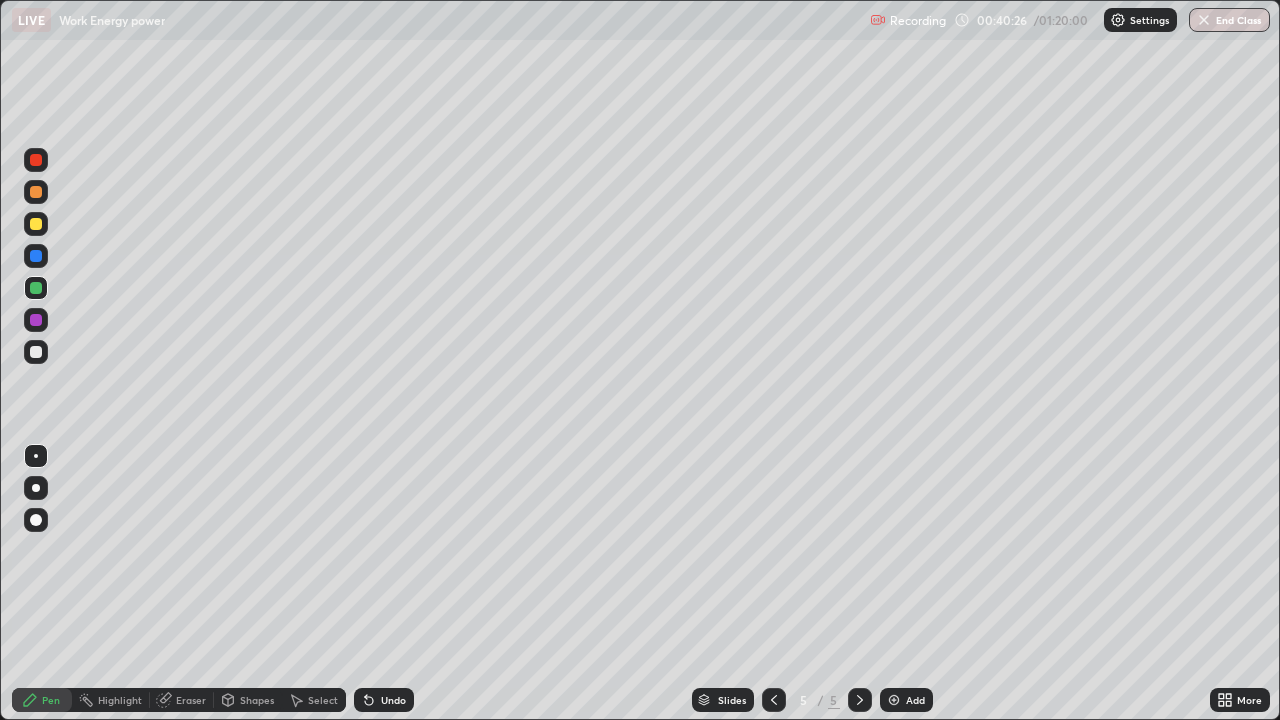 click at bounding box center (36, 352) 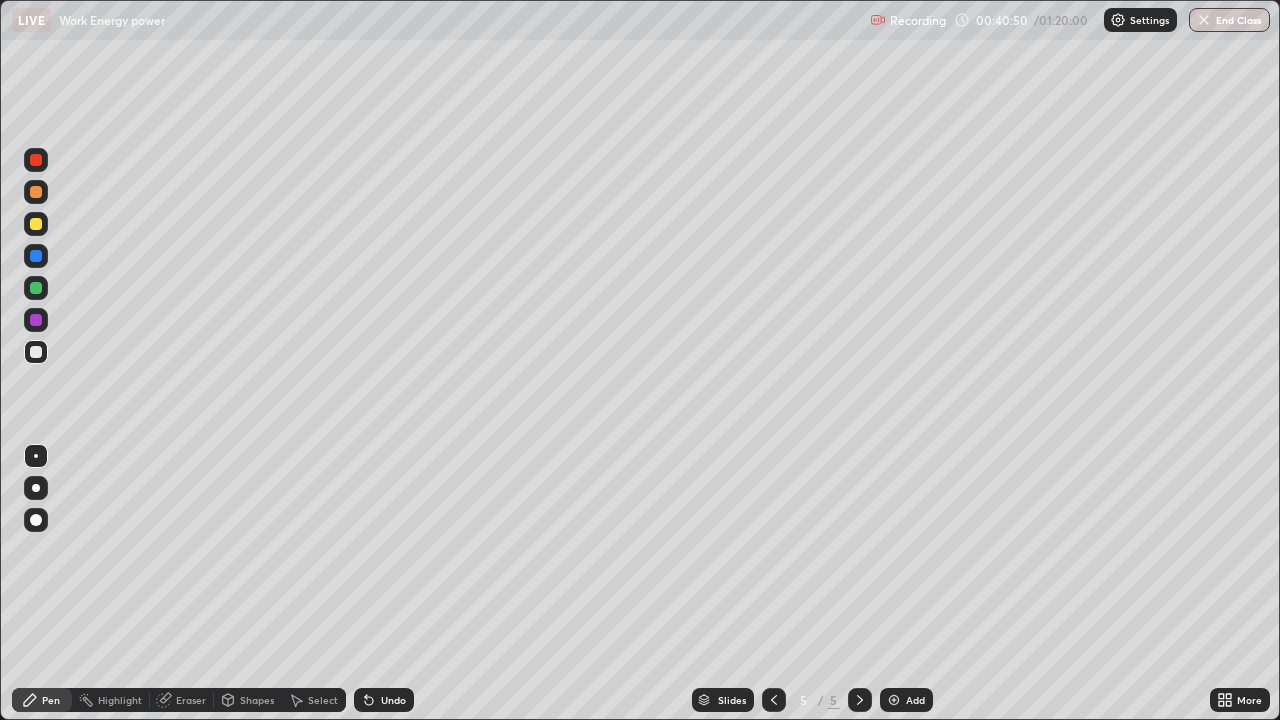 click at bounding box center (36, 288) 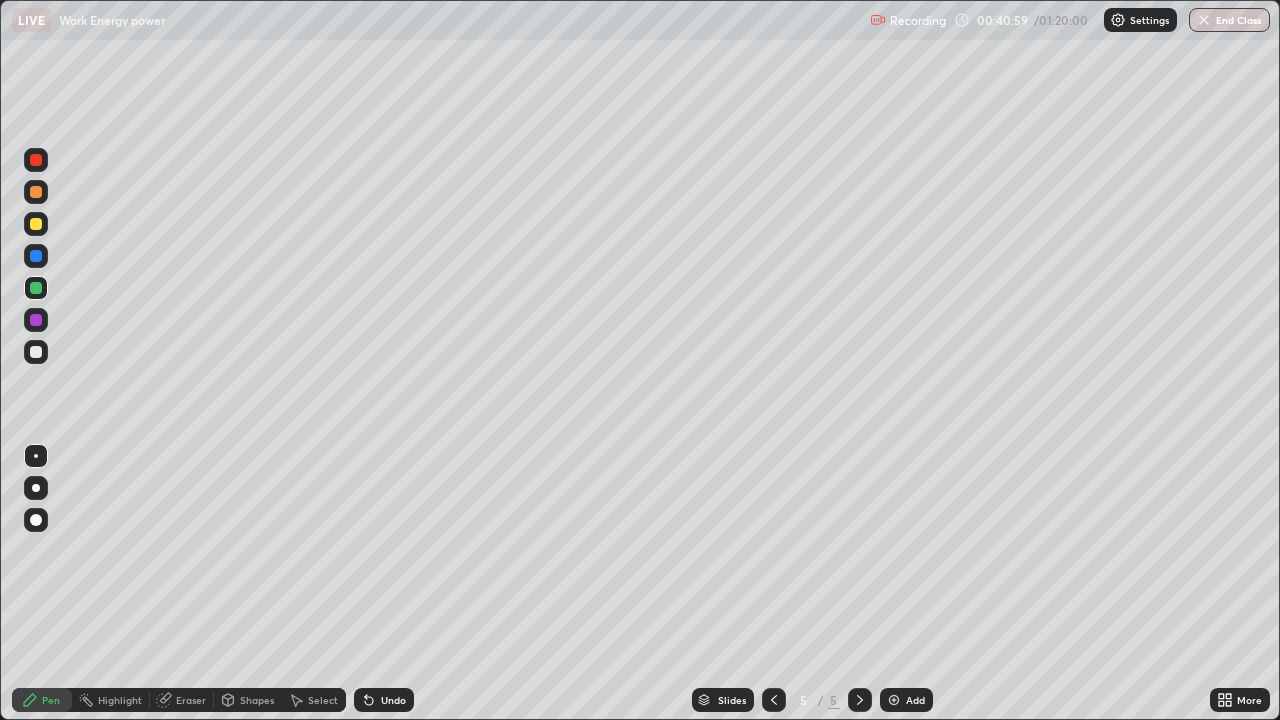 click at bounding box center [36, 352] 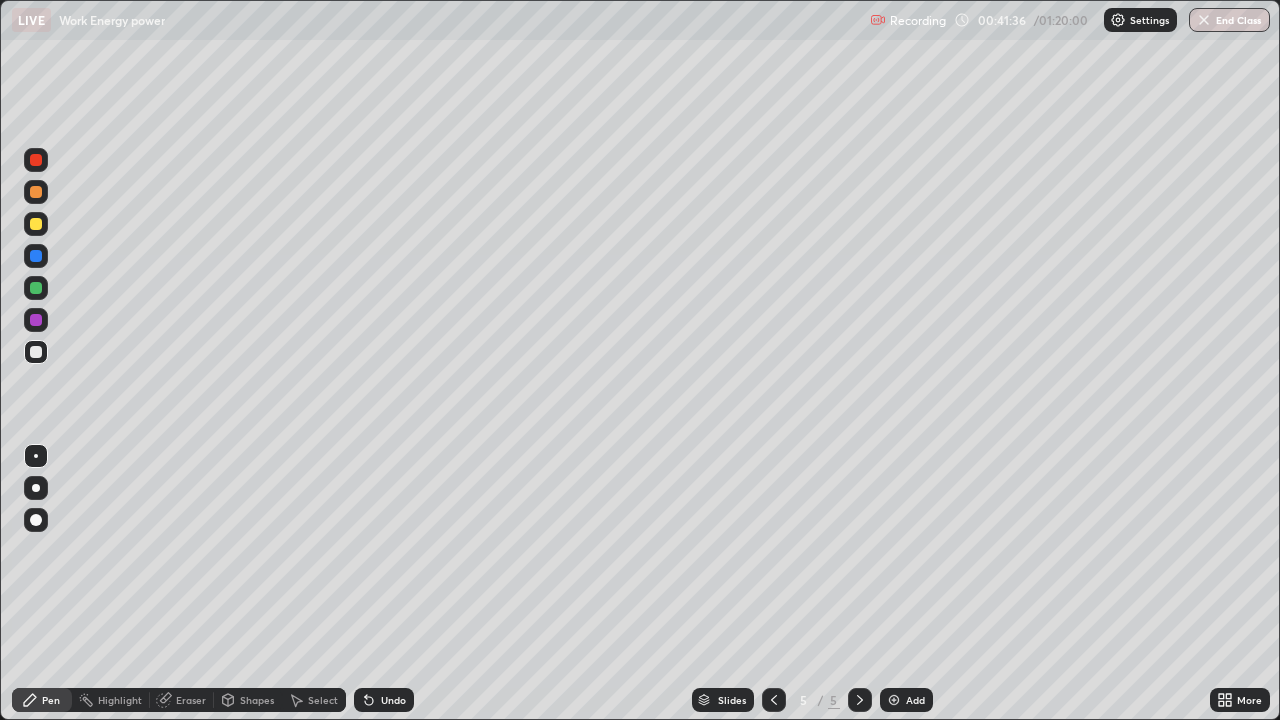 click at bounding box center [36, 288] 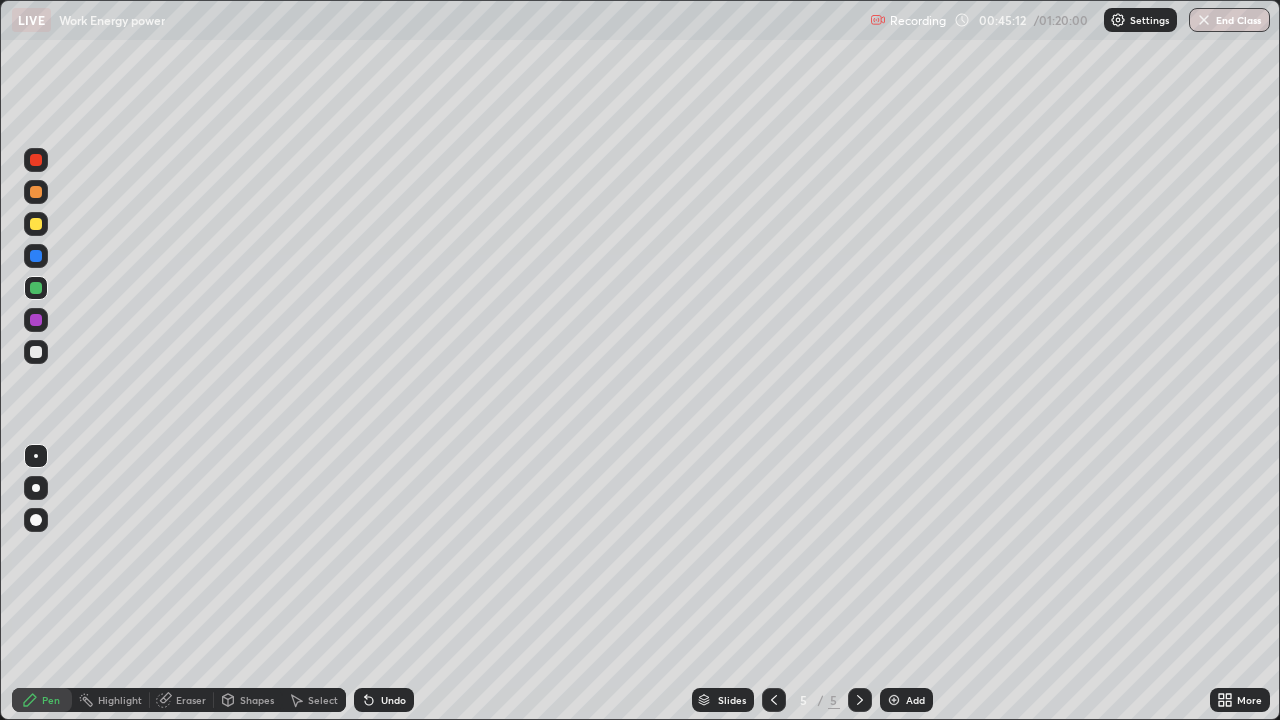 click on "Eraser" at bounding box center (182, 700) 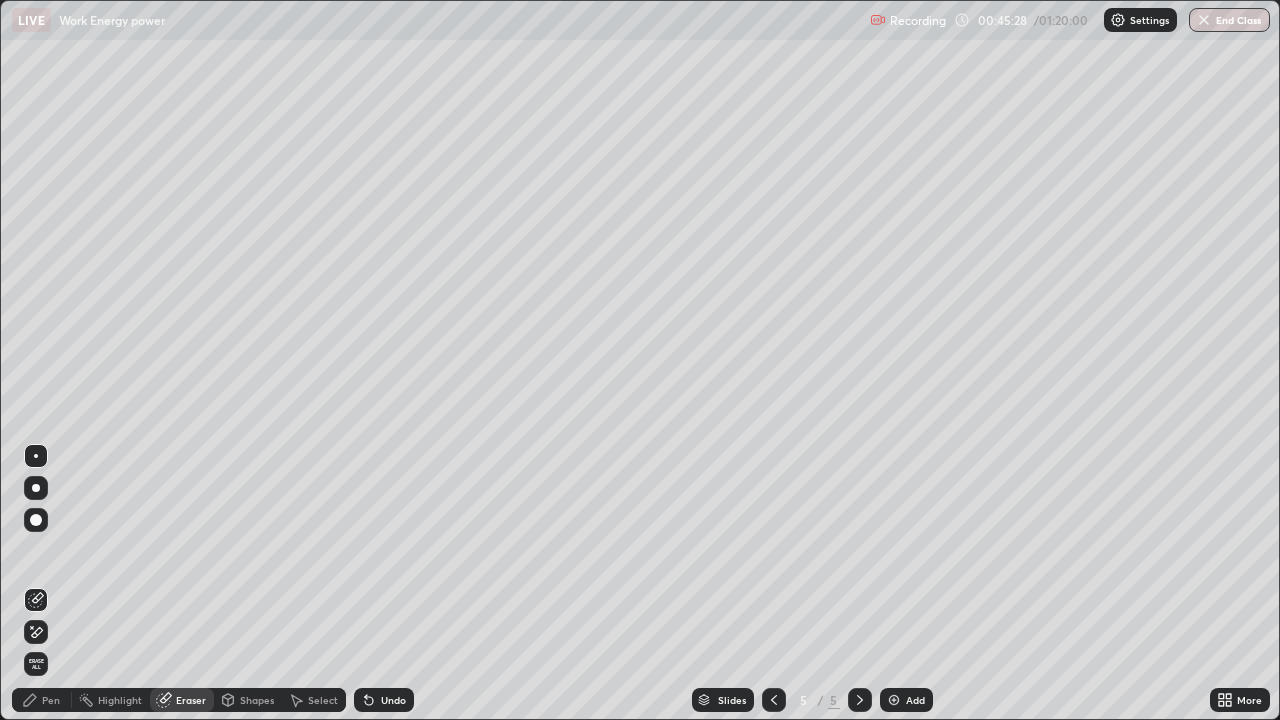 click at bounding box center [894, 700] 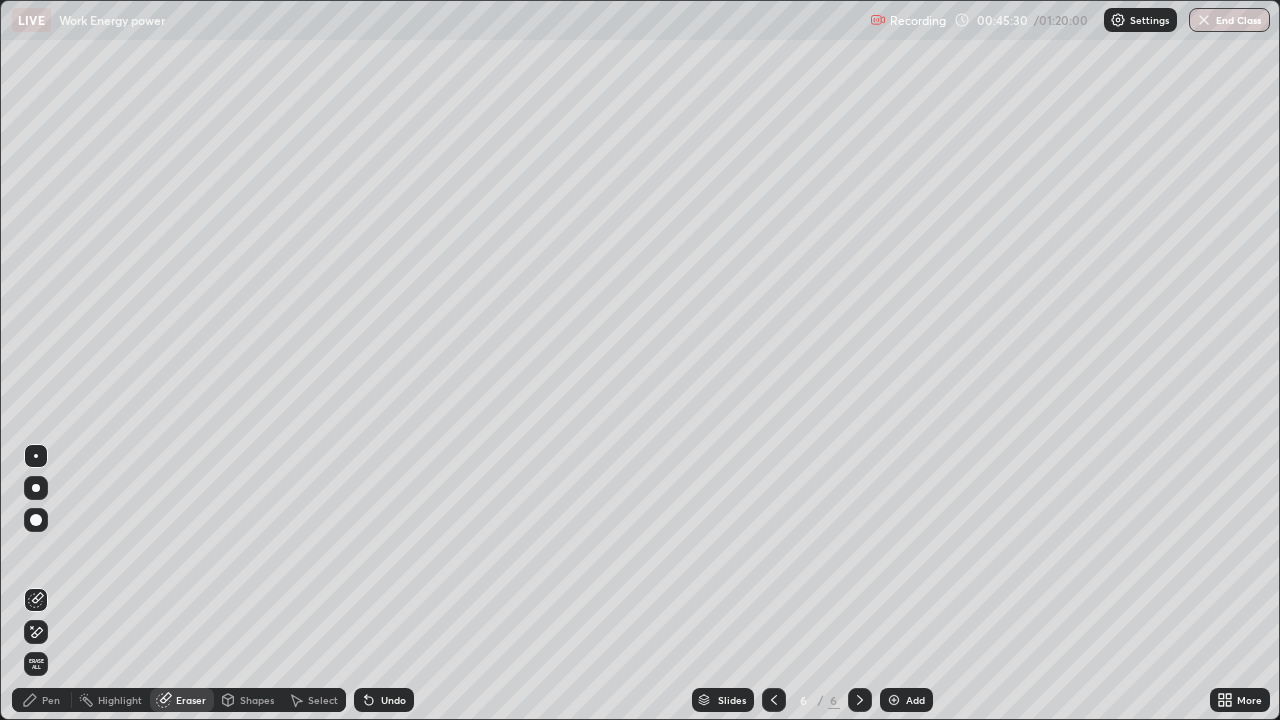 click on "Pen" at bounding box center [51, 700] 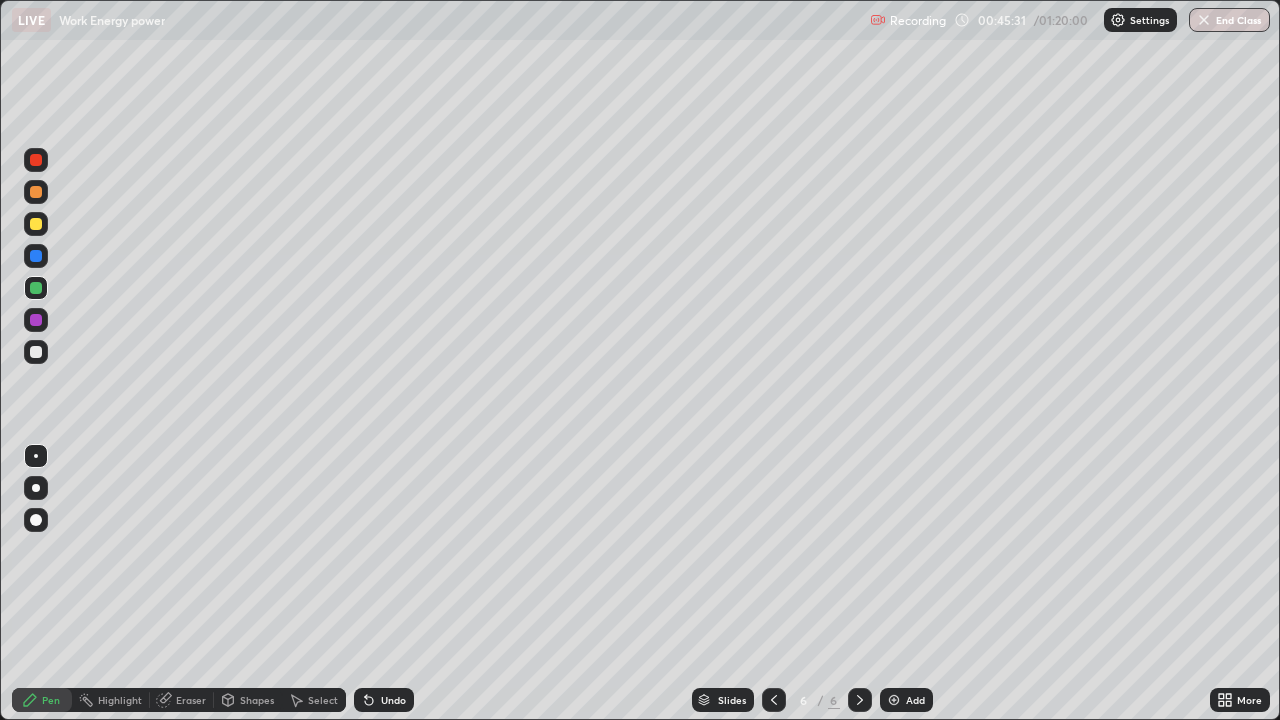 click at bounding box center (36, 352) 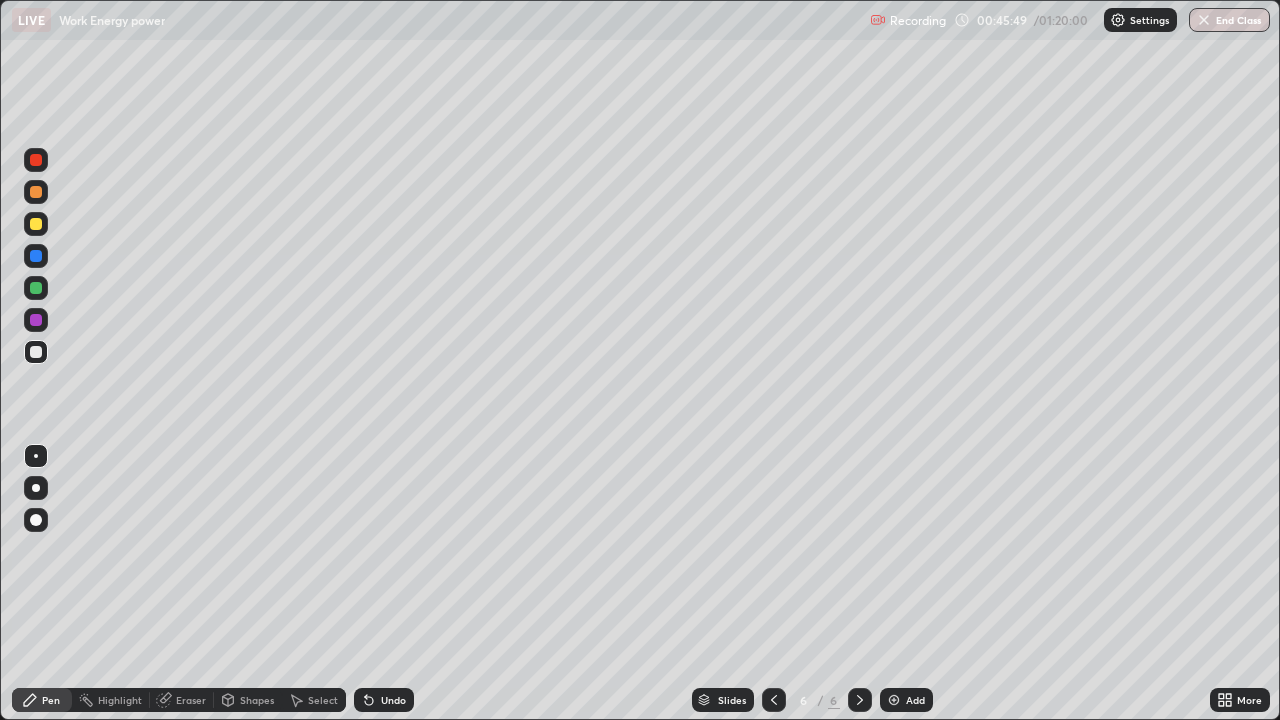 click at bounding box center (36, 352) 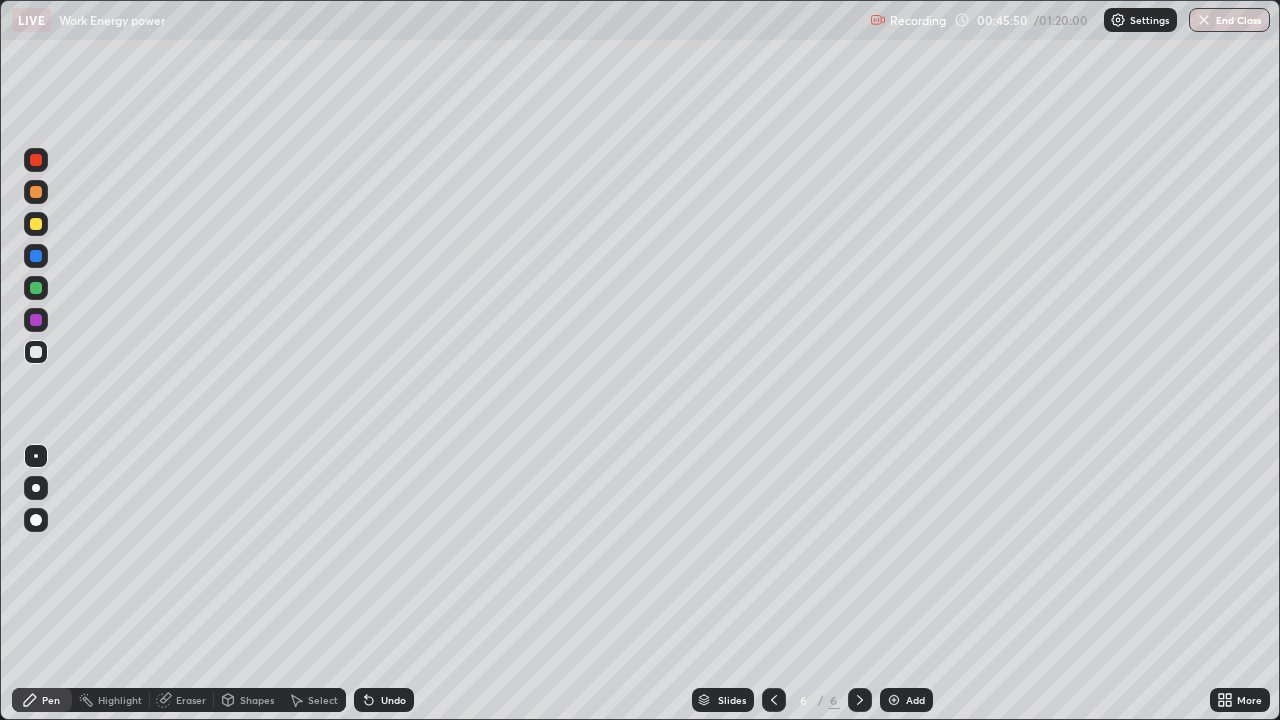 click at bounding box center (36, 320) 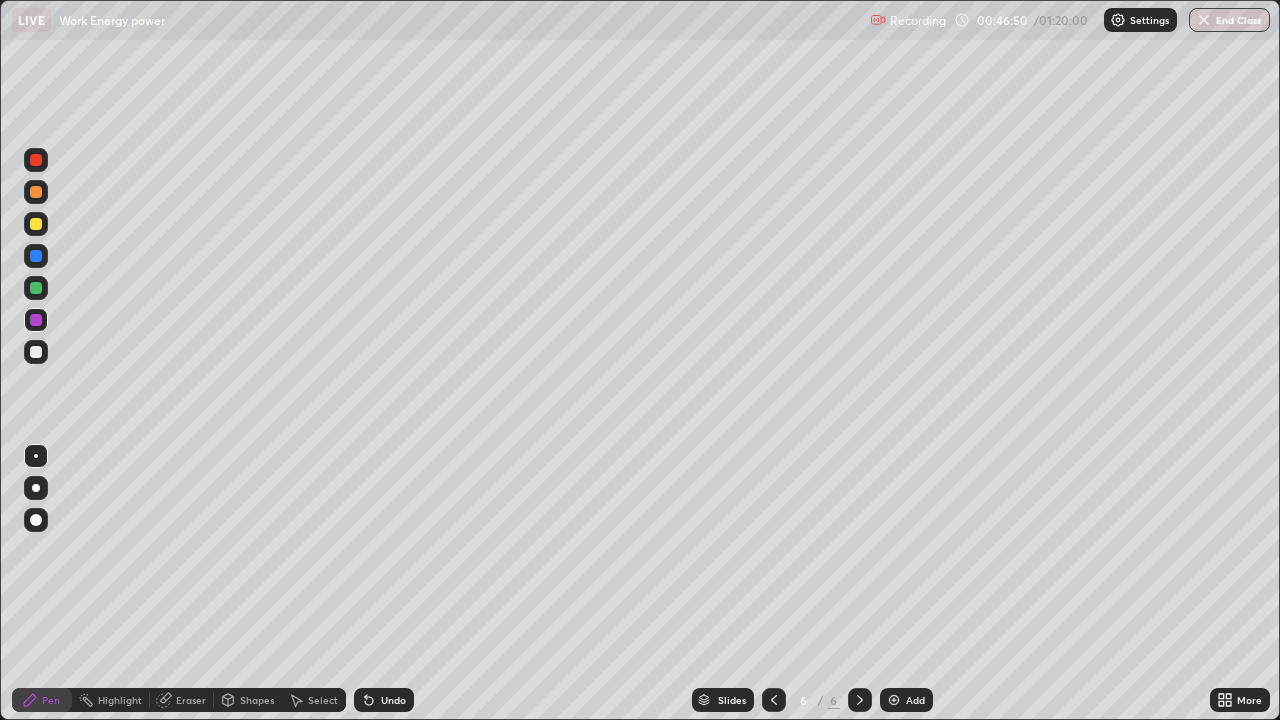 click at bounding box center [36, 288] 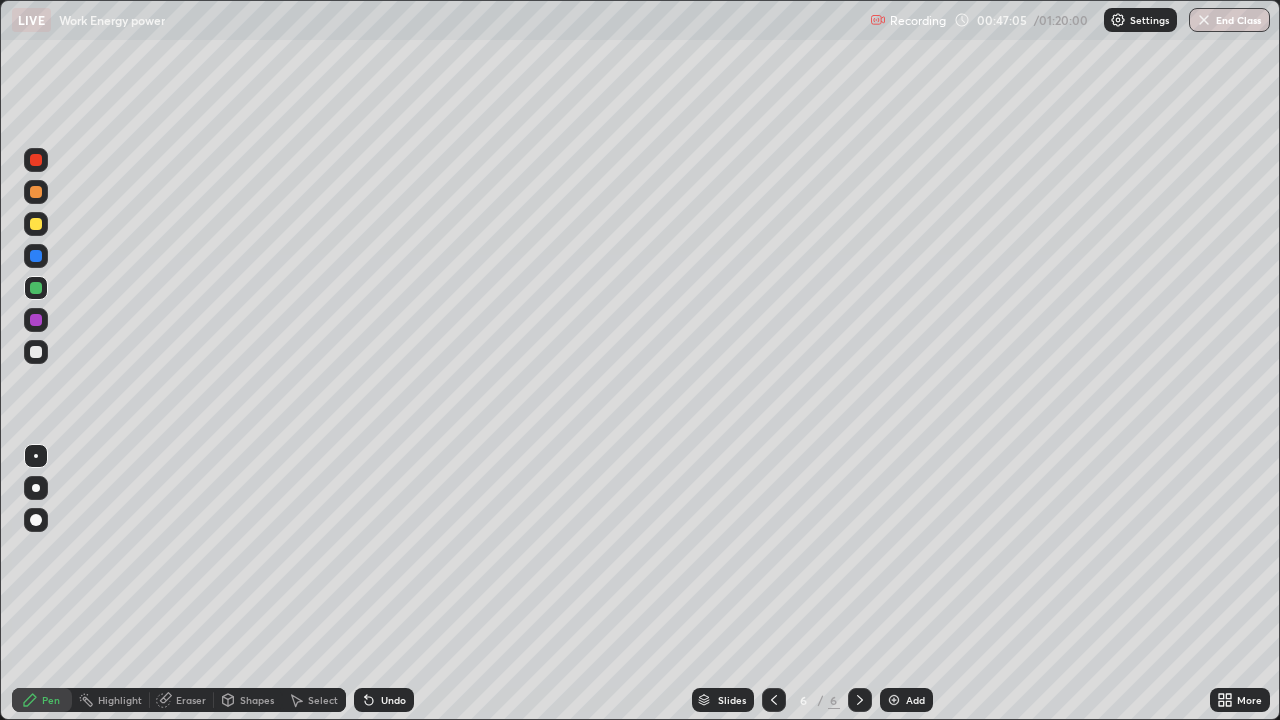 click at bounding box center (36, 352) 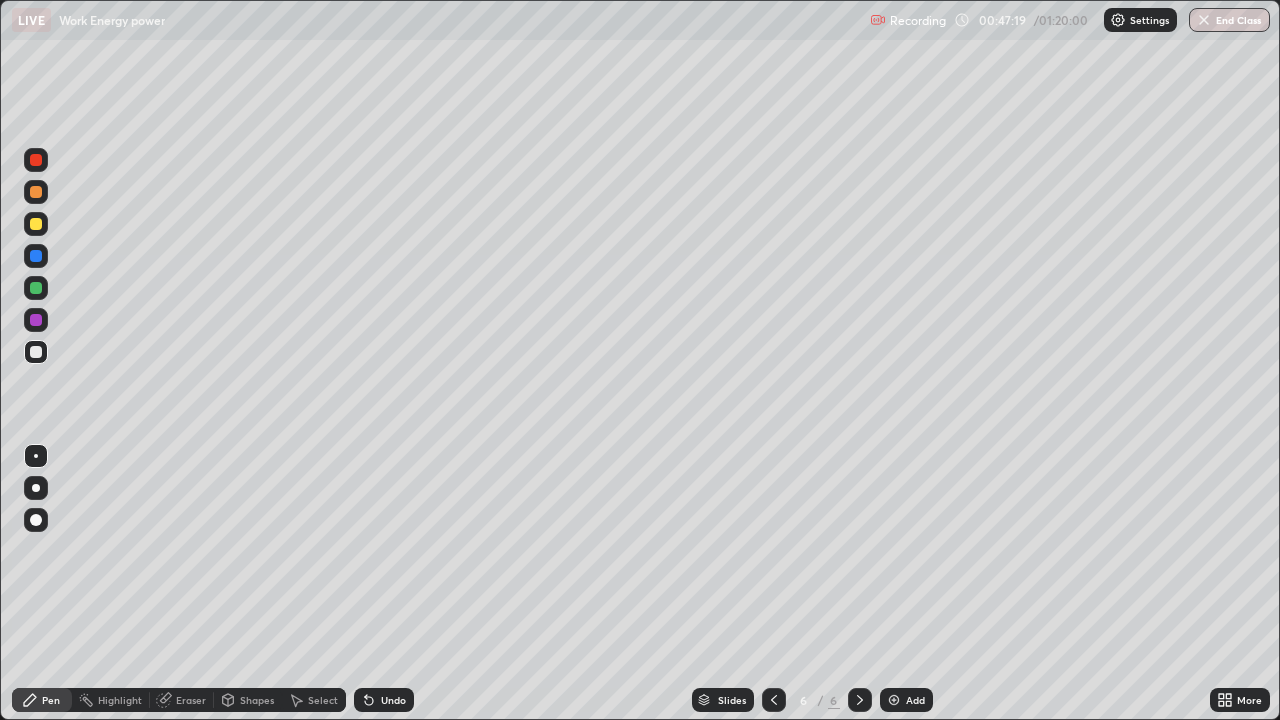 click at bounding box center (36, 288) 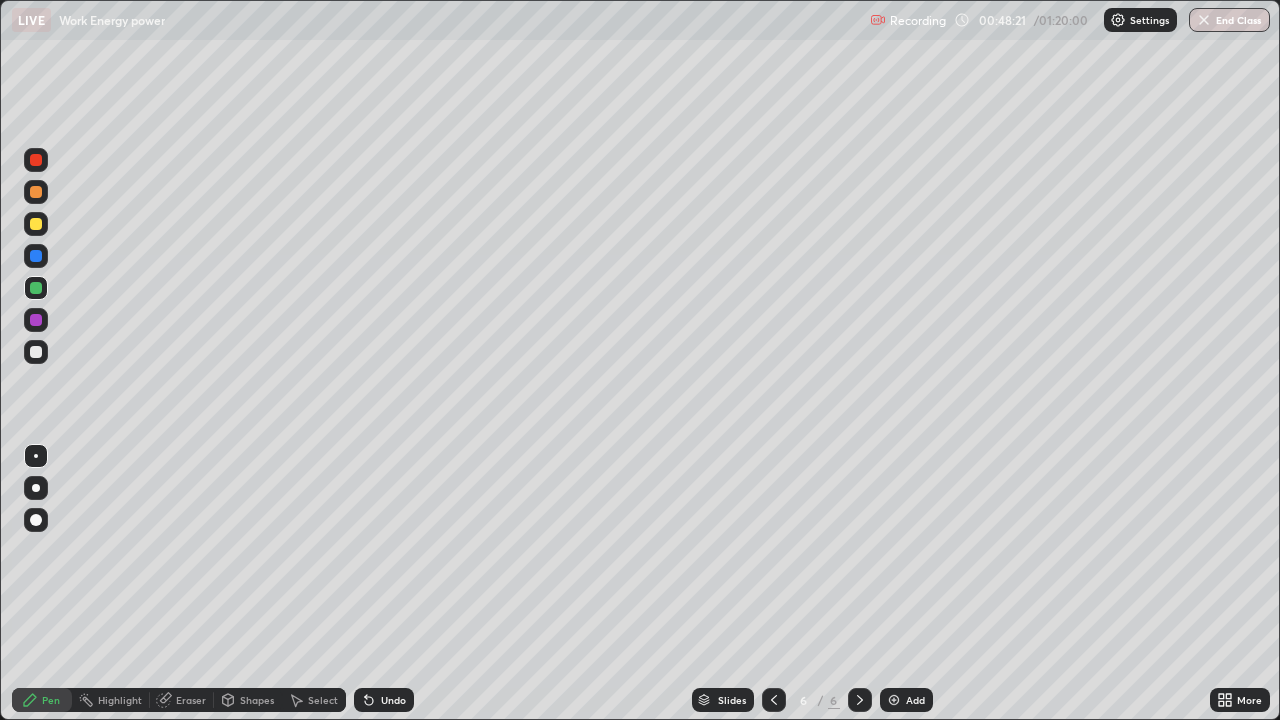 click 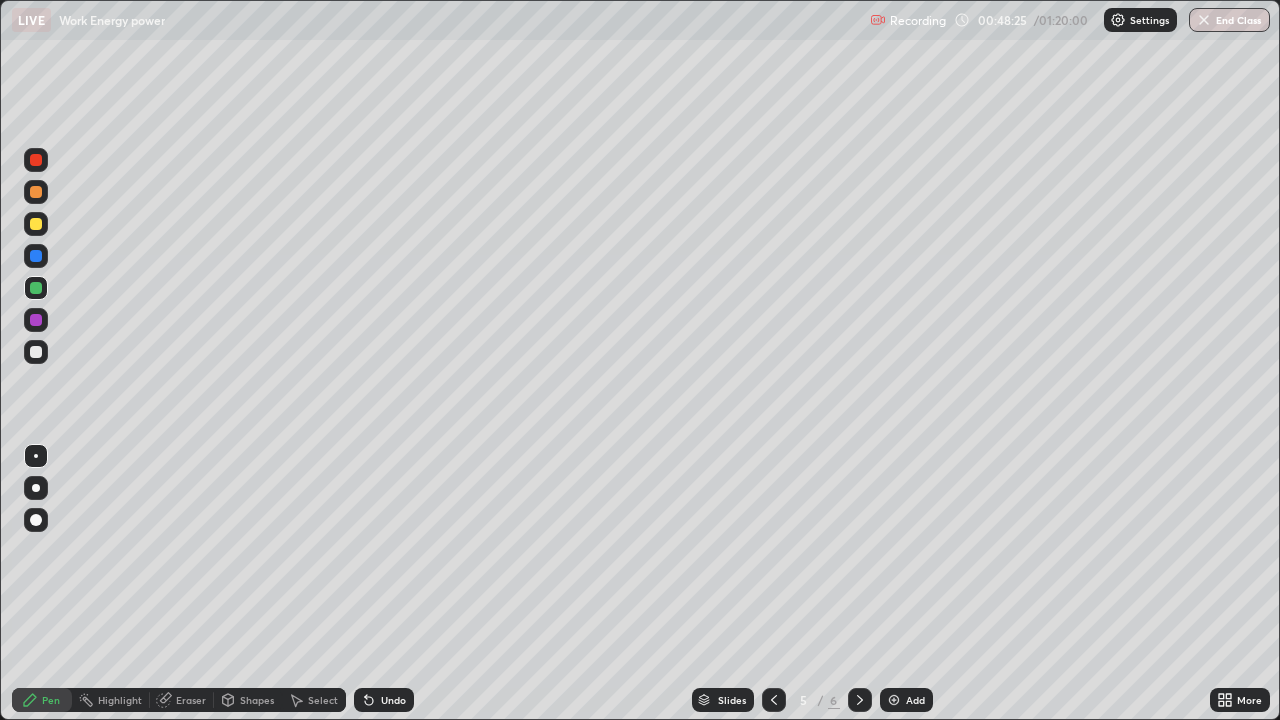 click 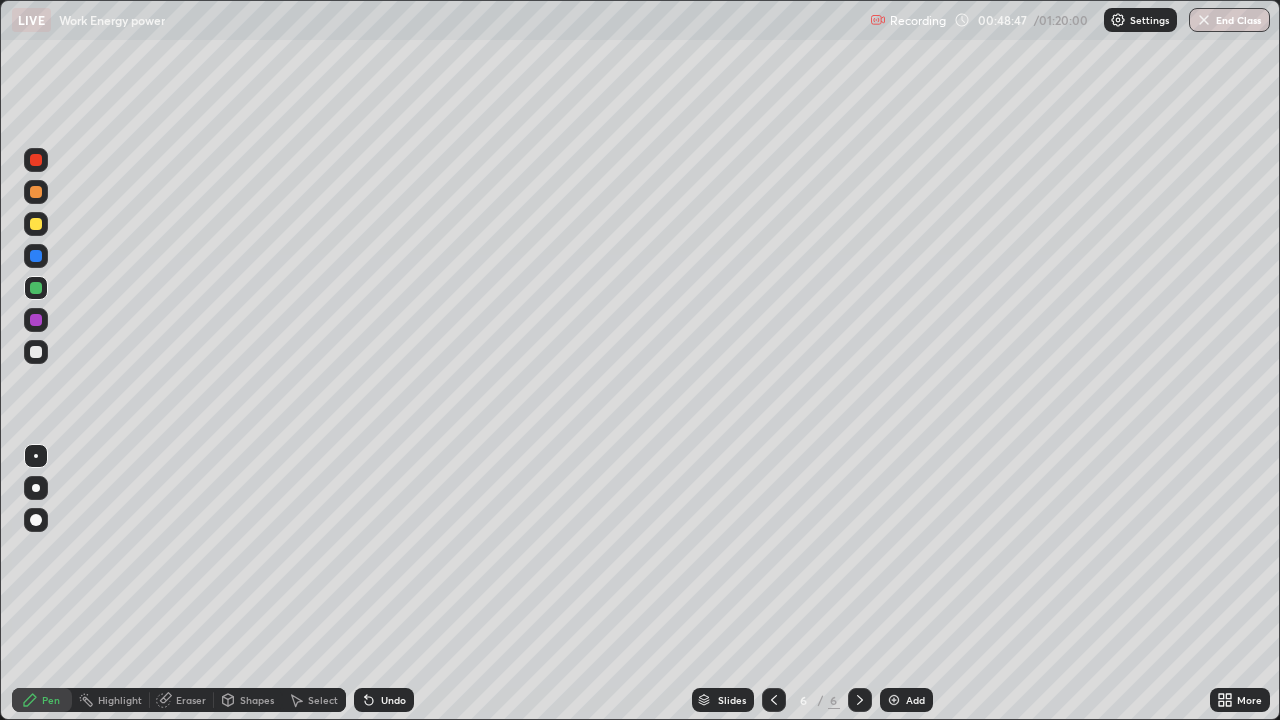 click at bounding box center [36, 256] 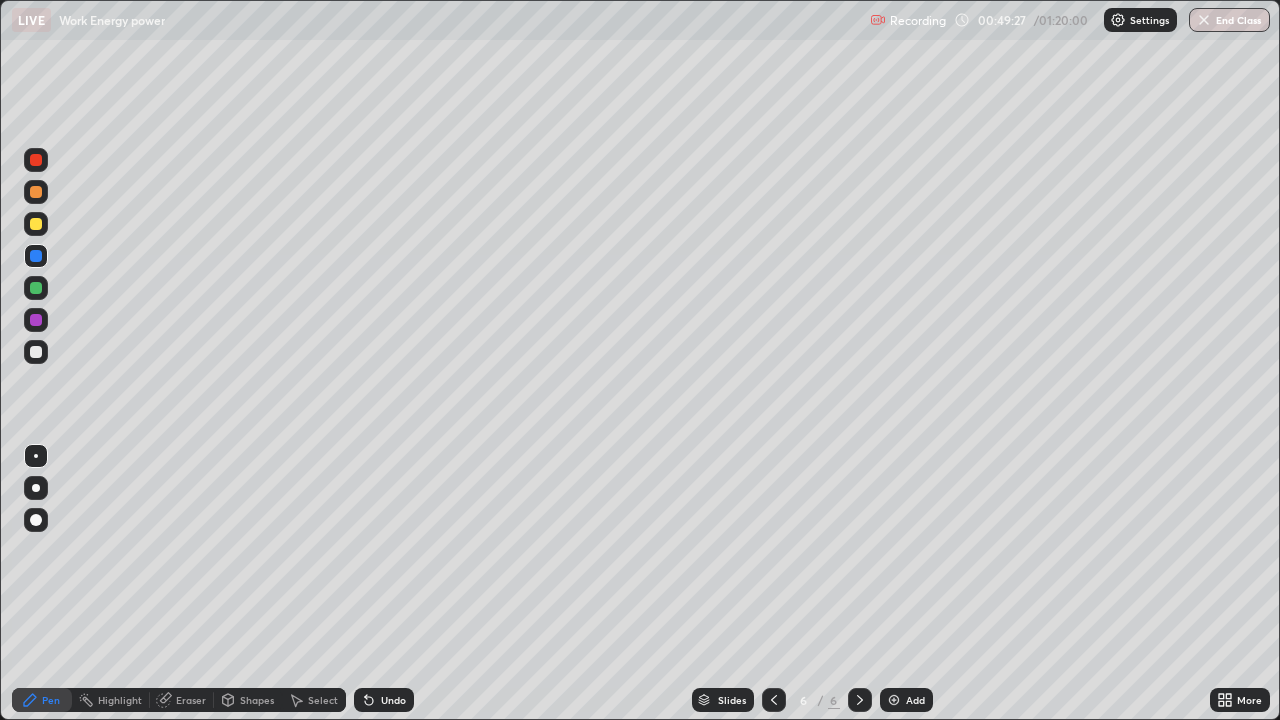 click at bounding box center [36, 288] 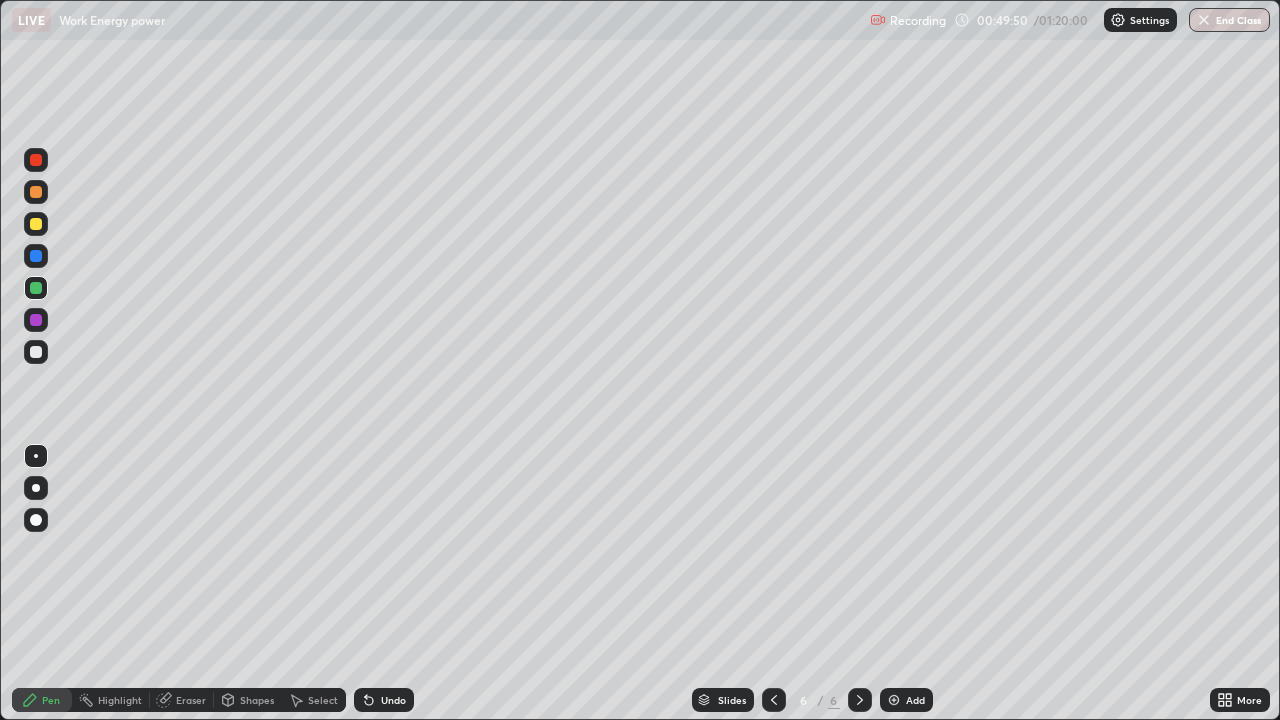 click 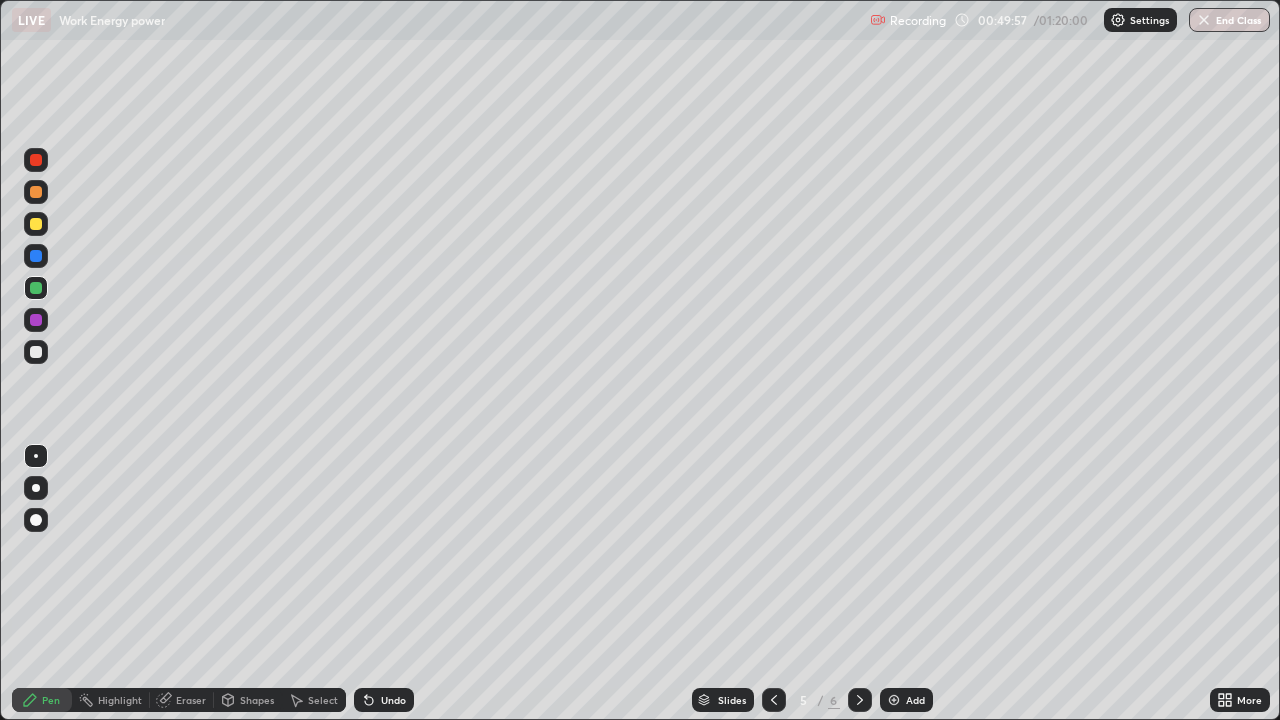 click 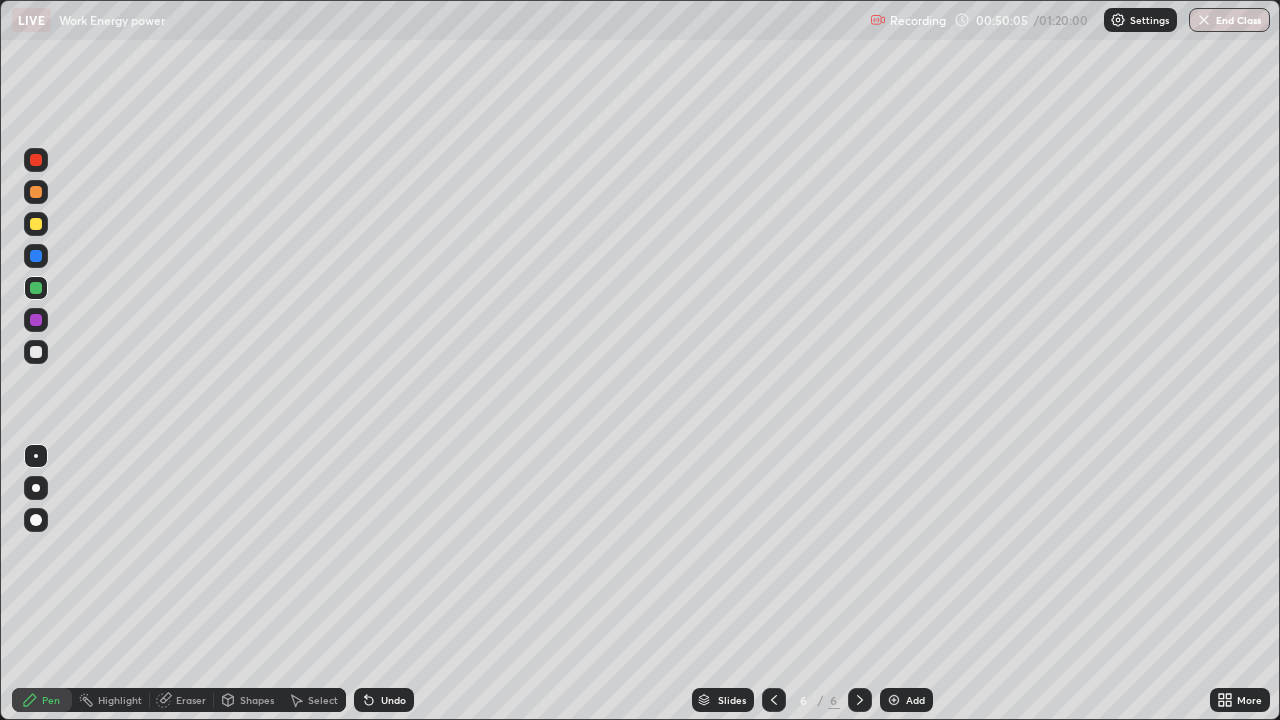 click on "Undo" at bounding box center (384, 700) 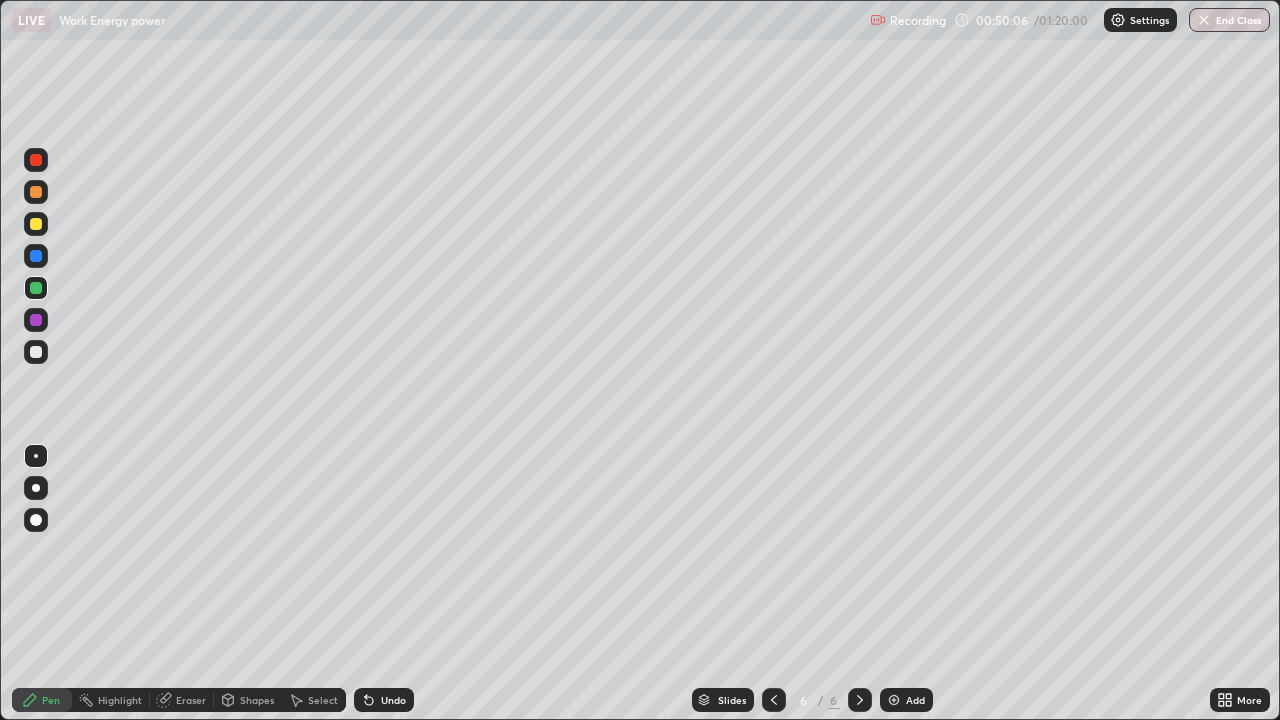 click on "Undo" at bounding box center [384, 700] 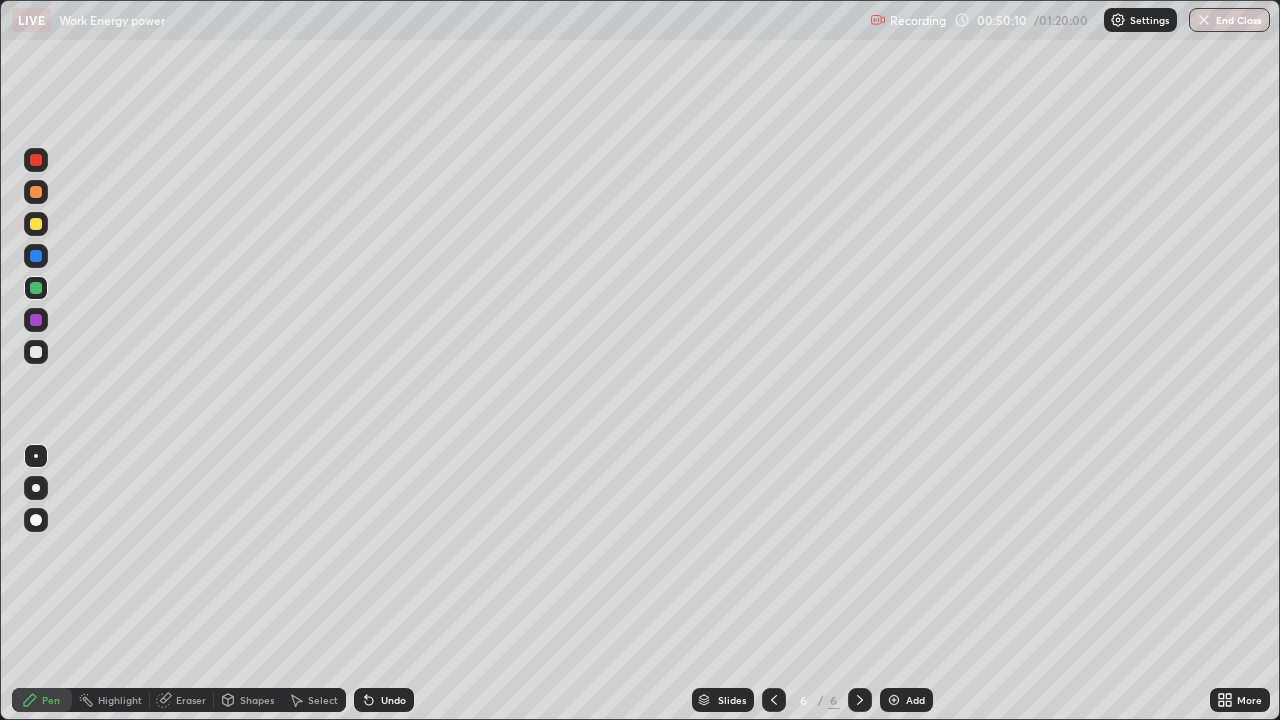 click at bounding box center (36, 256) 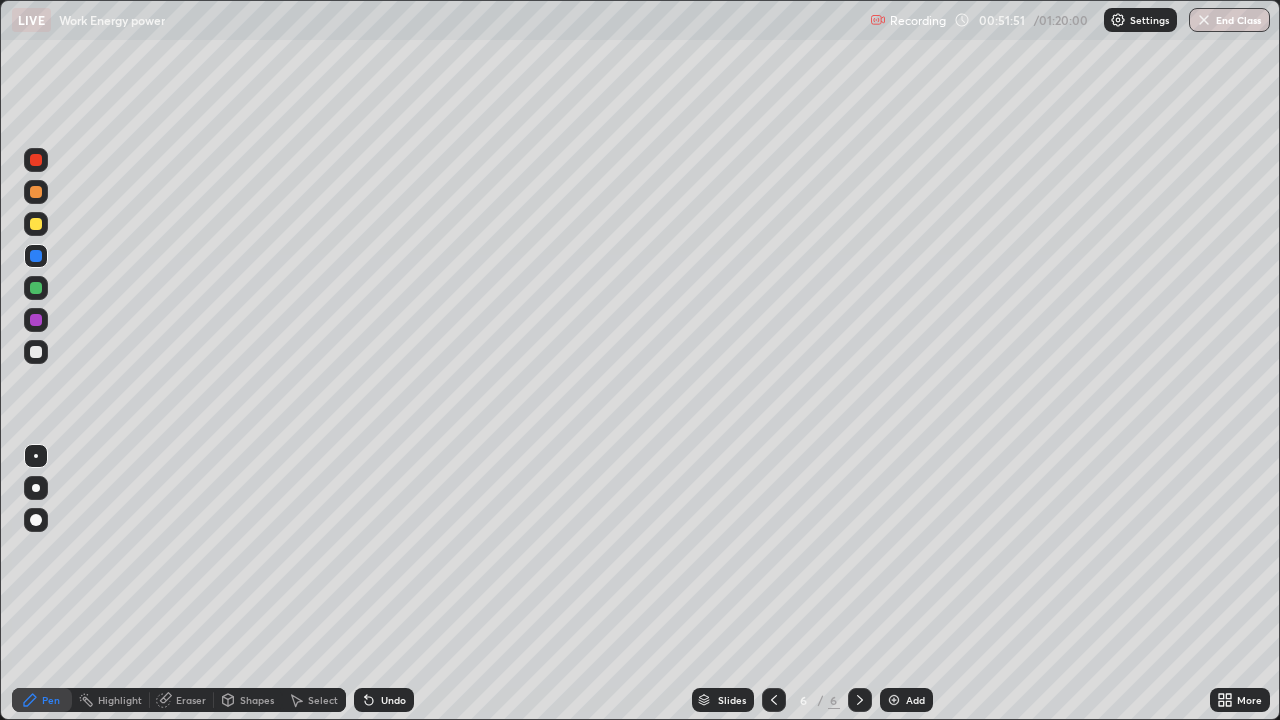 click at bounding box center [36, 224] 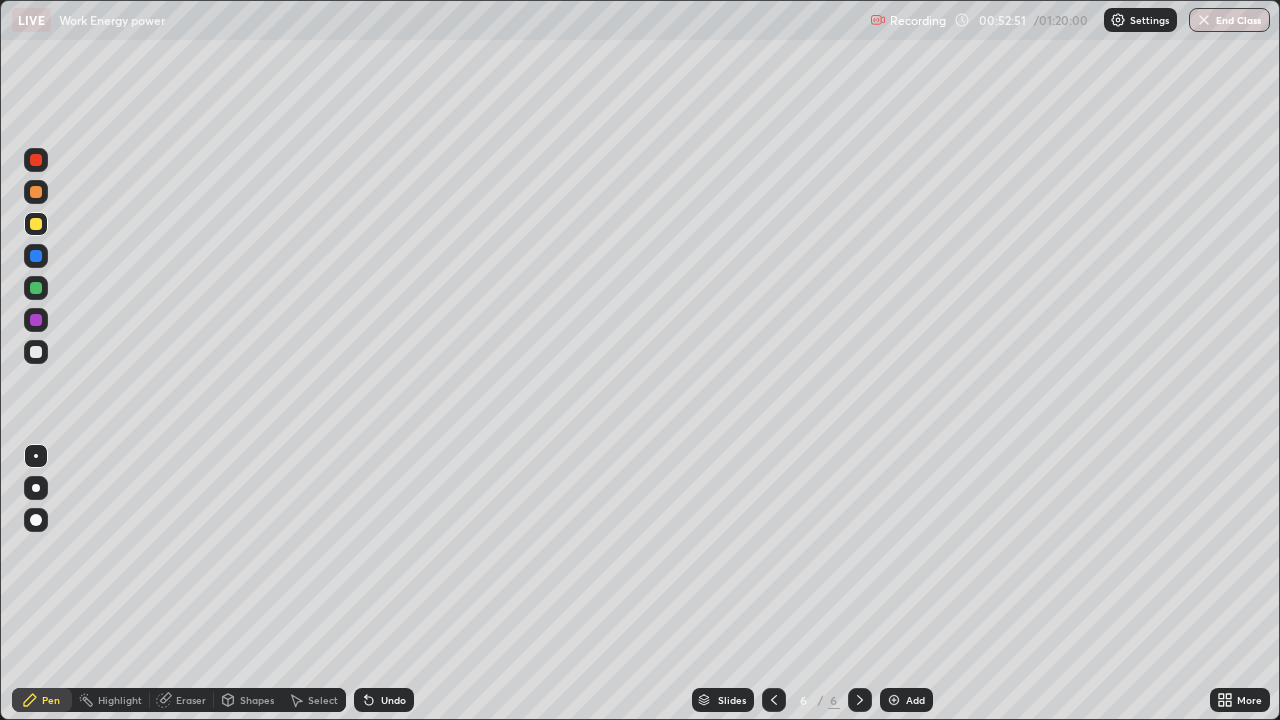click on "Eraser" at bounding box center [191, 700] 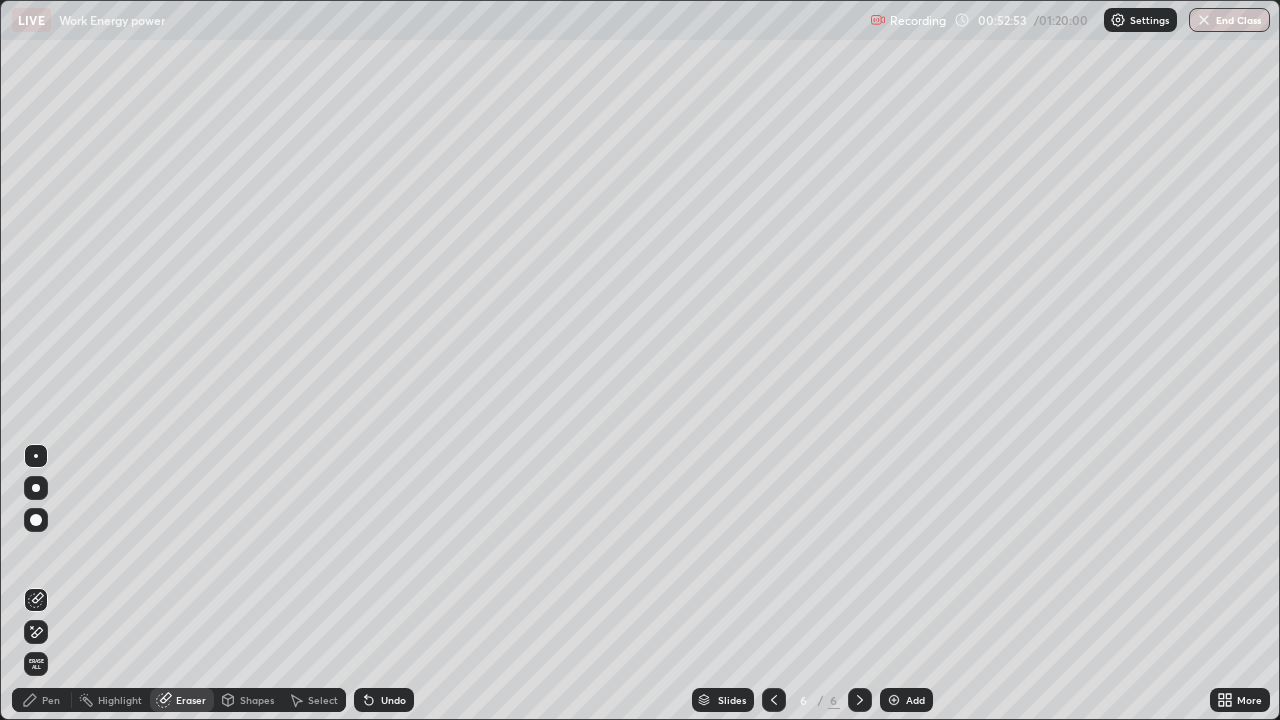 click on "Pen" at bounding box center [51, 700] 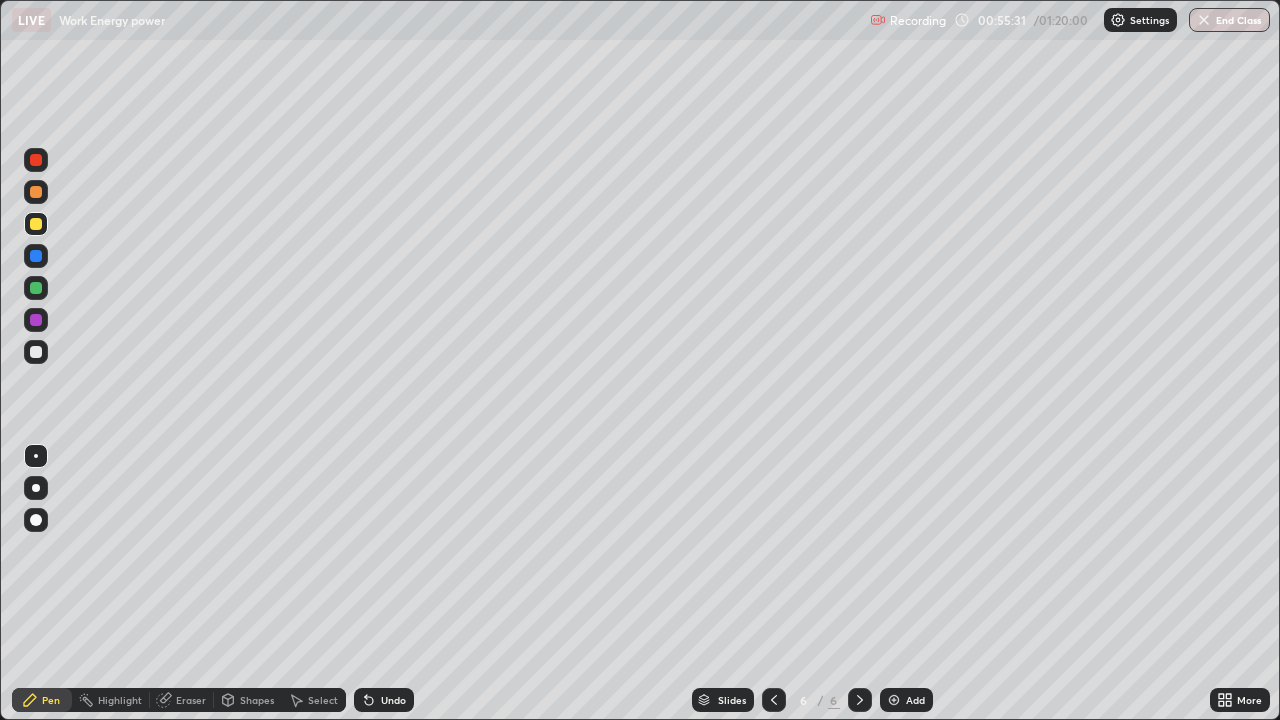 click on "Add" at bounding box center [906, 700] 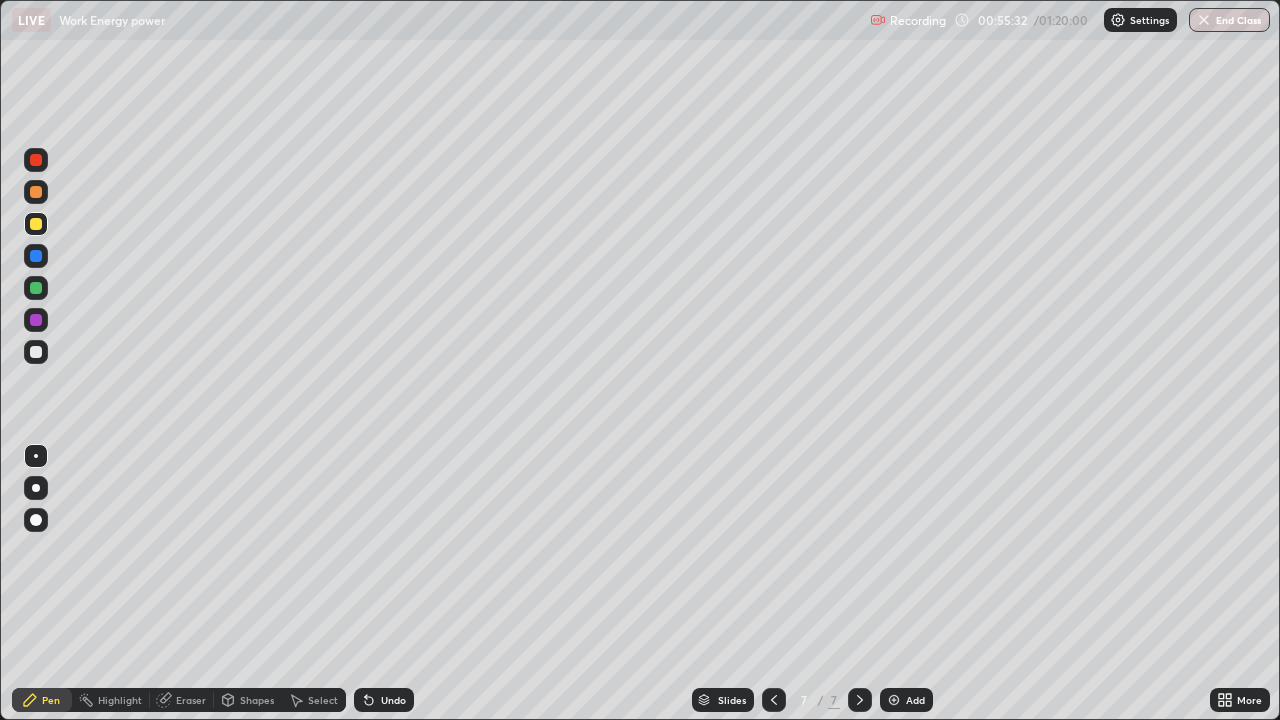 click at bounding box center [36, 288] 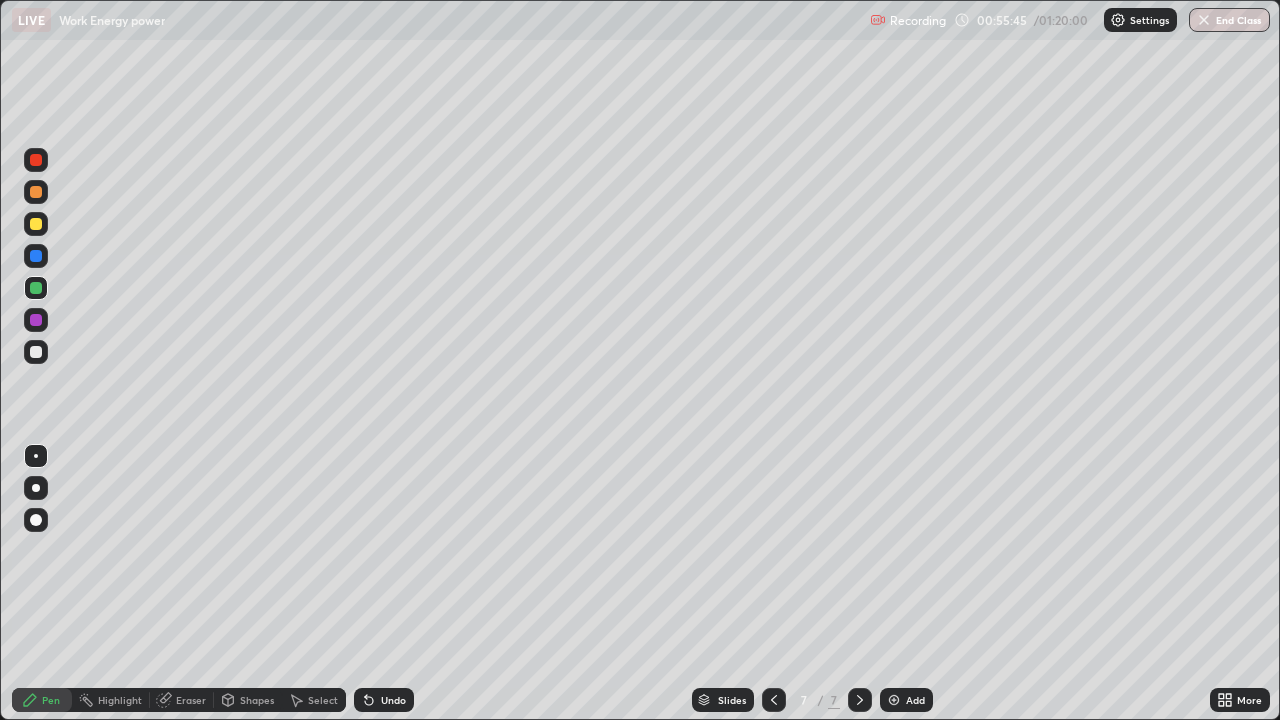 click at bounding box center (36, 224) 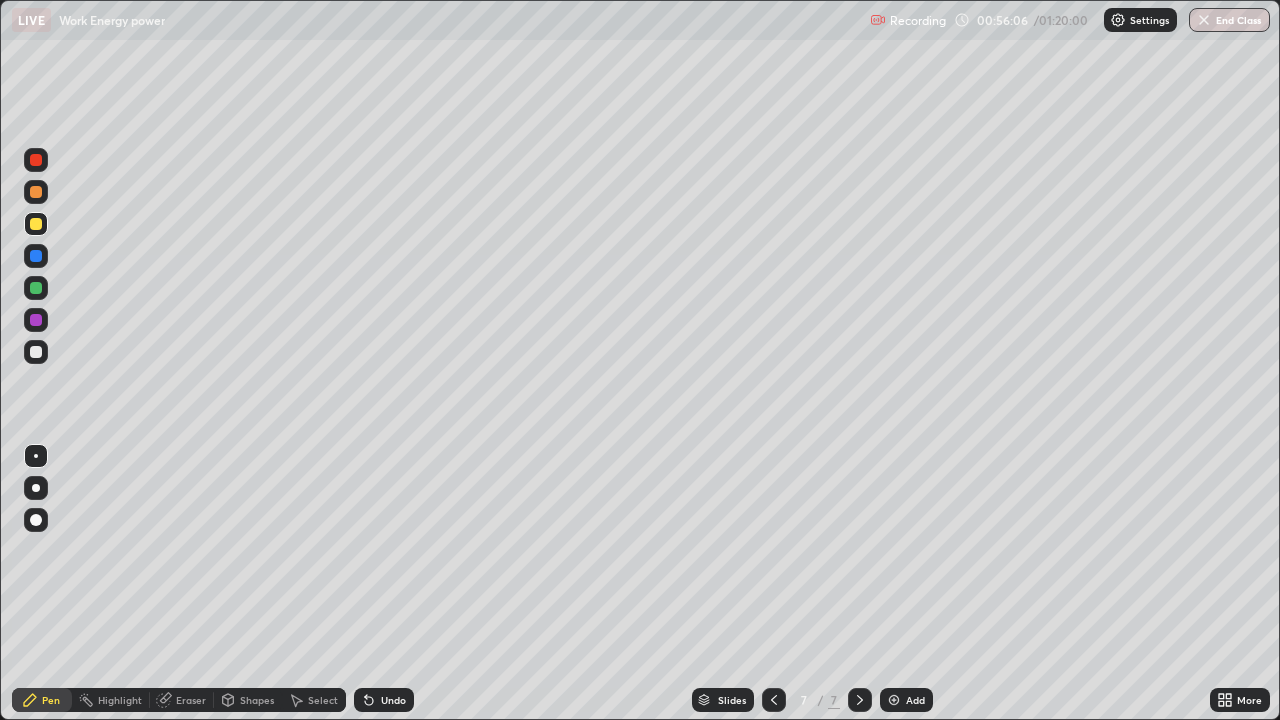 click on "Undo" at bounding box center (393, 700) 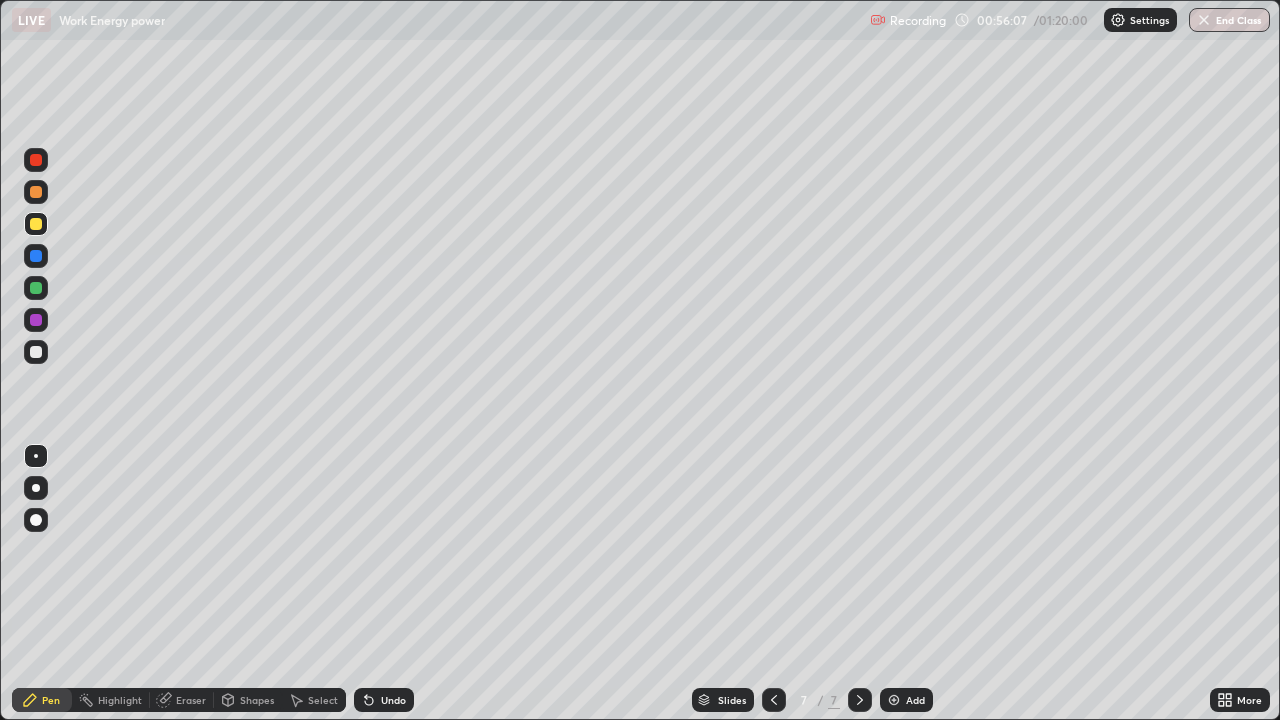 click on "Undo" at bounding box center [393, 700] 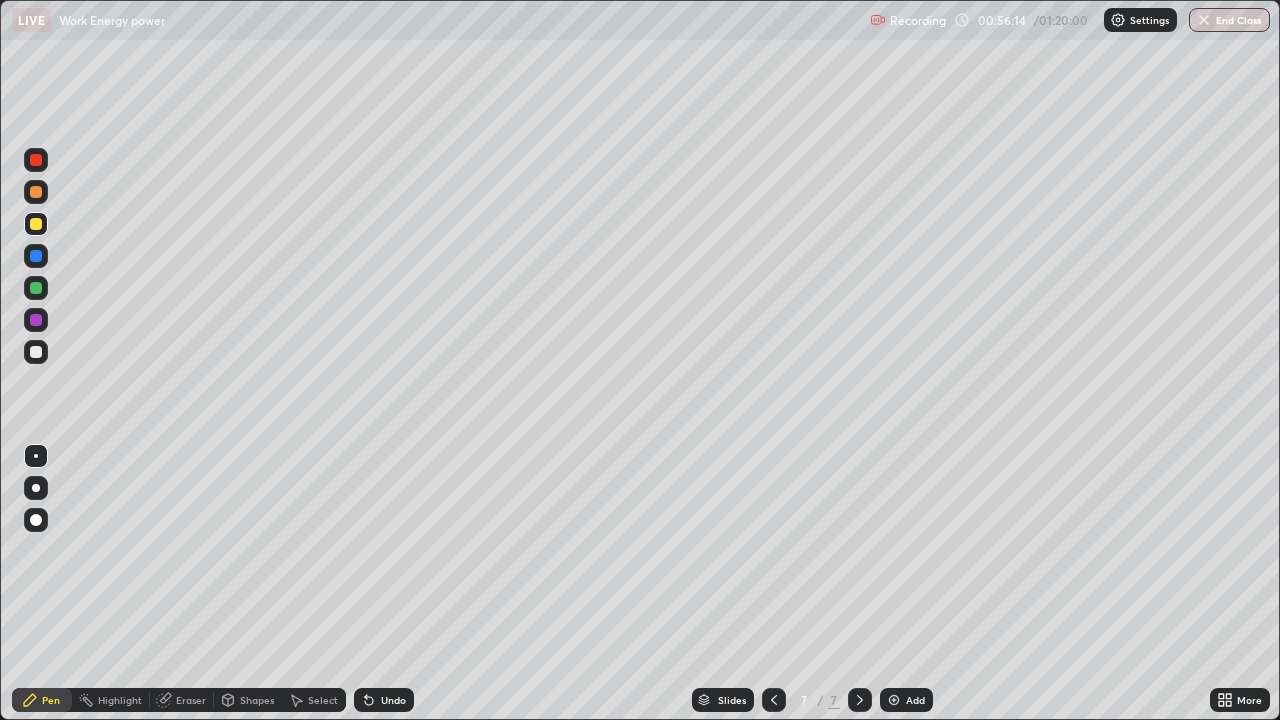 click on "Eraser" at bounding box center (191, 700) 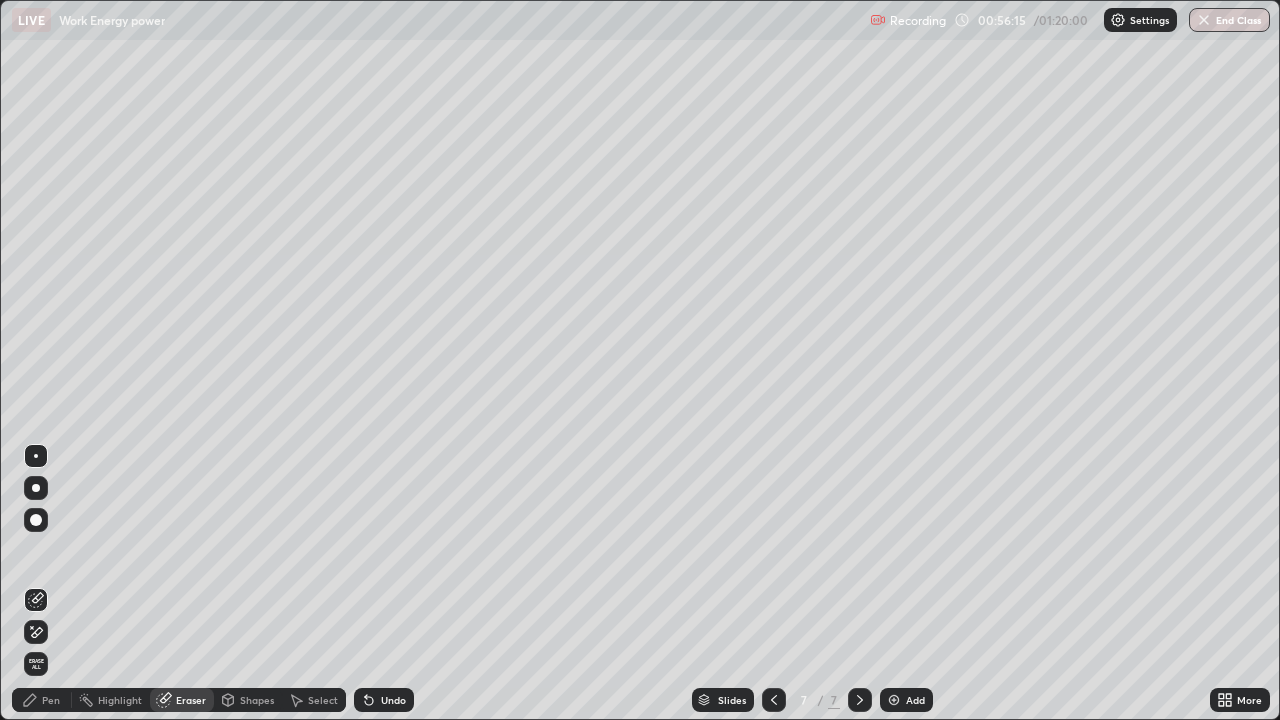 click on "Pen" at bounding box center [51, 700] 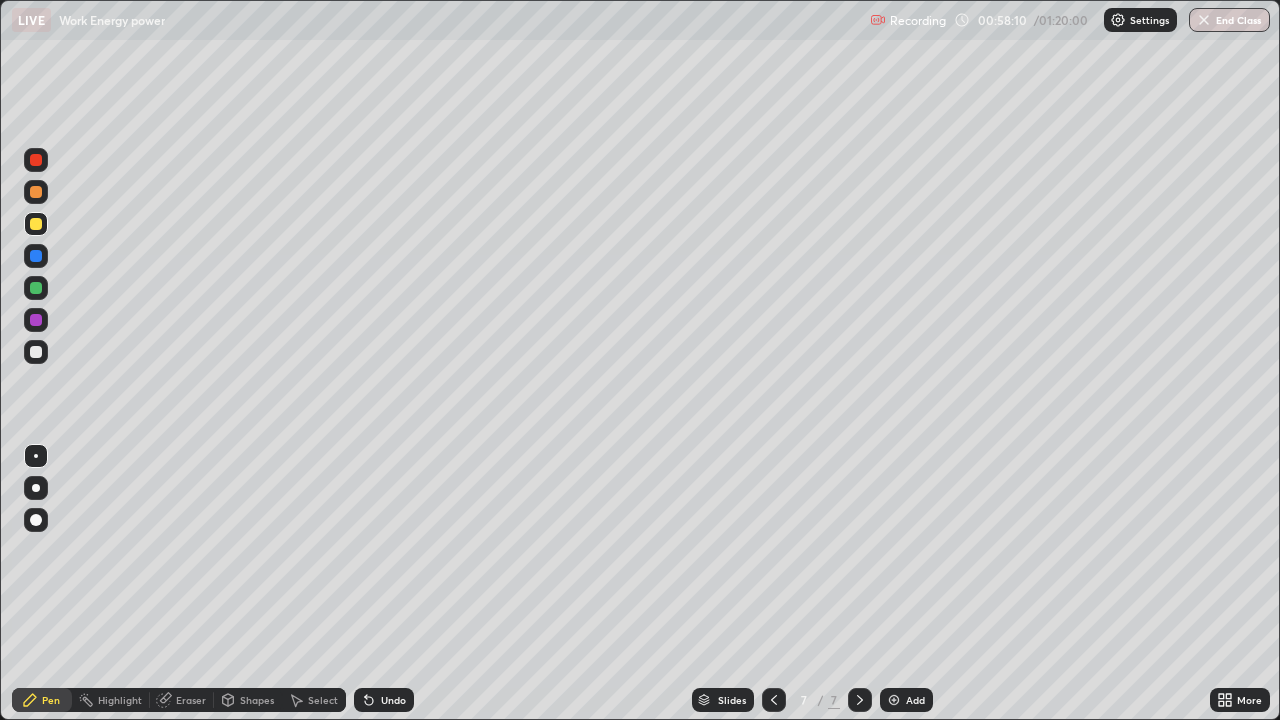 click at bounding box center [36, 192] 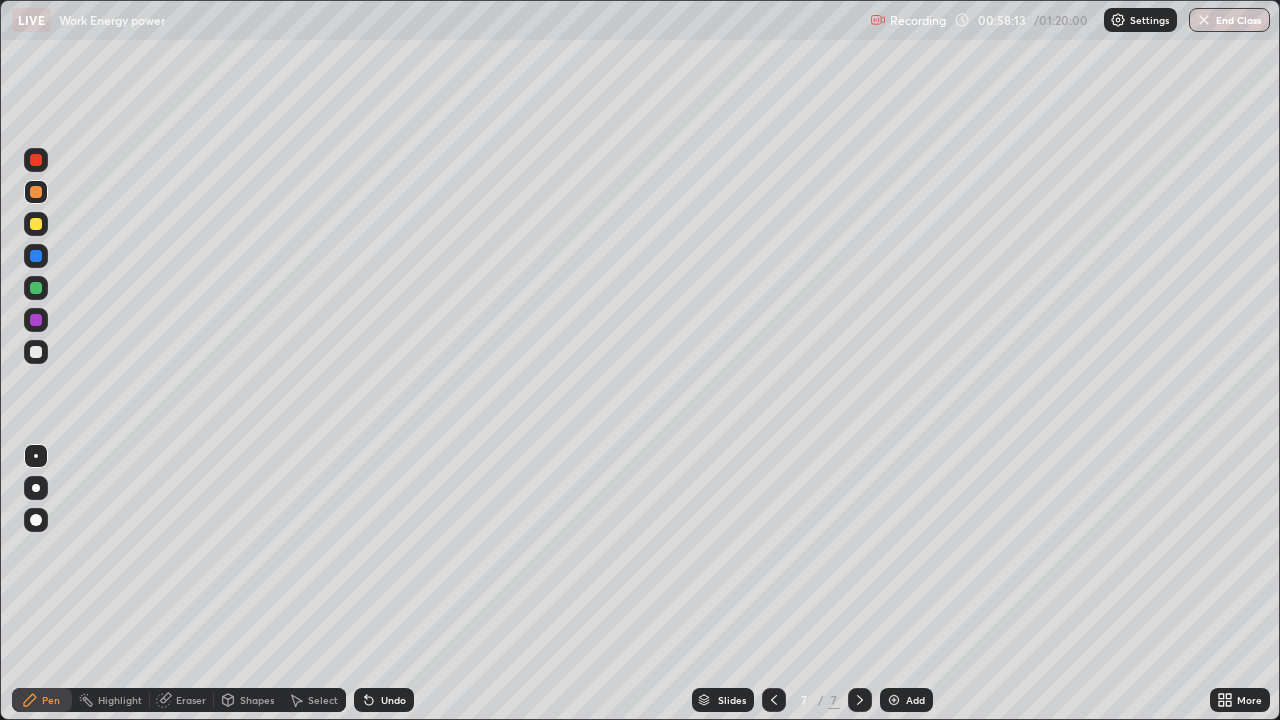 click on "Undo" at bounding box center (393, 700) 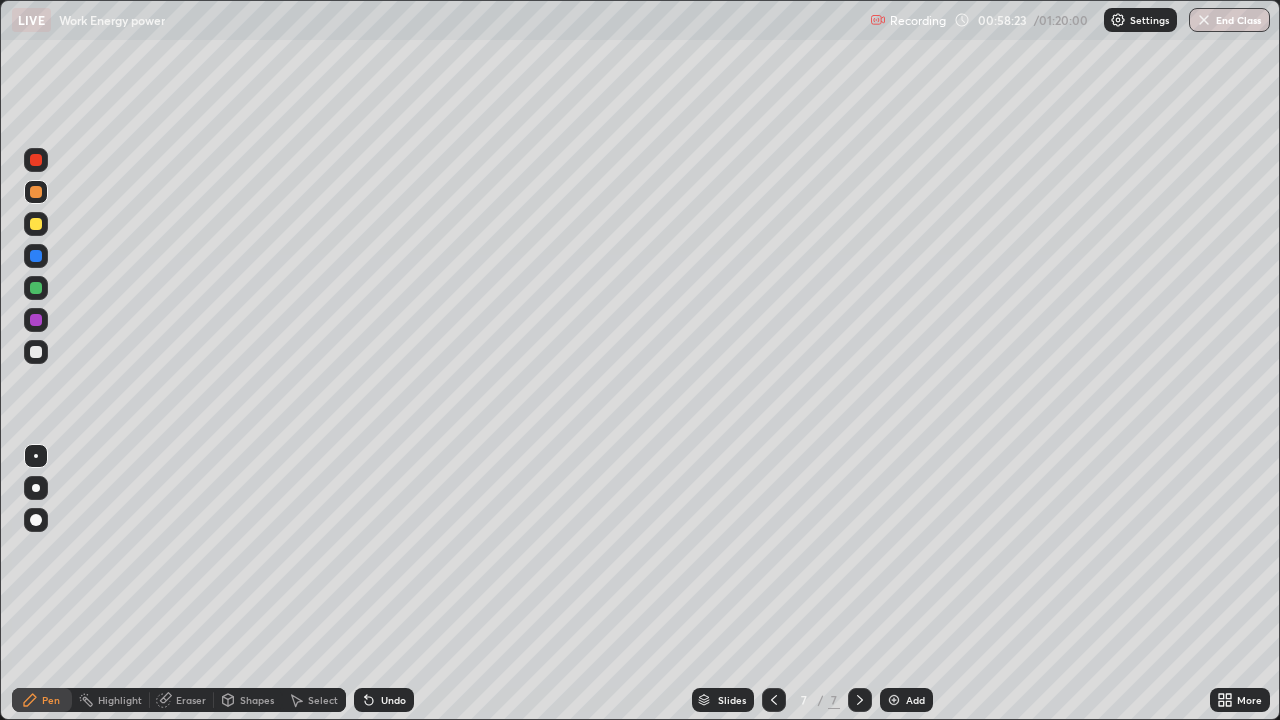 click on "Undo" at bounding box center [393, 700] 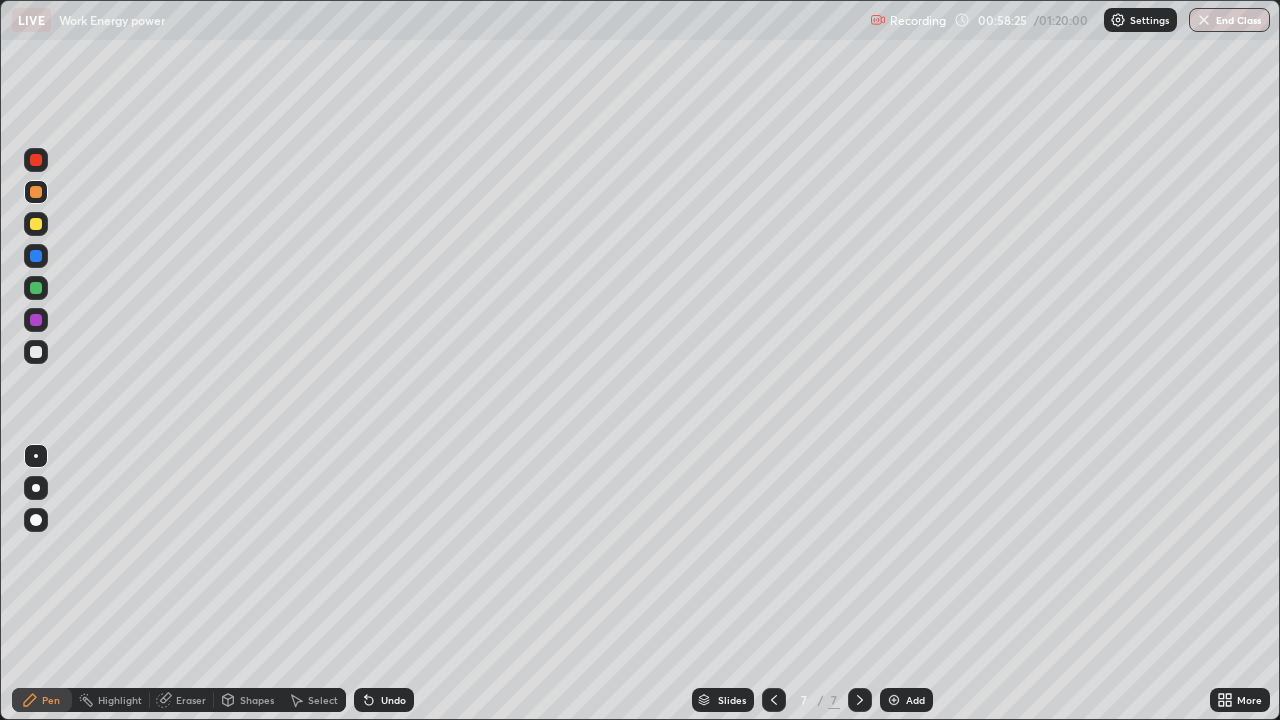 click at bounding box center (36, 224) 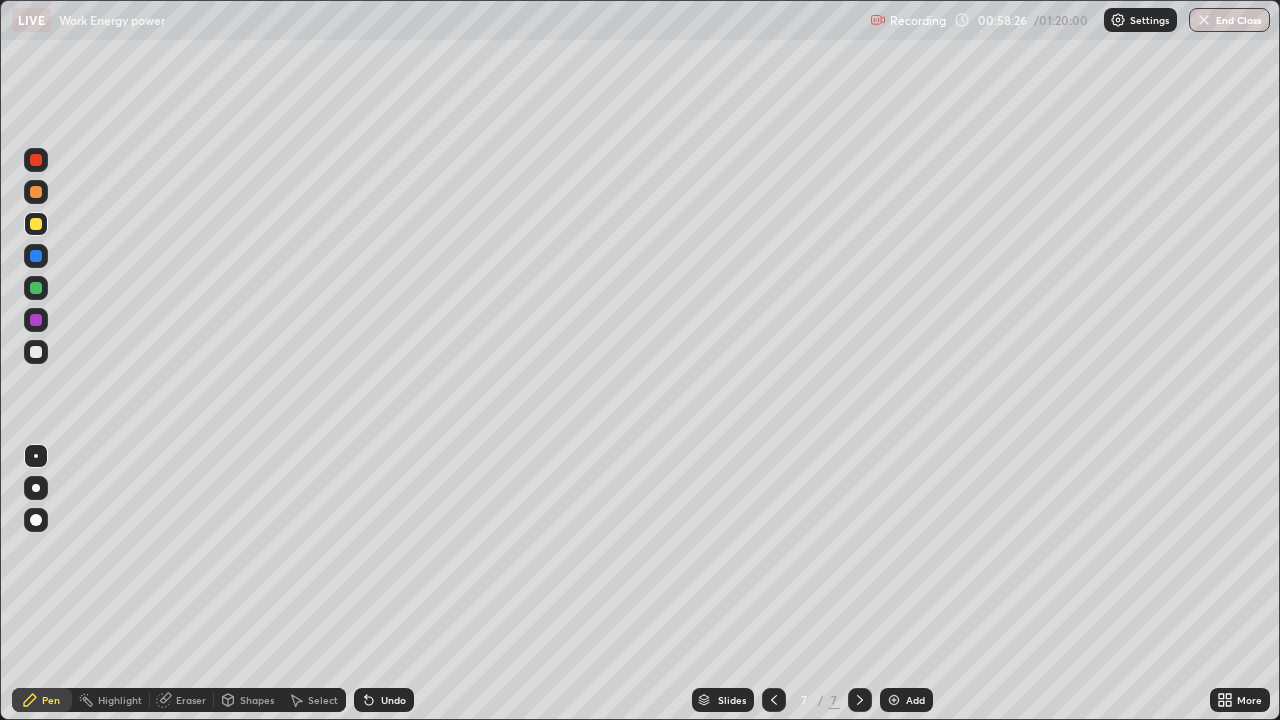 click at bounding box center (36, 352) 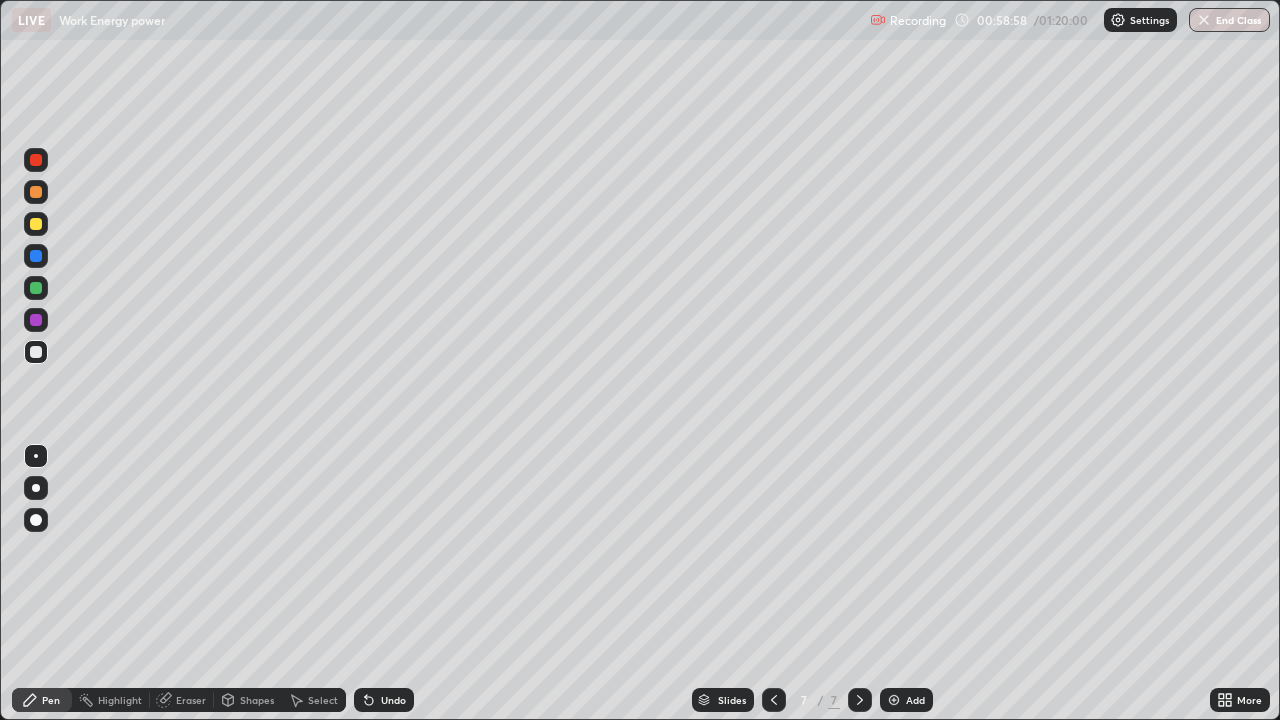 click at bounding box center [36, 320] 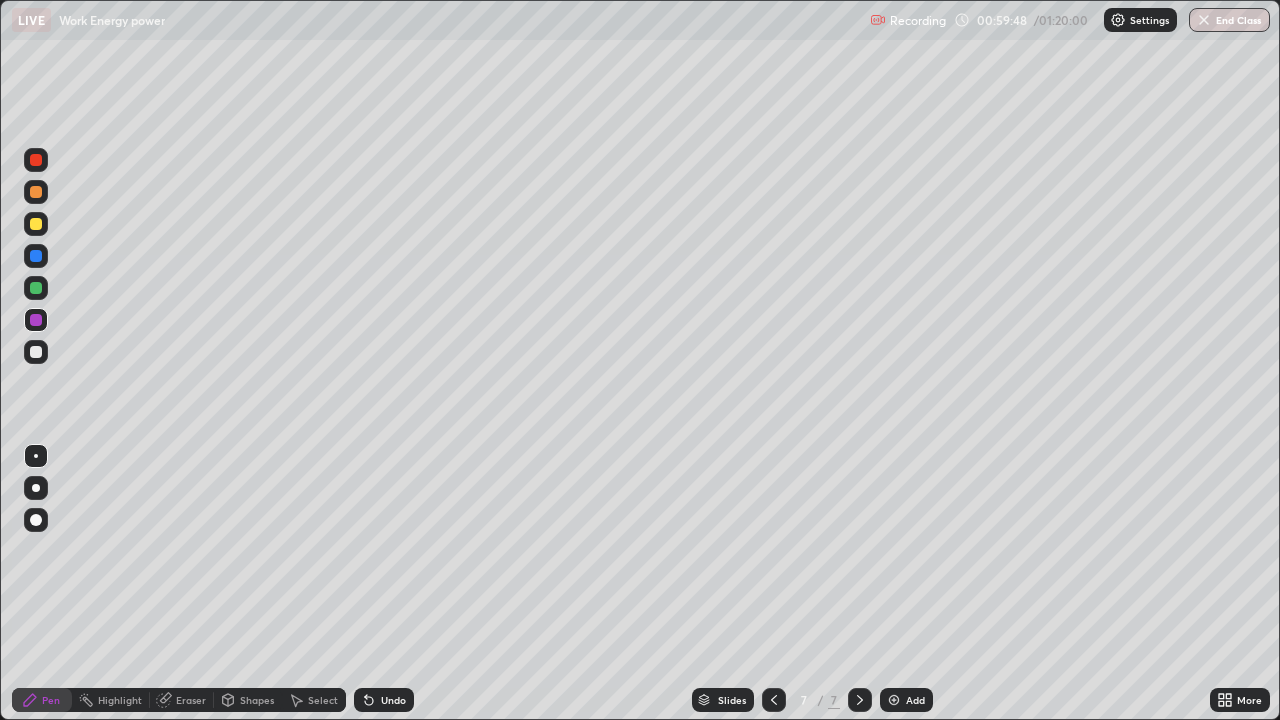 click at bounding box center [36, 352] 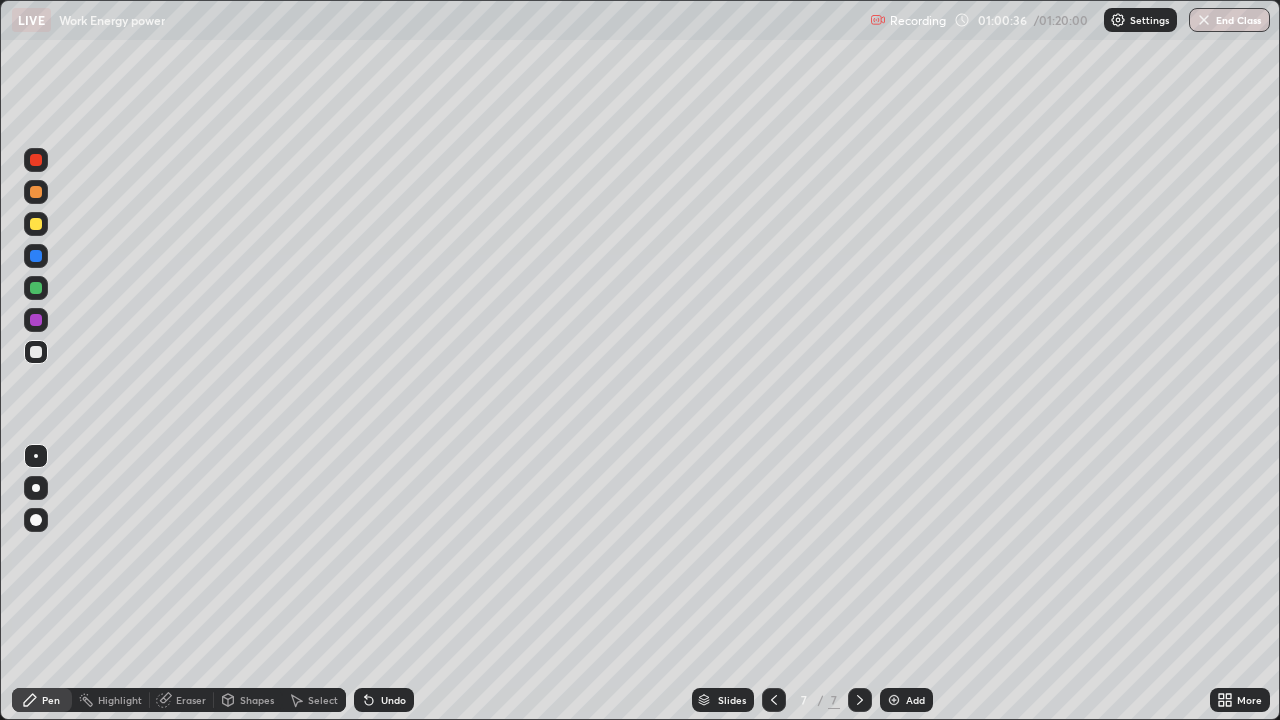 click at bounding box center (36, 256) 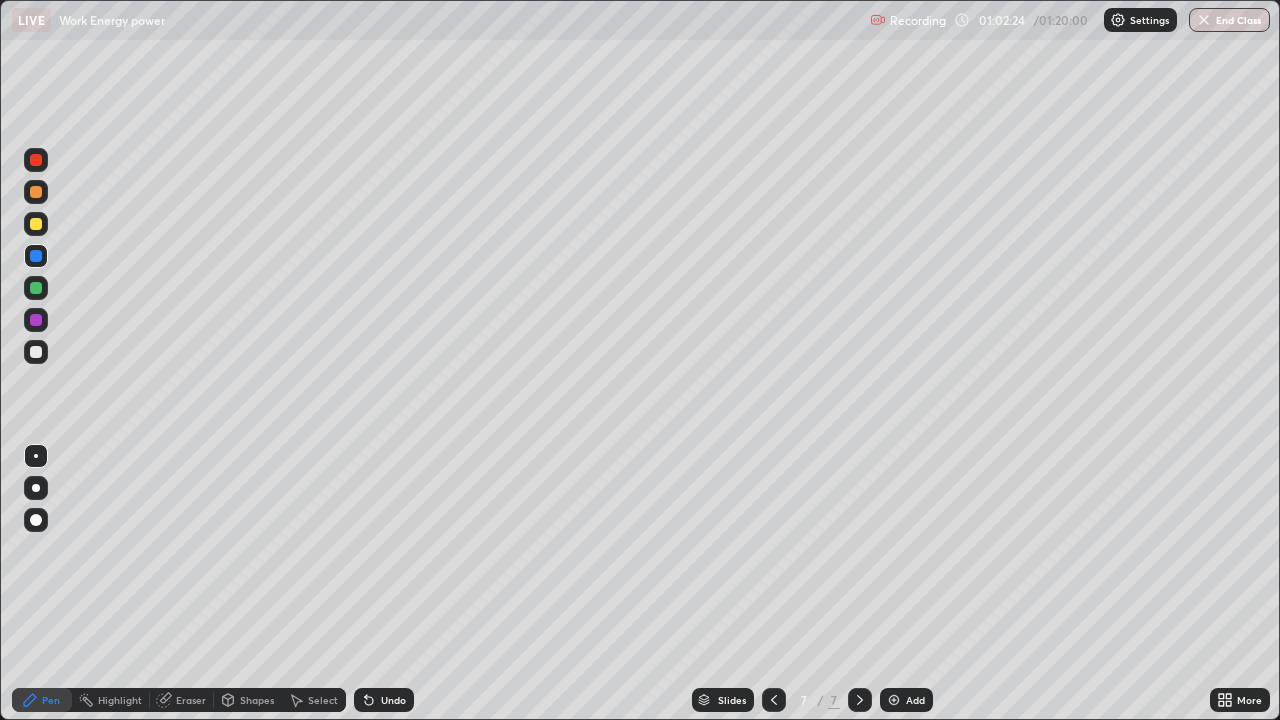 click on "Add" at bounding box center (915, 700) 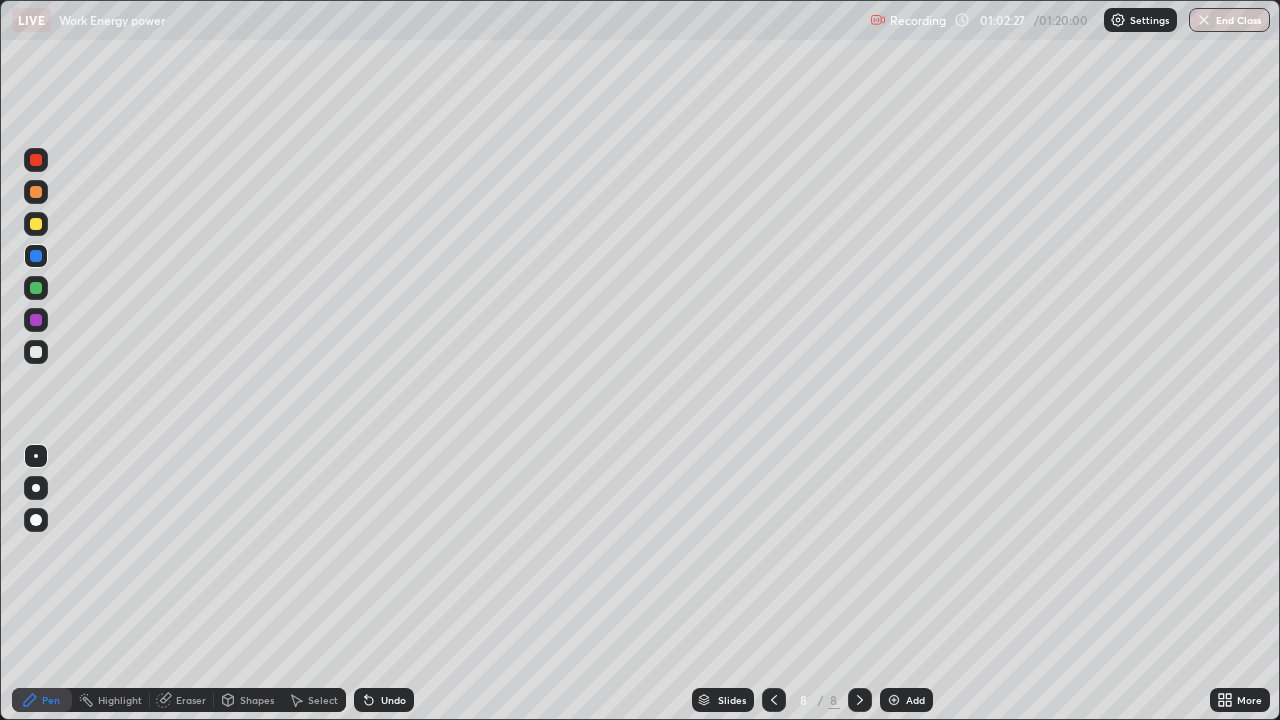click at bounding box center [36, 352] 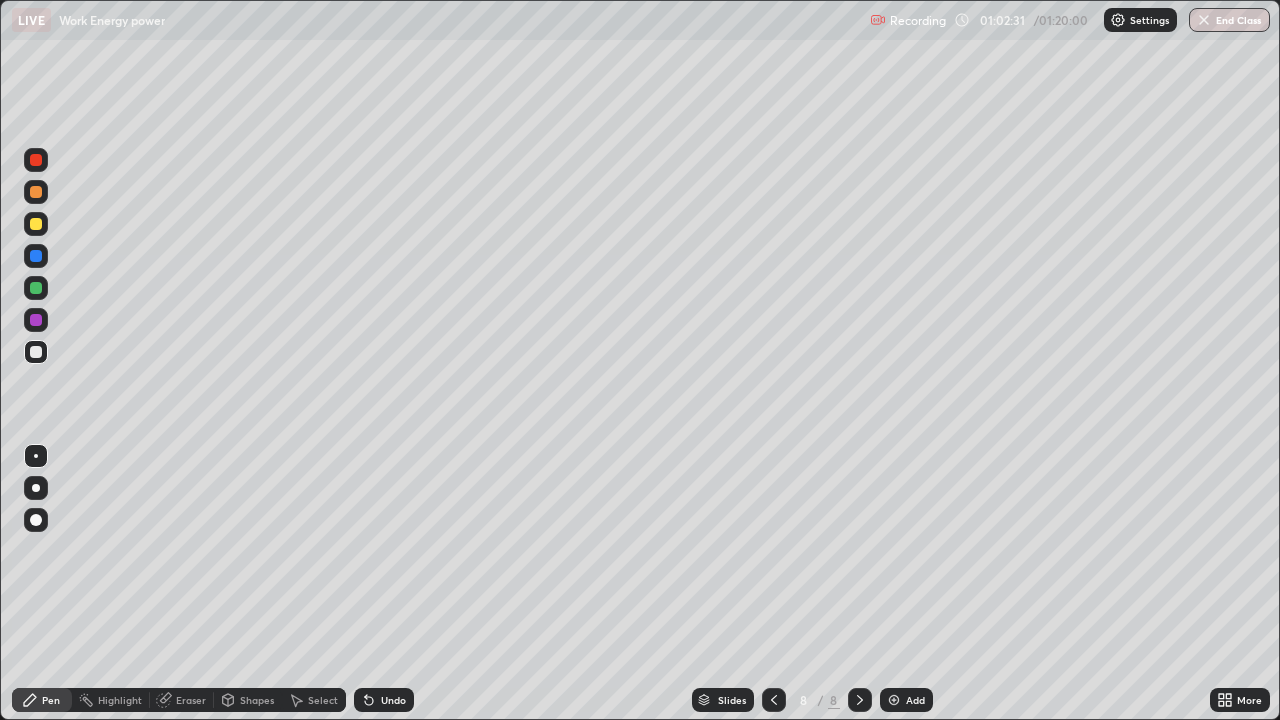 click at bounding box center (36, 320) 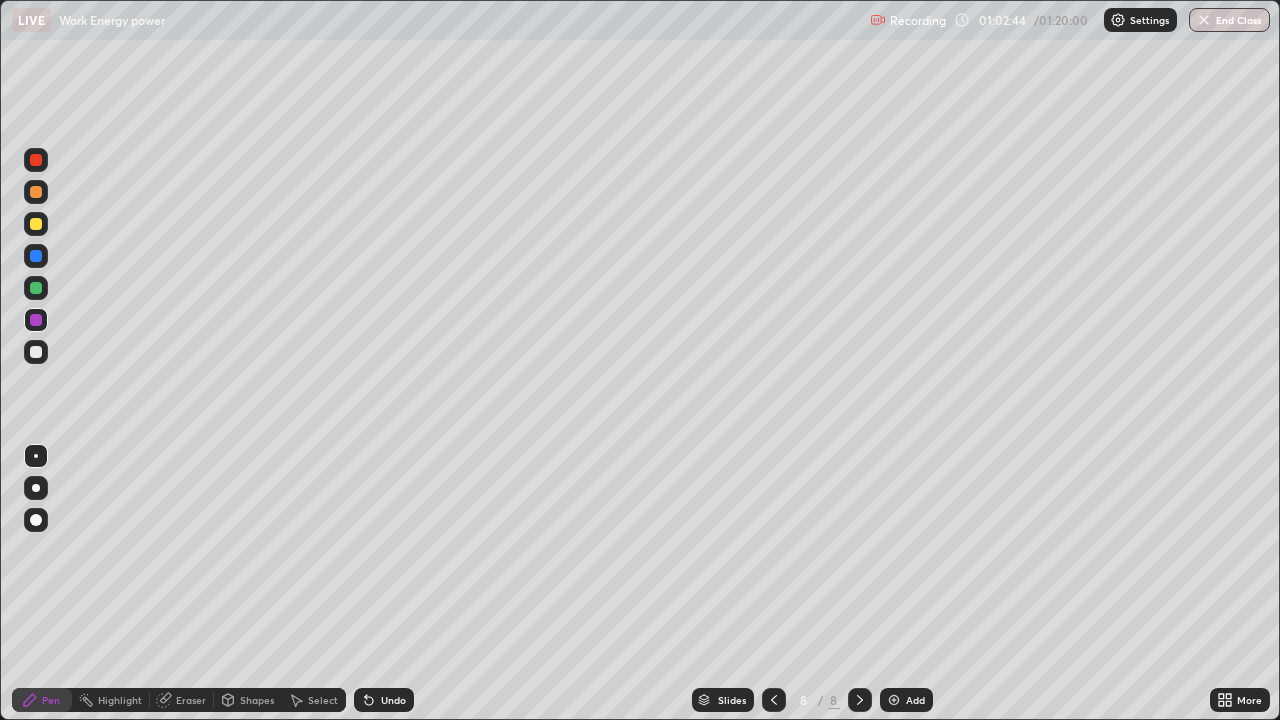 click on "Eraser" at bounding box center (191, 700) 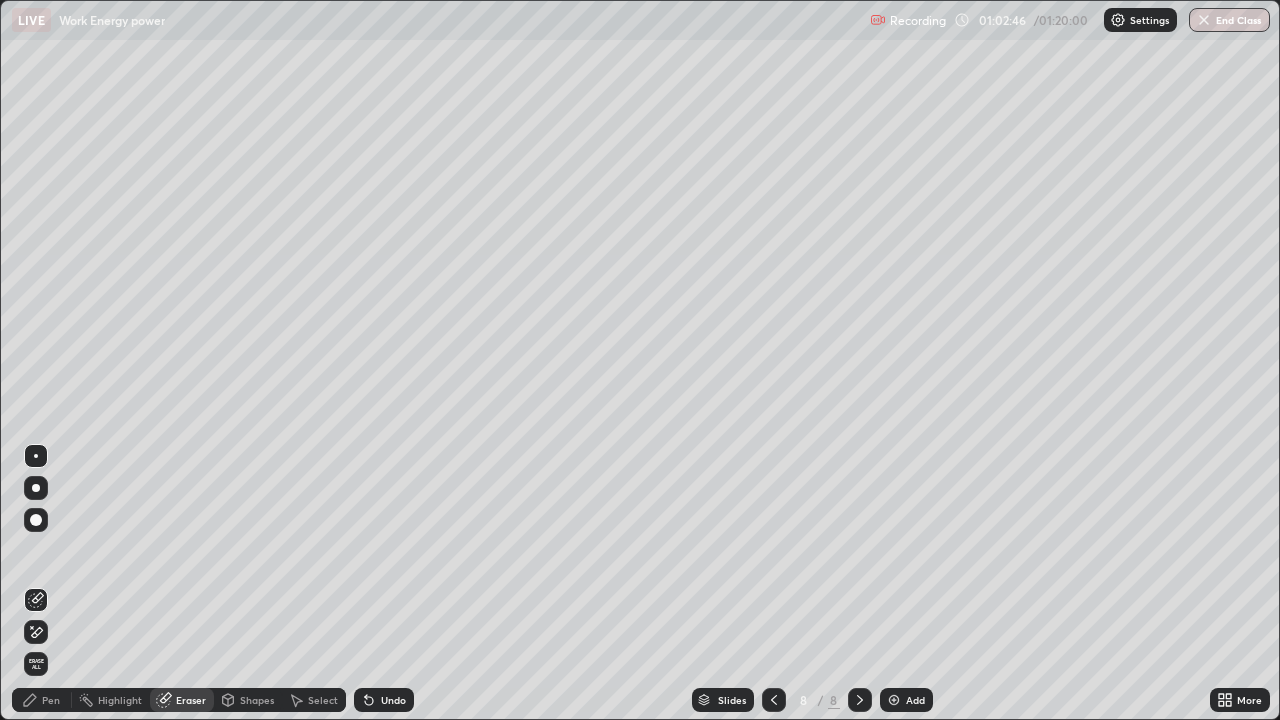 click on "Pen" at bounding box center [42, 700] 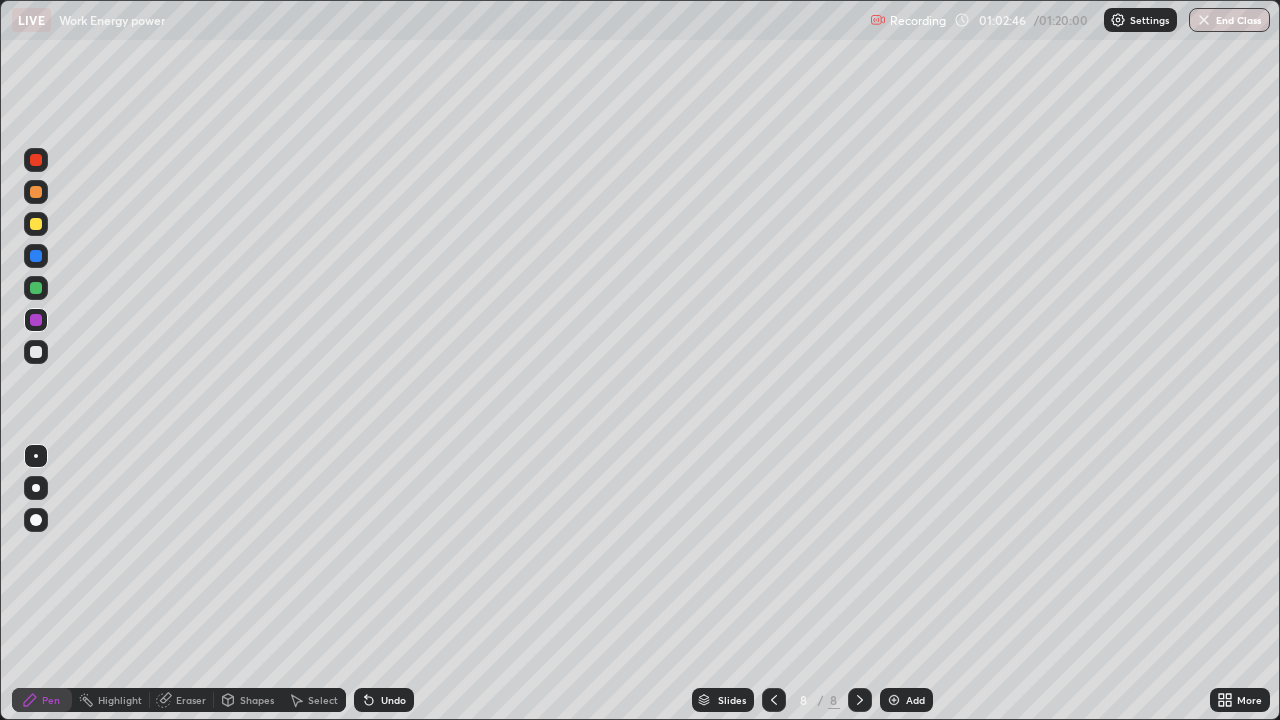 click at bounding box center (36, 352) 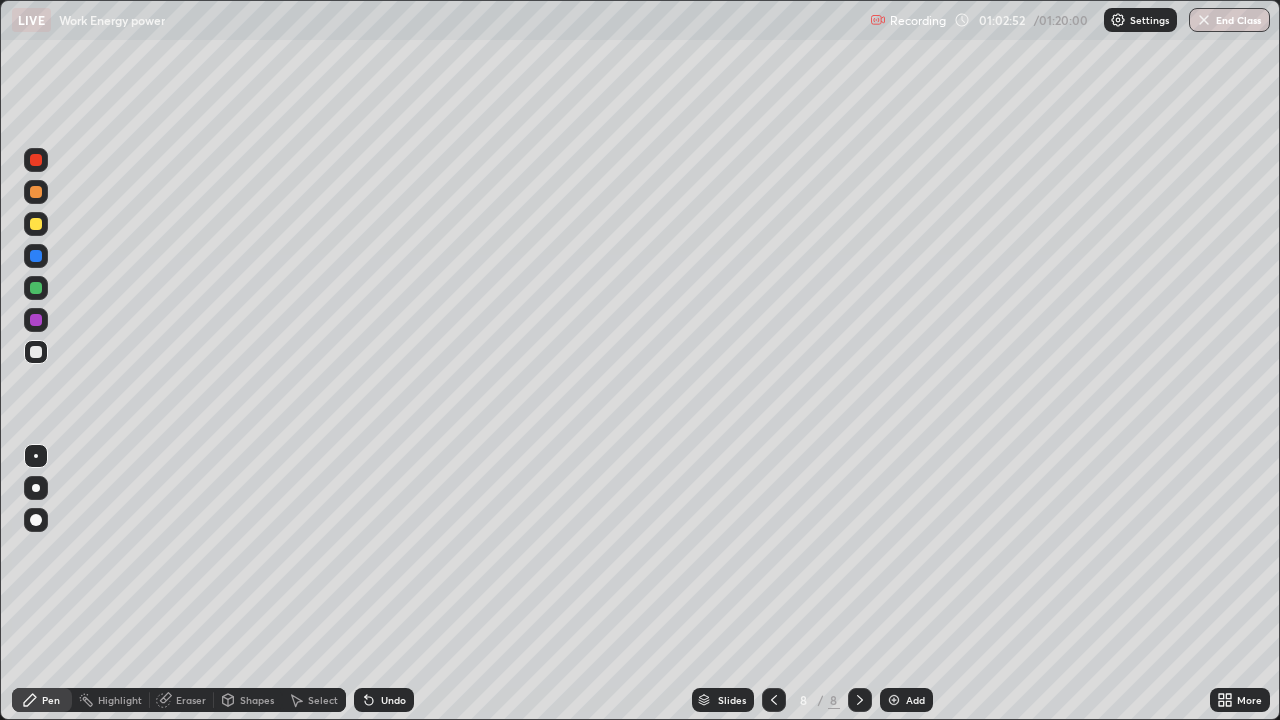 click at bounding box center [36, 320] 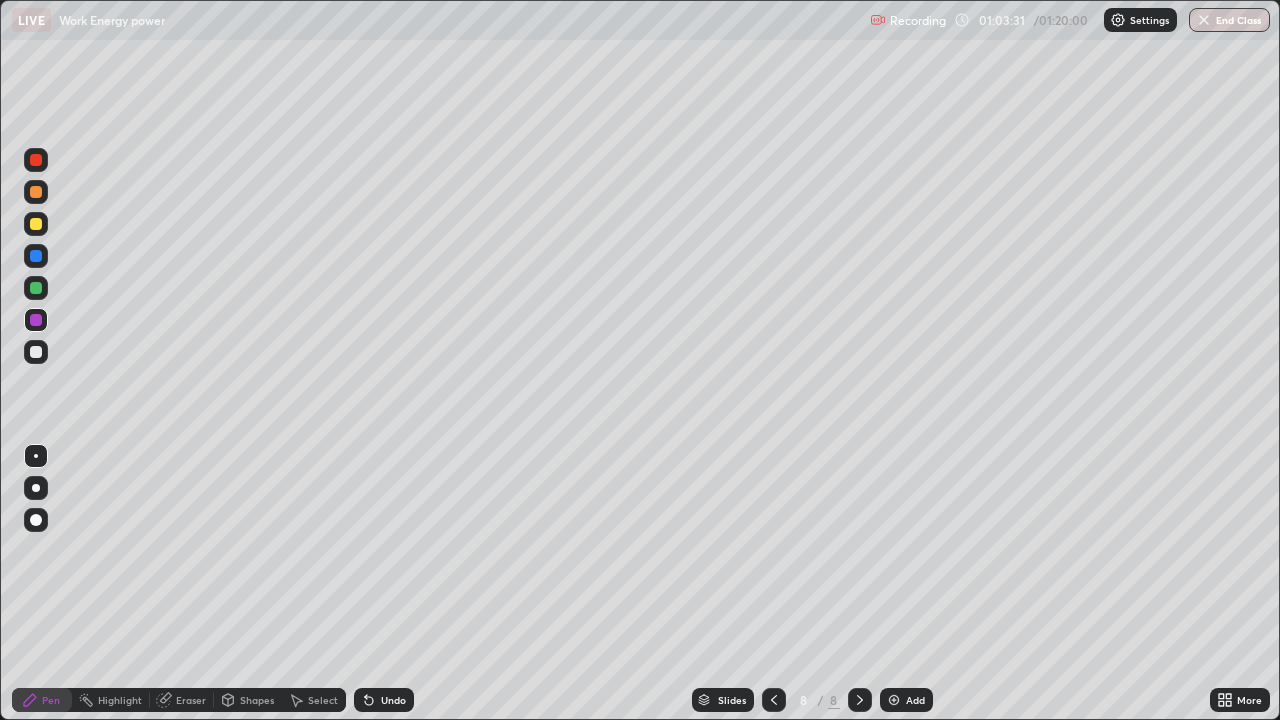 click at bounding box center (36, 288) 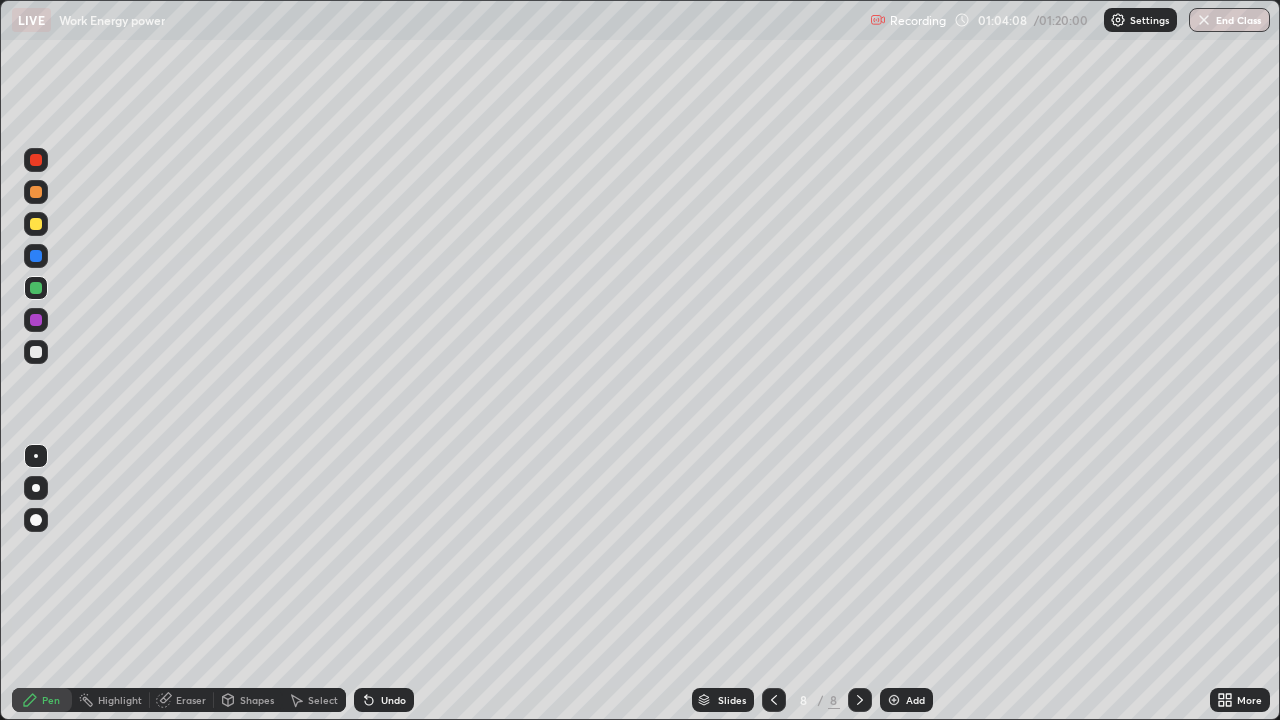 click at bounding box center (36, 352) 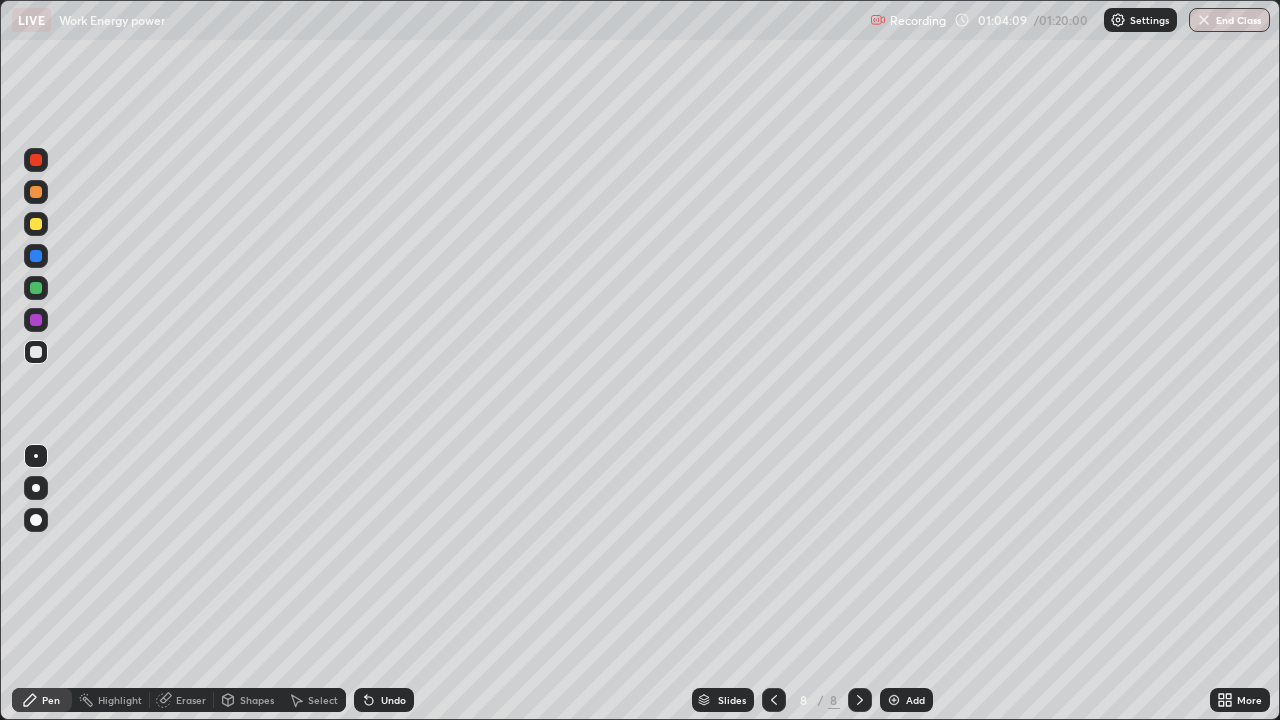 click at bounding box center (36, 224) 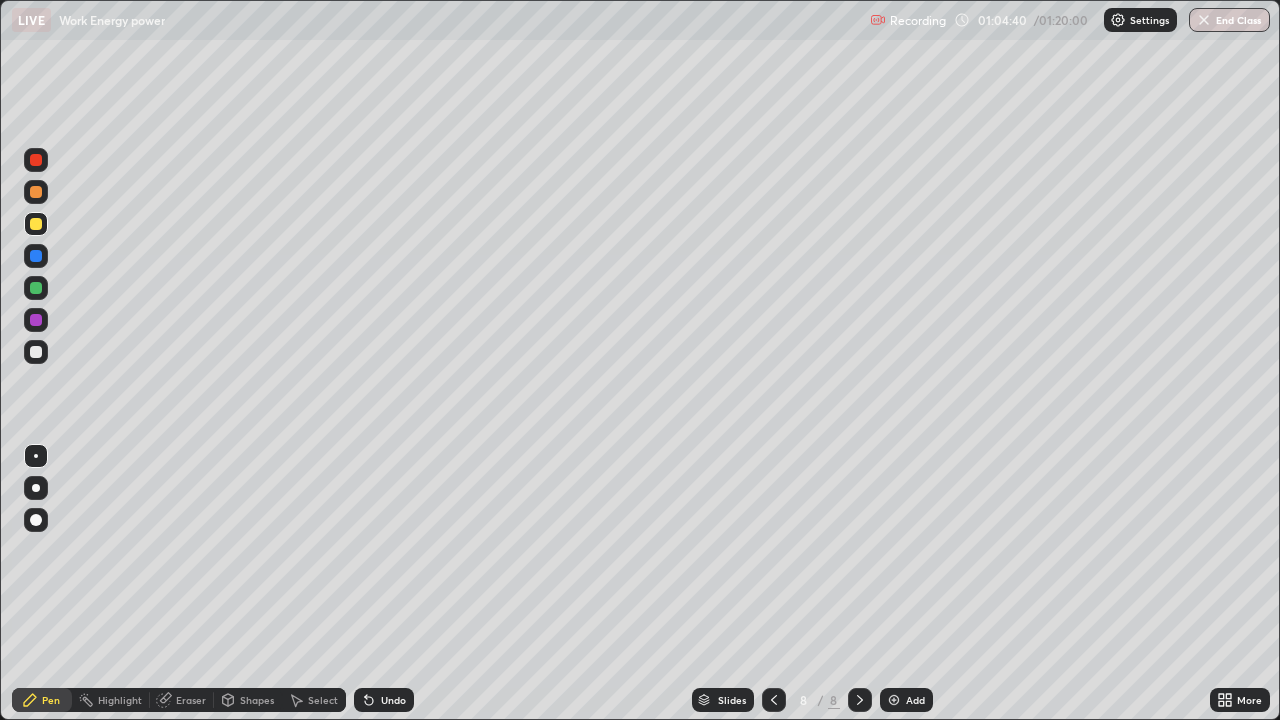 click at bounding box center (36, 352) 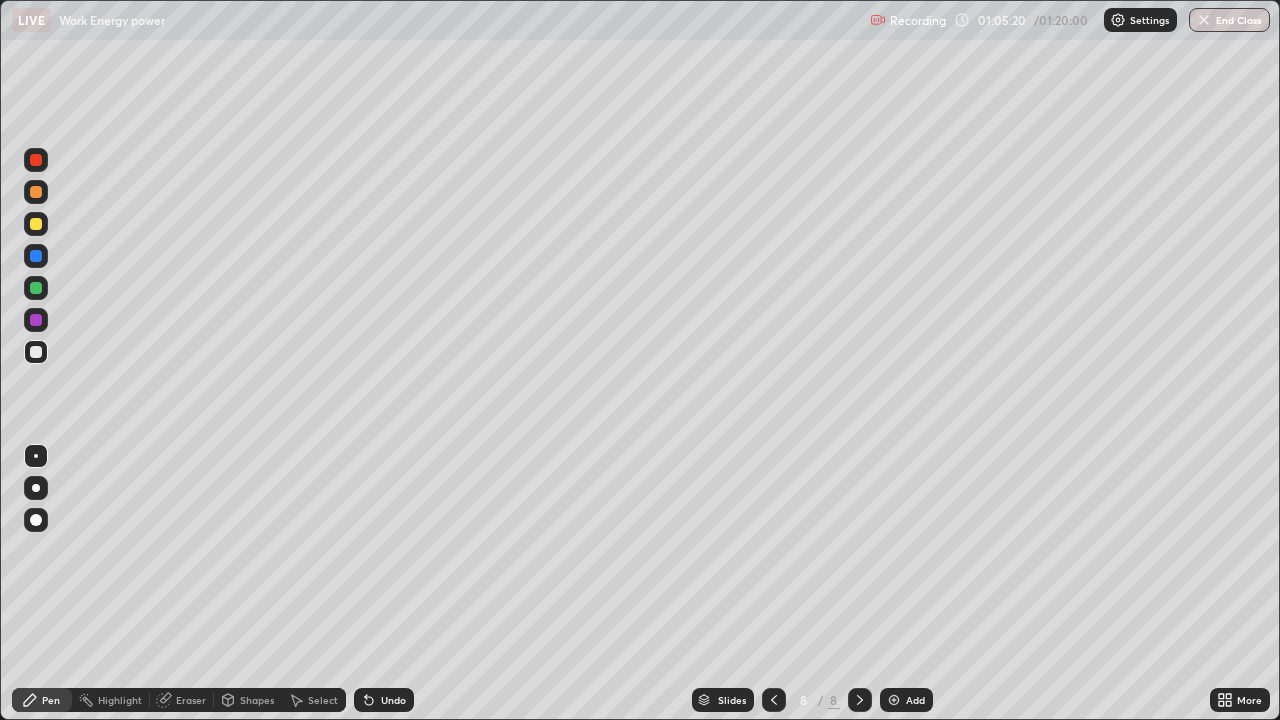 click at bounding box center [36, 192] 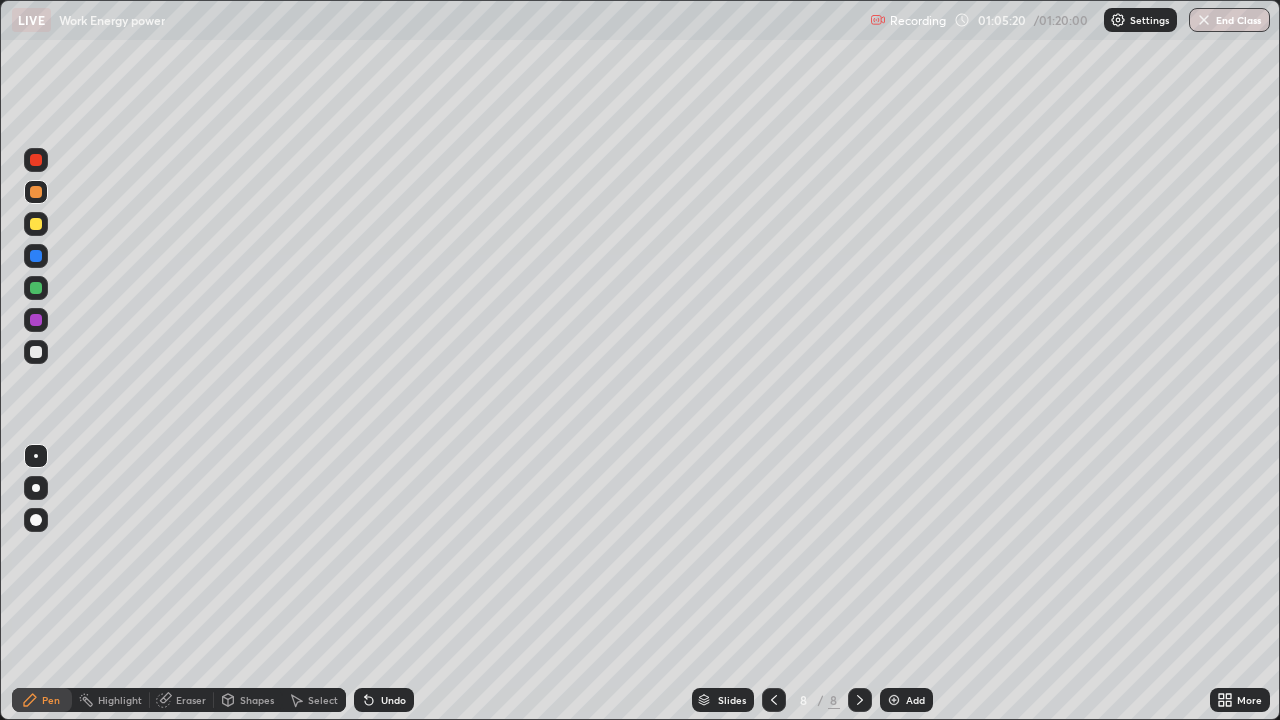 click at bounding box center [36, 224] 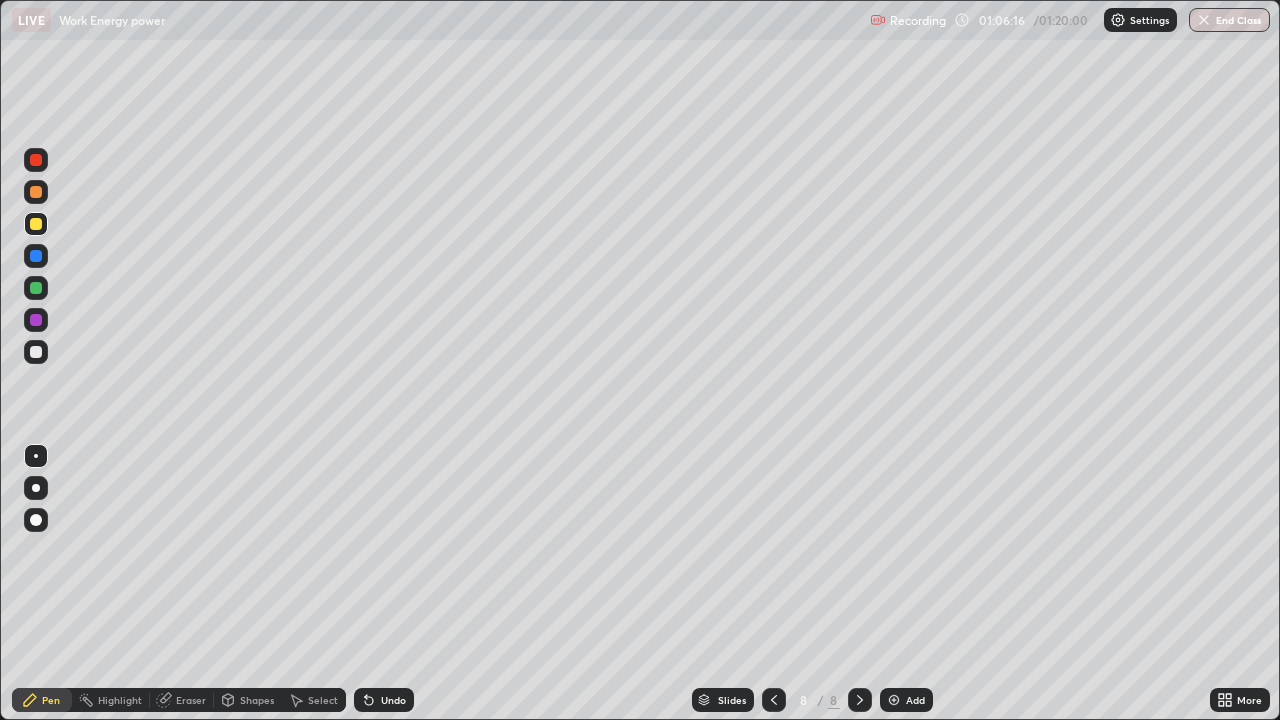 click at bounding box center (36, 288) 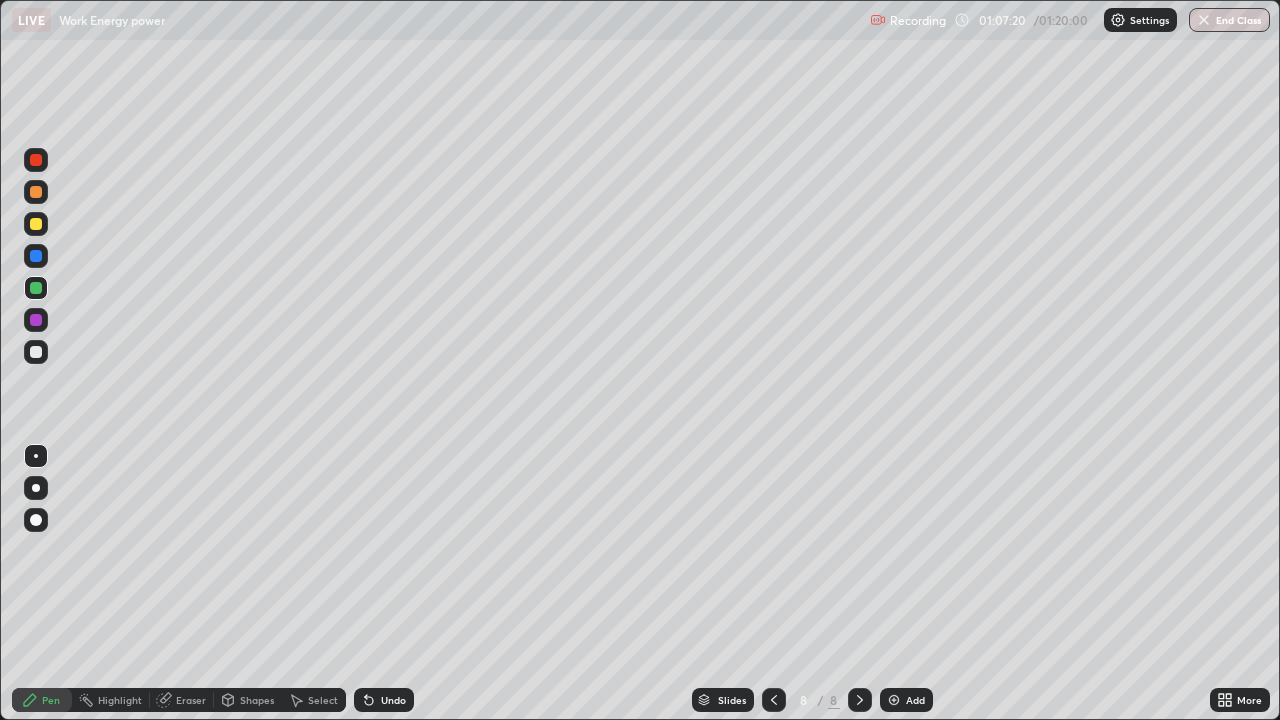 click at bounding box center [36, 352] 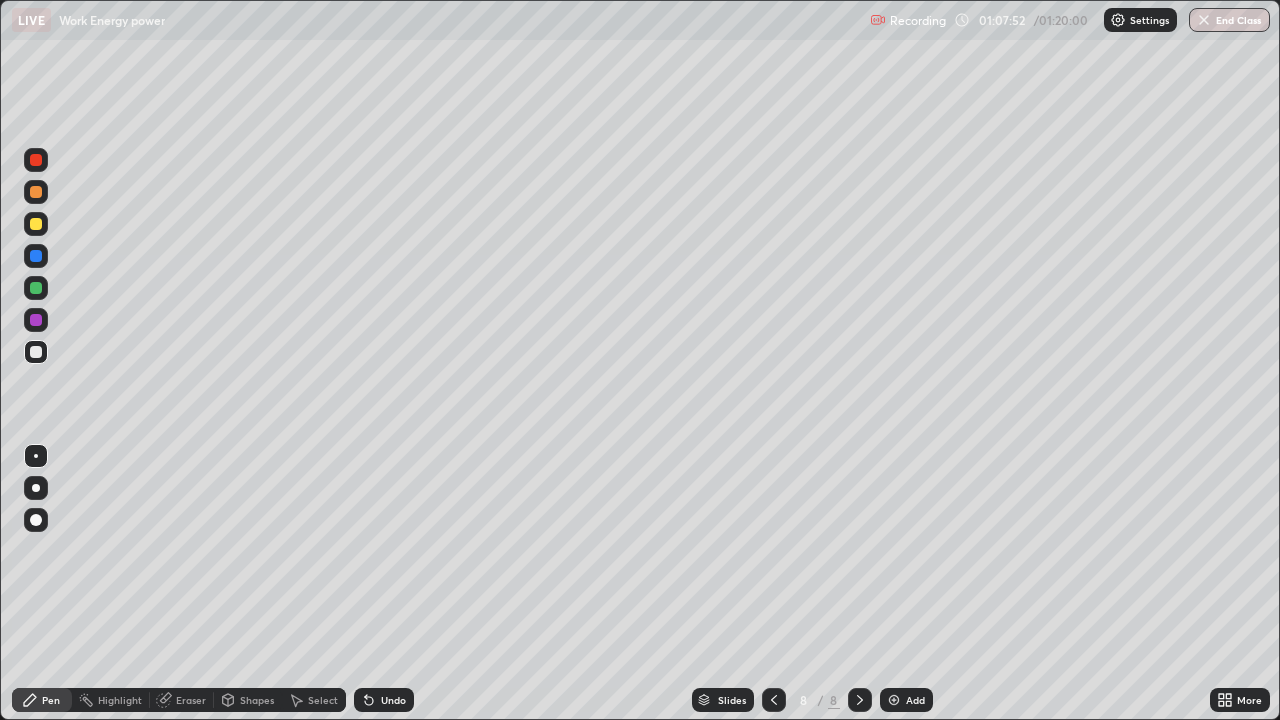 click at bounding box center [36, 224] 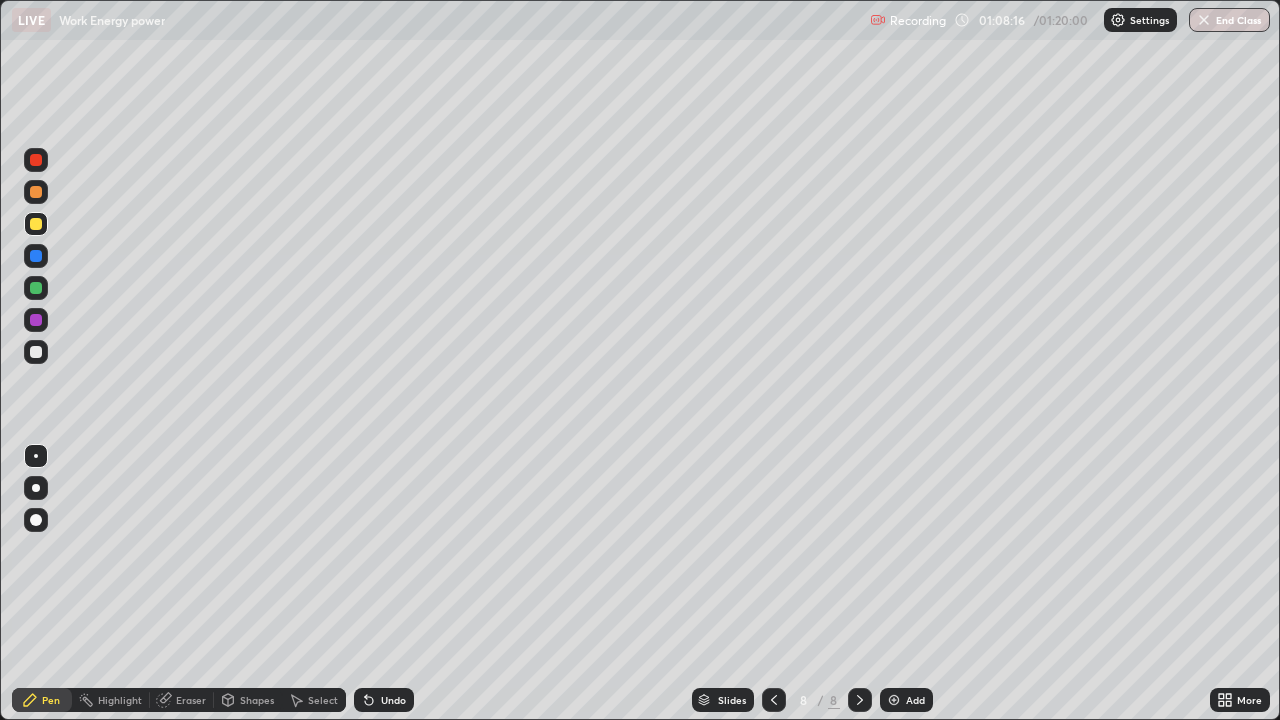 click at bounding box center (36, 256) 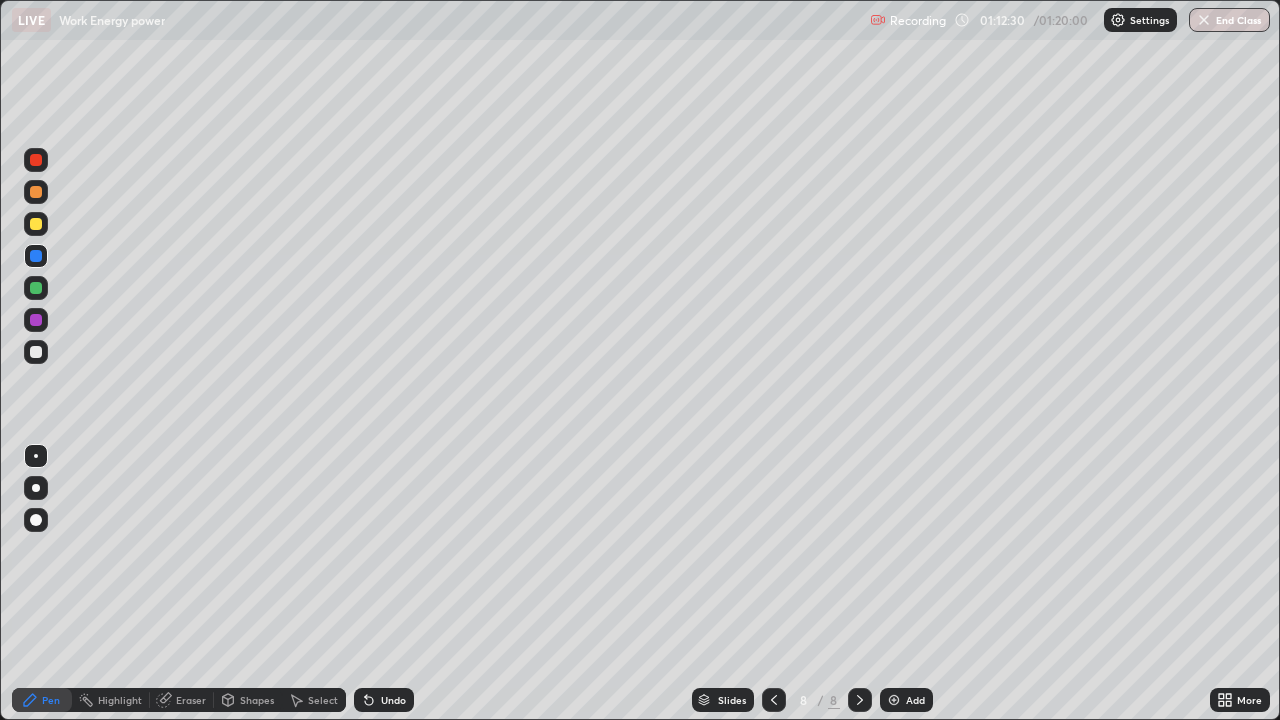 click on "End Class" at bounding box center (1229, 20) 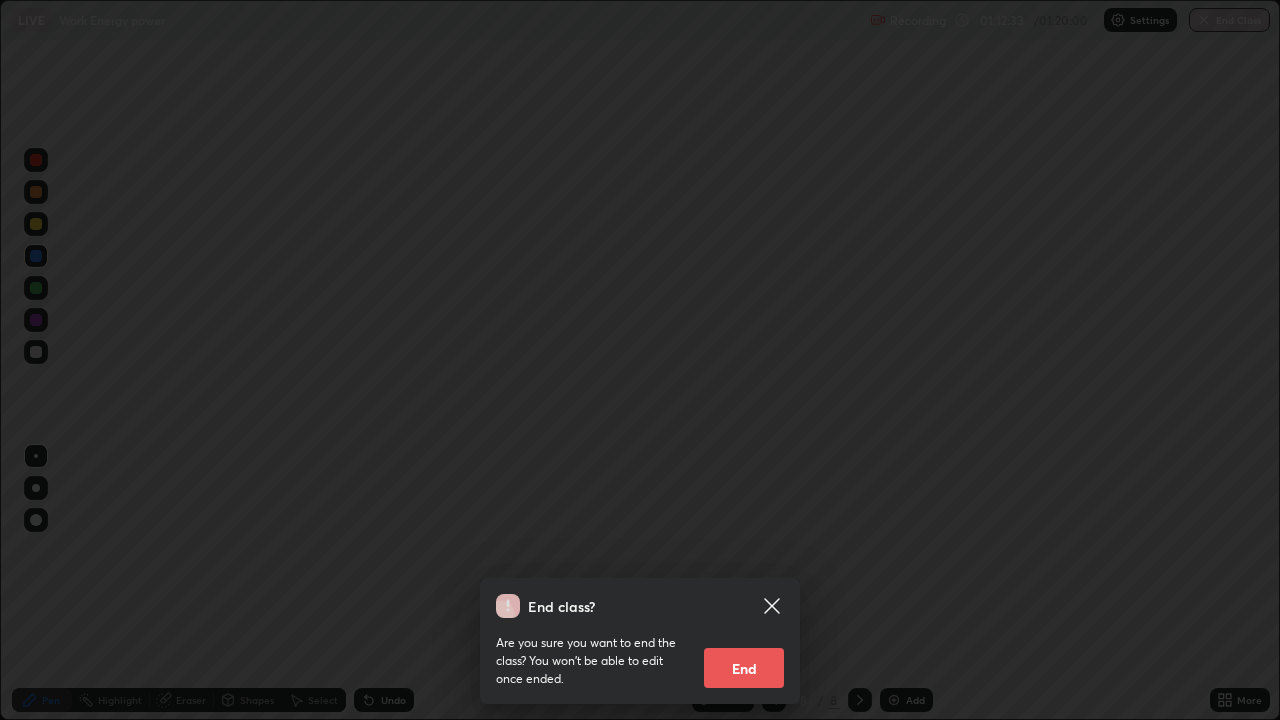 click on "End" at bounding box center [744, 668] 